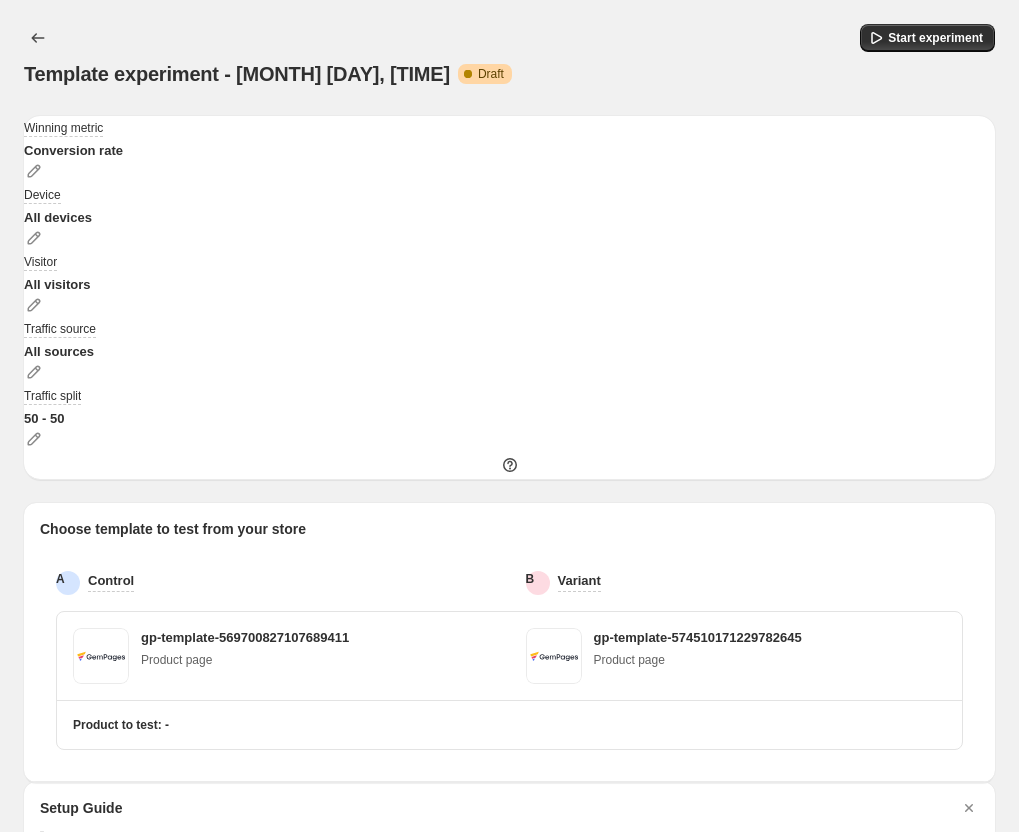 scroll, scrollTop: 0, scrollLeft: 0, axis: both 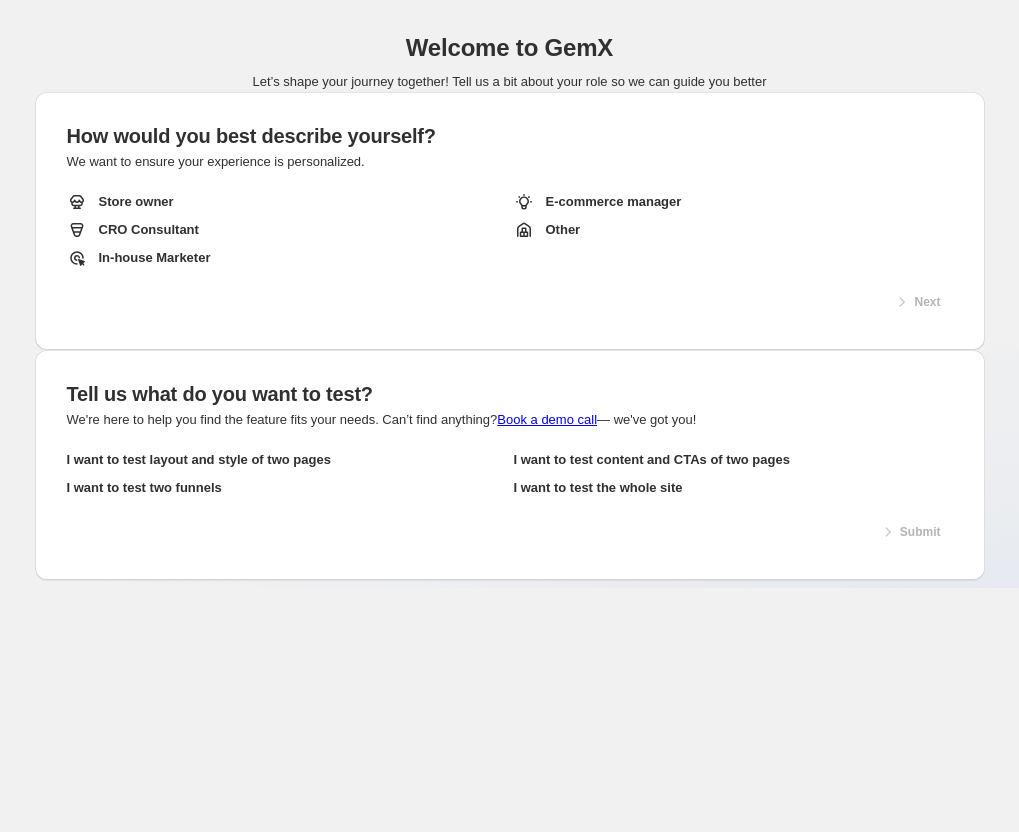 click on "Store owner" at bounding box center [286, 202] 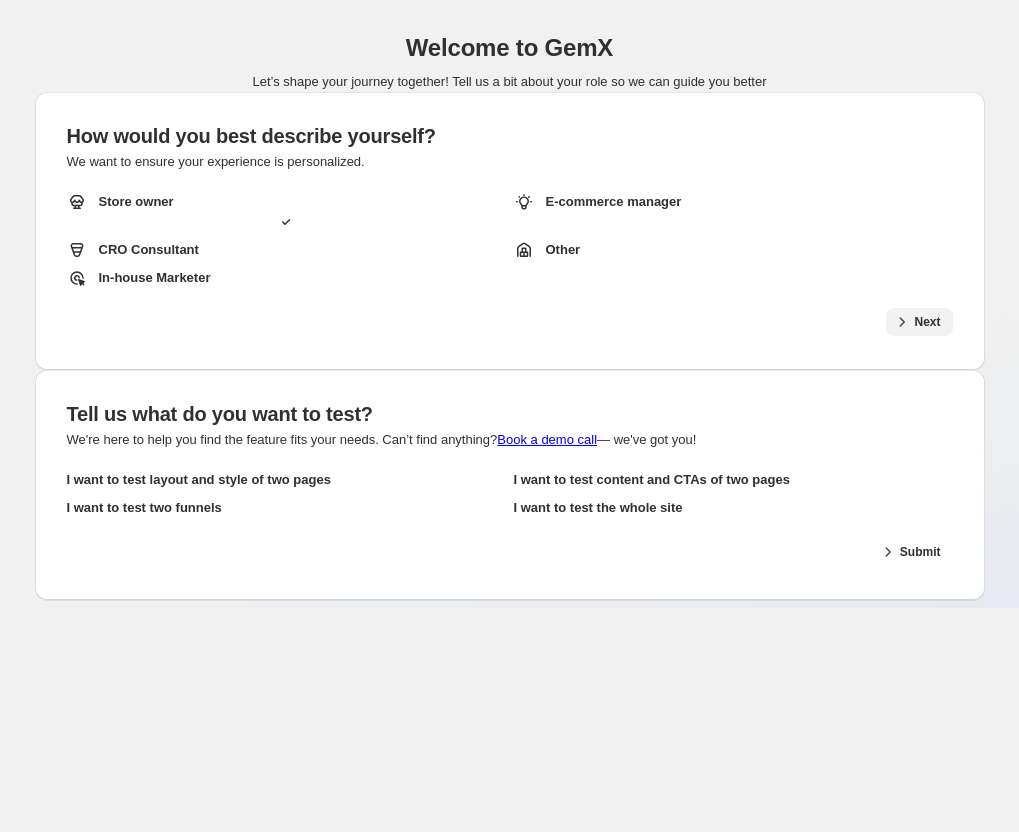 click on "Next" at bounding box center [927, 322] 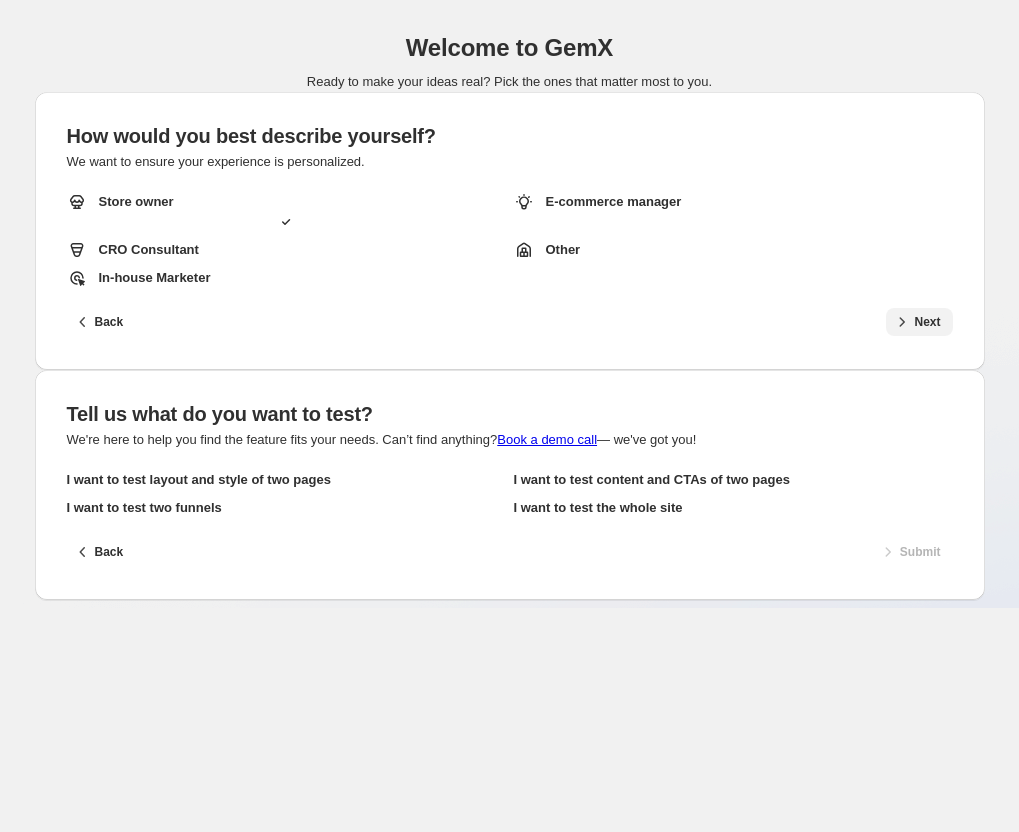 click on "I want to test two funnels" at bounding box center [286, 508] 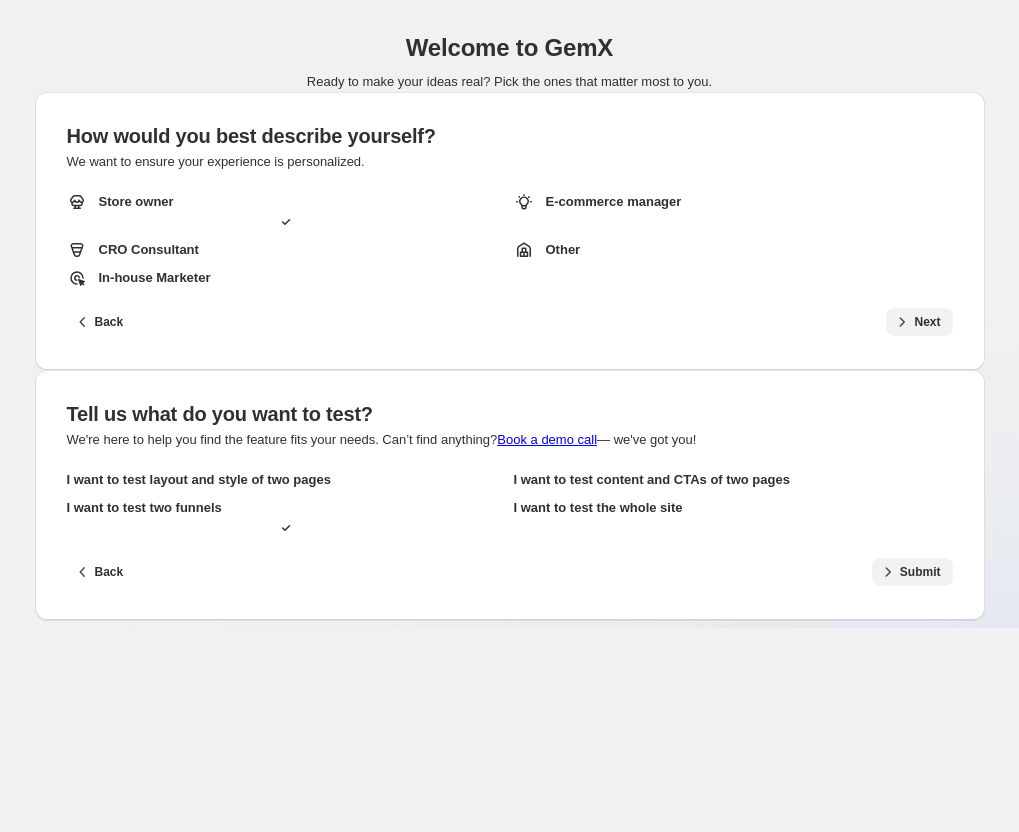 click on "Submit" at bounding box center [920, 572] 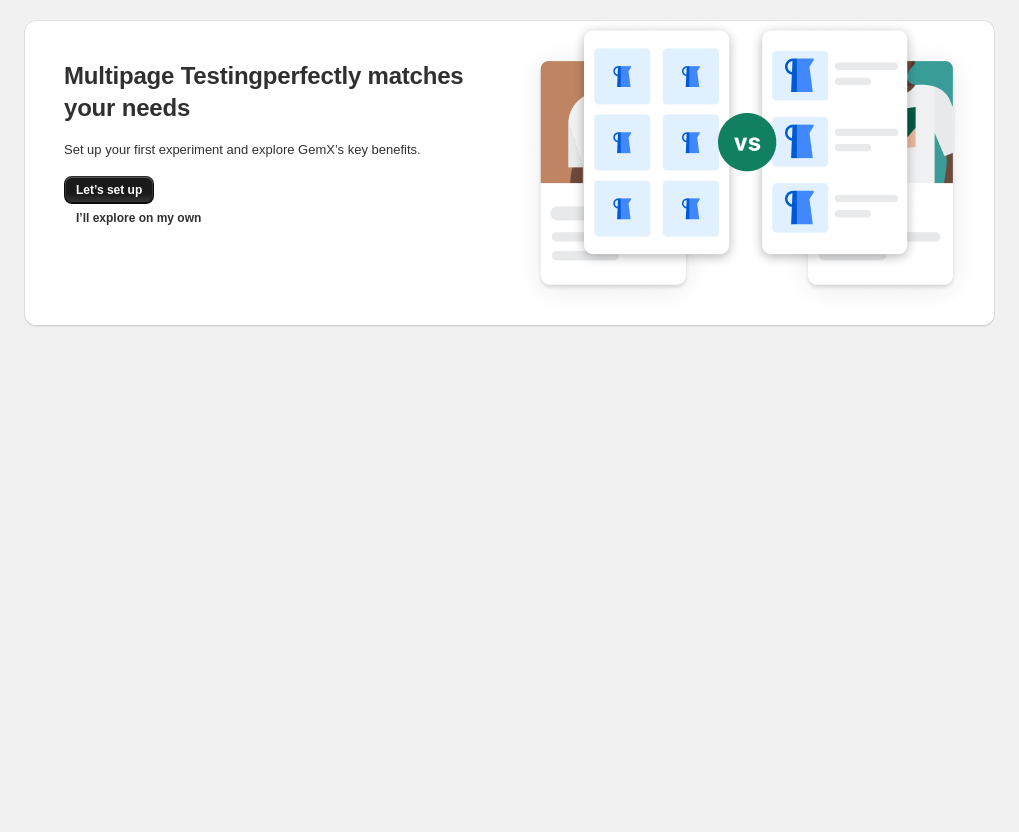 click on "Let’s set up" at bounding box center [109, 190] 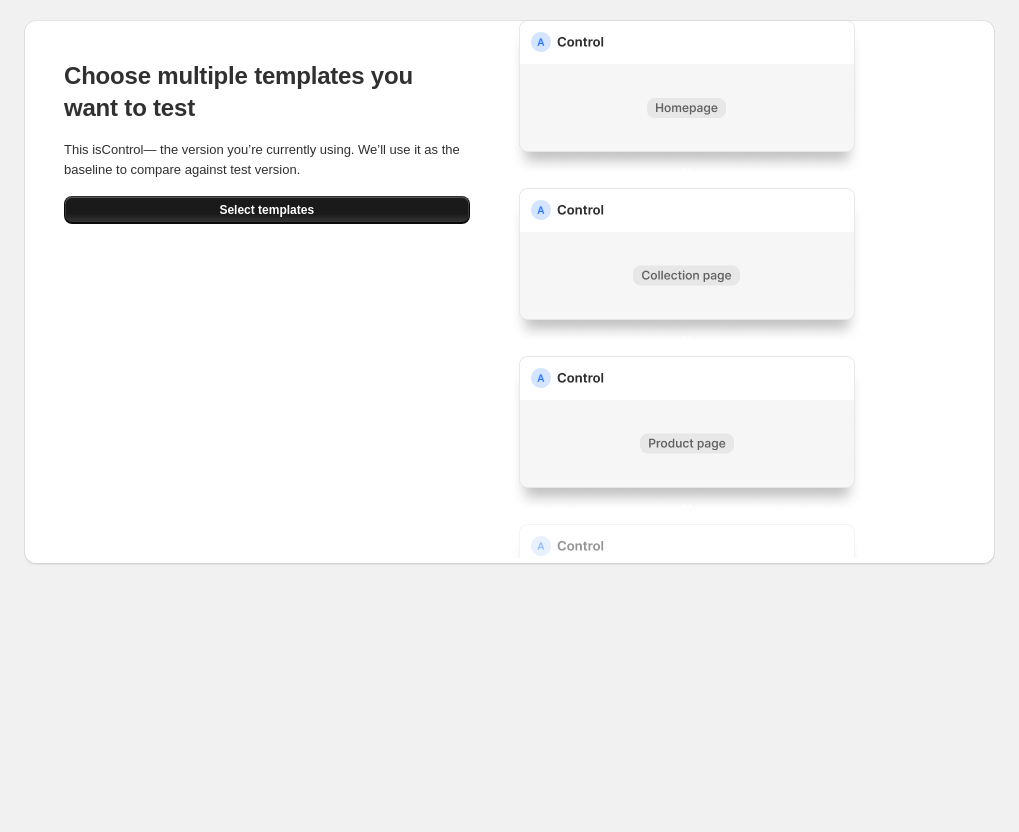 click on "Select templates" at bounding box center (266, 210) 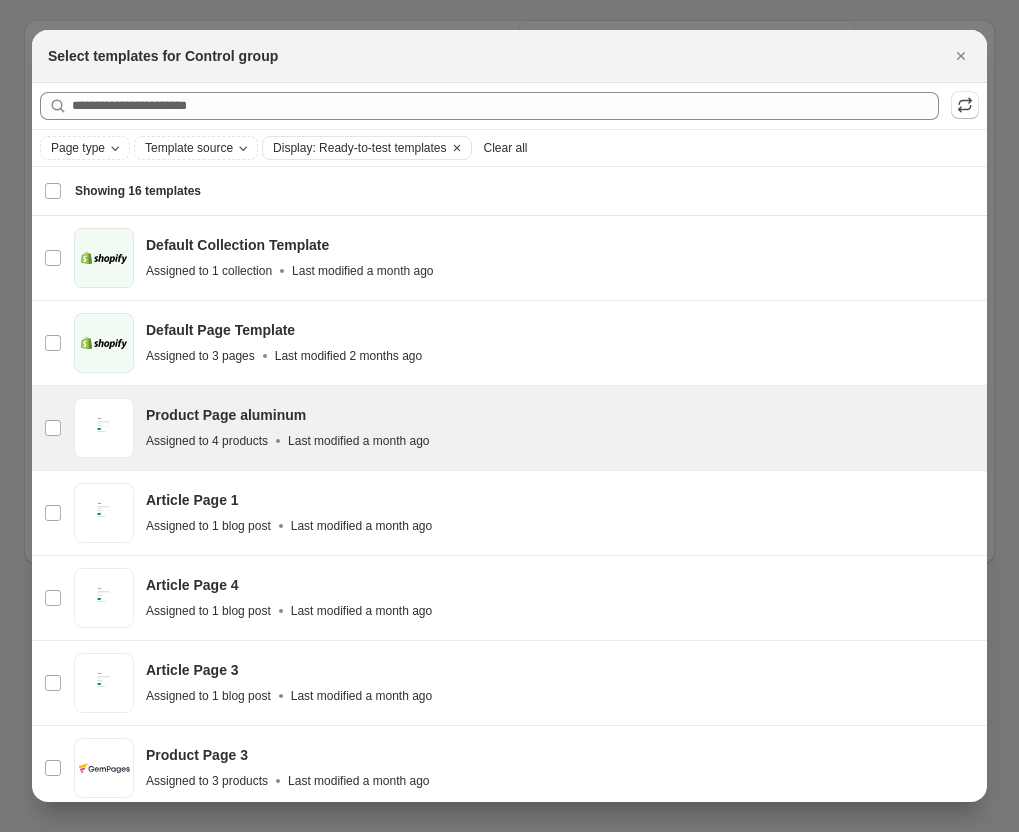 click on "Product Page aluminum Assigned to 4 products Last modified a month ago" at bounding box center [557, 428] 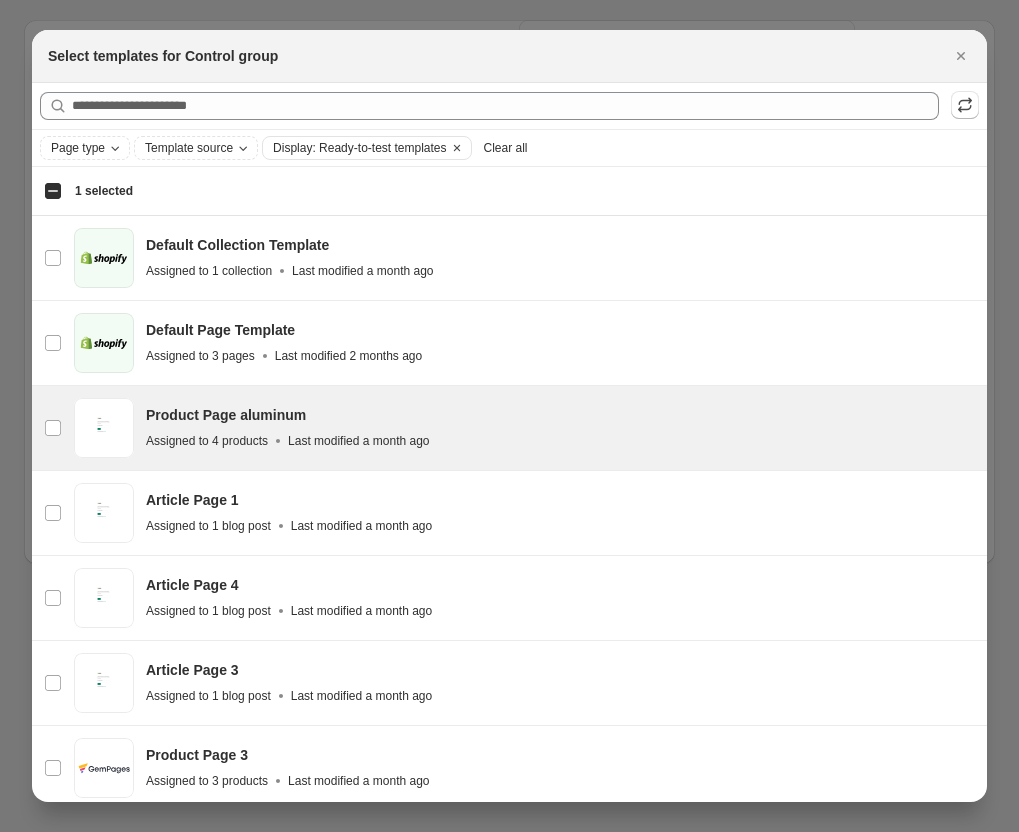 click on "Select templates" at bounding box center (911, 1607) 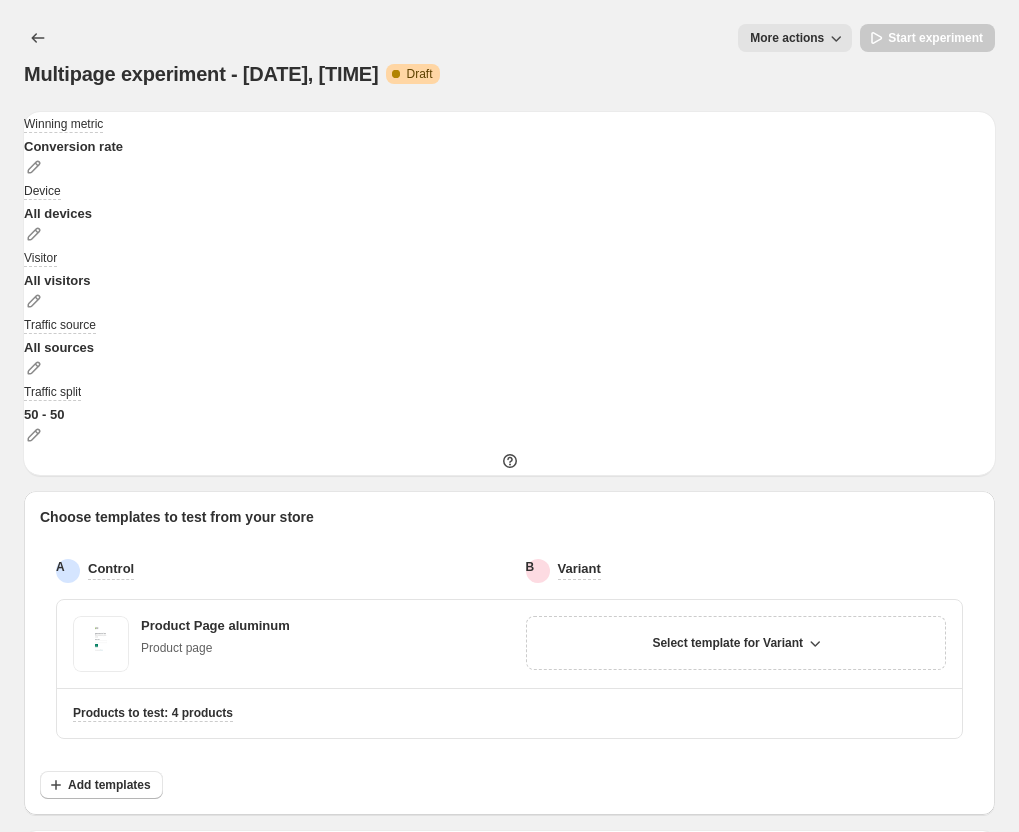 click on "Show me" at bounding box center (98, 973) 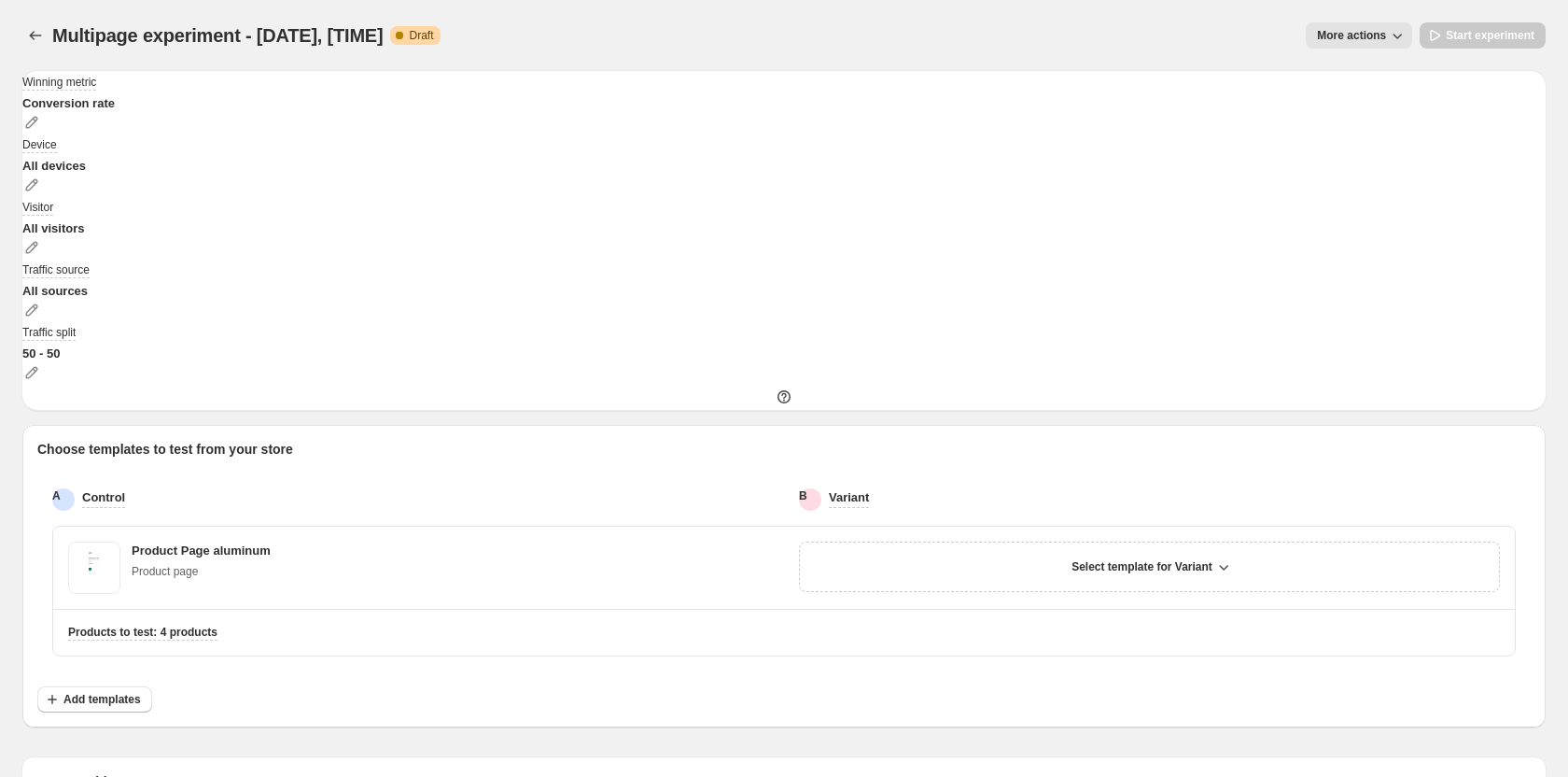 click at bounding box center (784, 742) 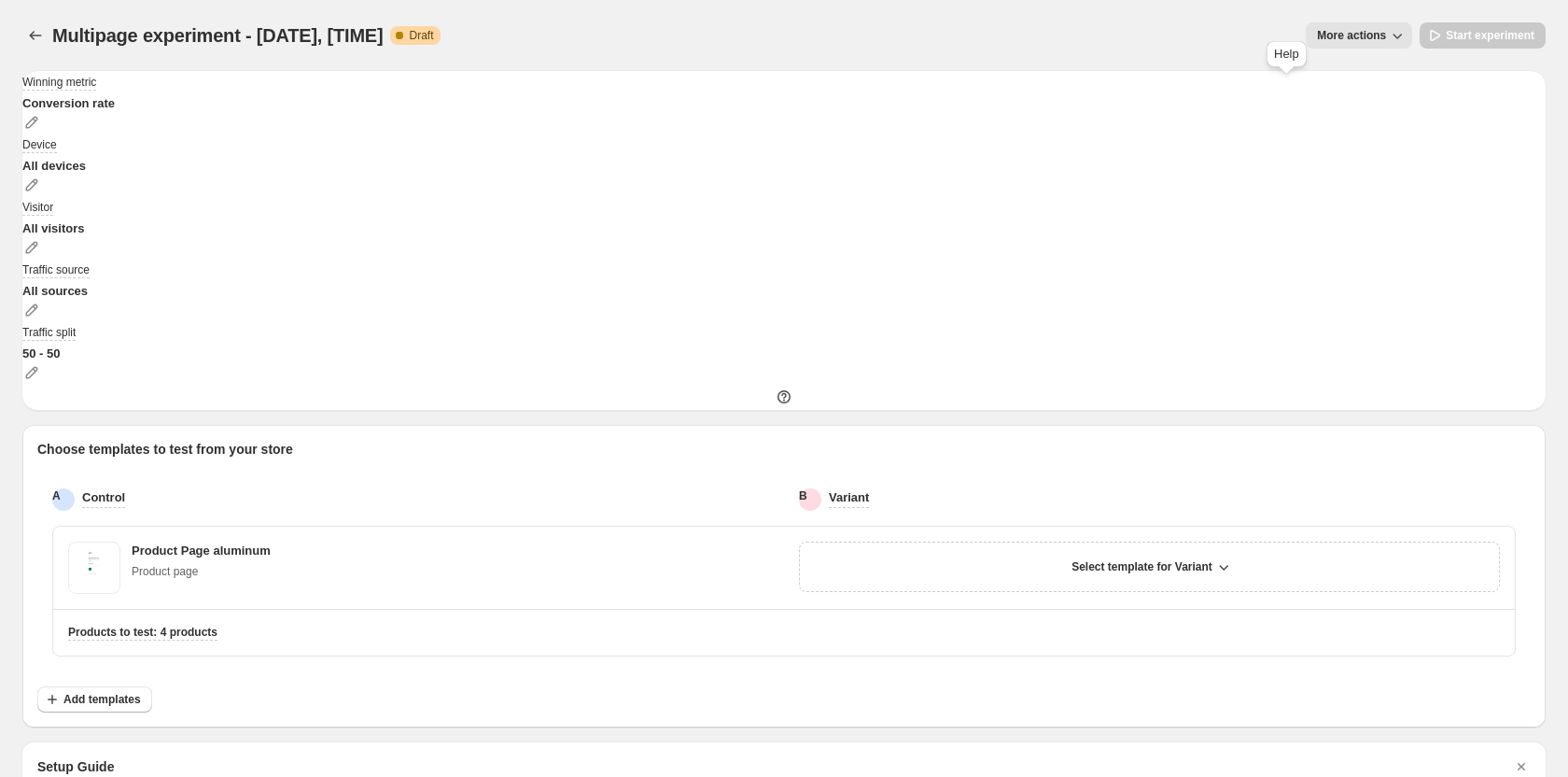 click at bounding box center (784, 397) 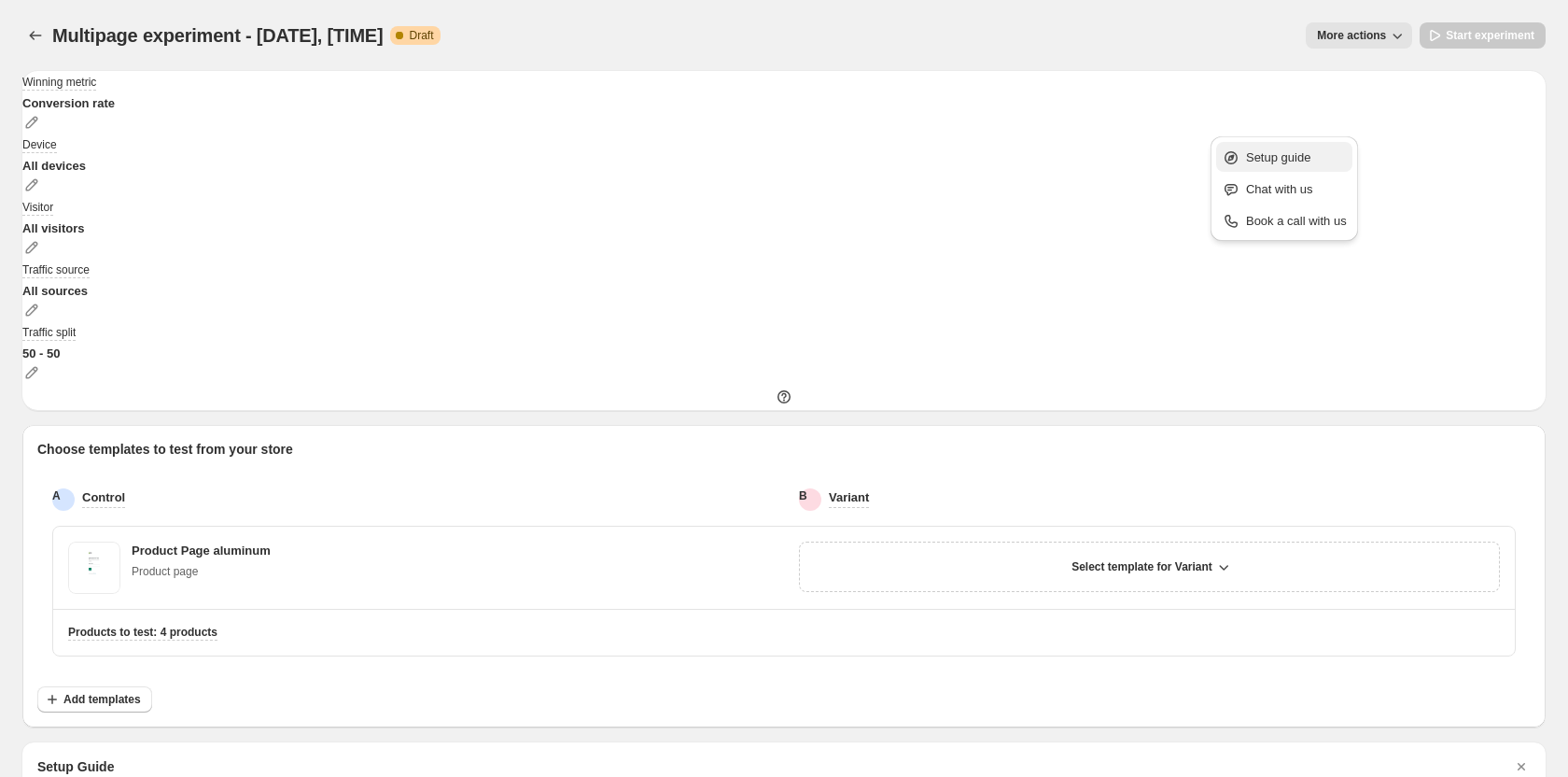 click on "Setup guide" at bounding box center [1278, 157] 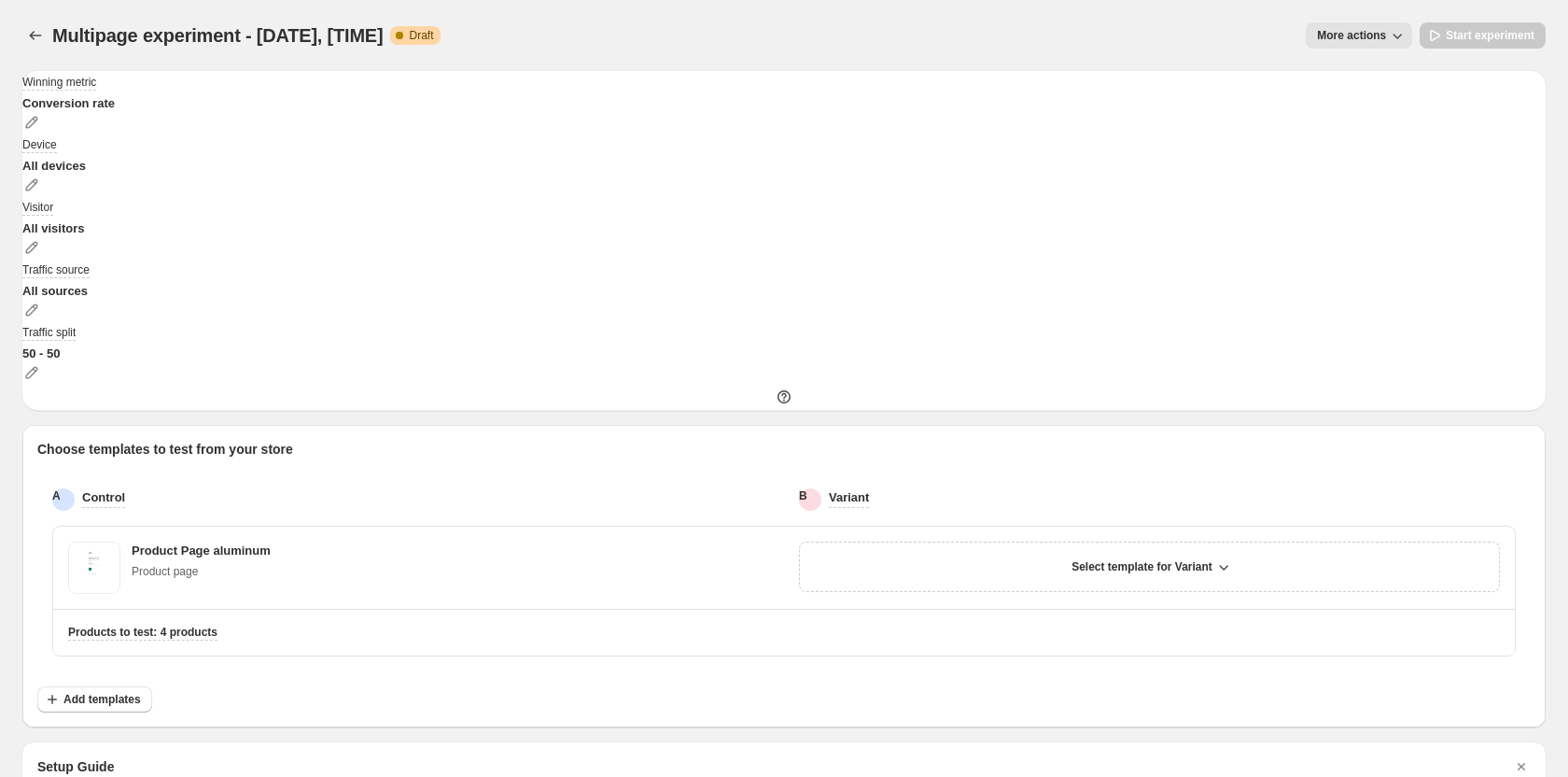 click on "Show me" at bounding box center [91, 875] 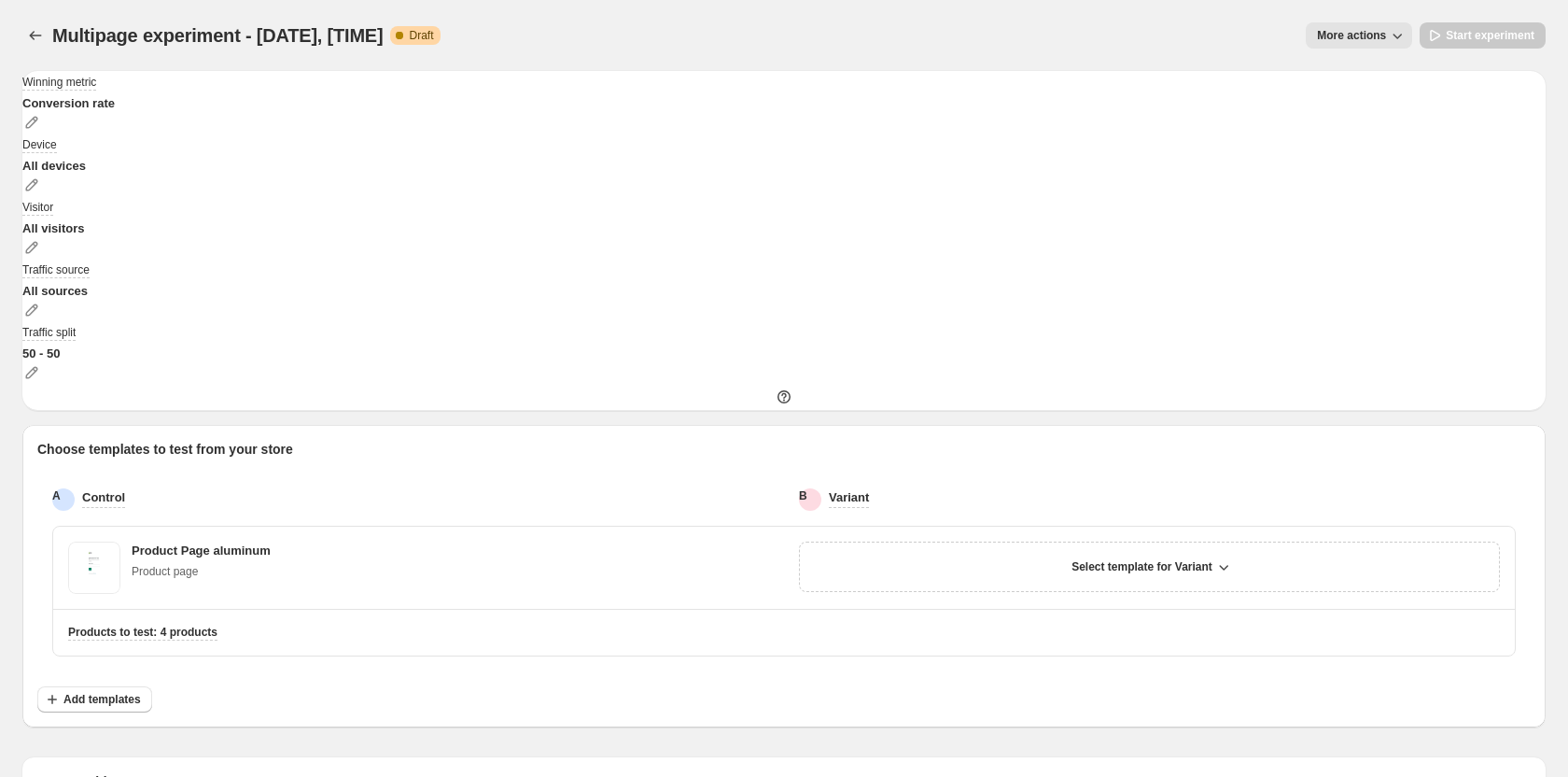 click on "Next" at bounding box center [79, 890] 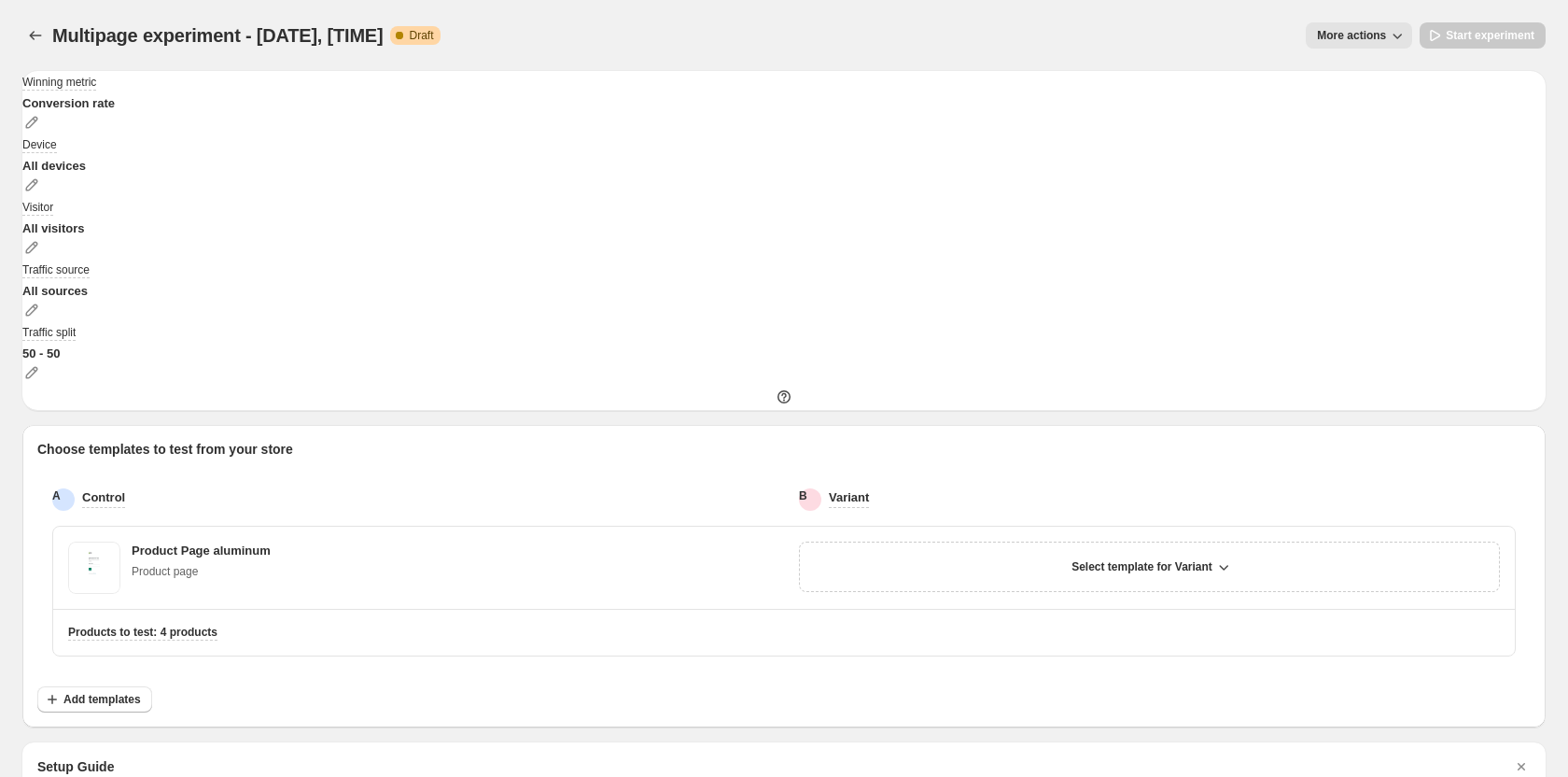 click on "Show me" at bounding box center (91, 894) 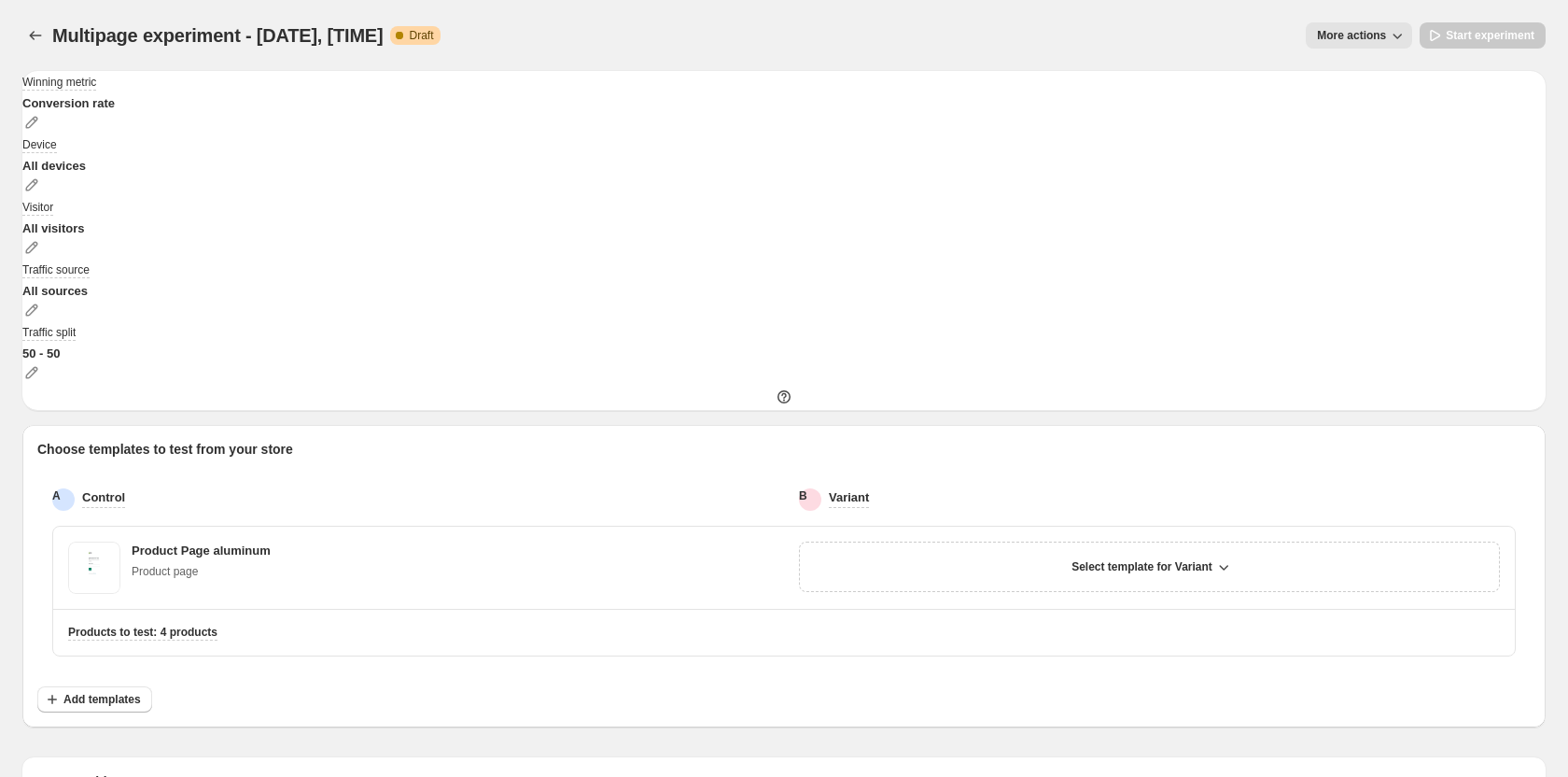 click on "Next" at bounding box center (79, 909) 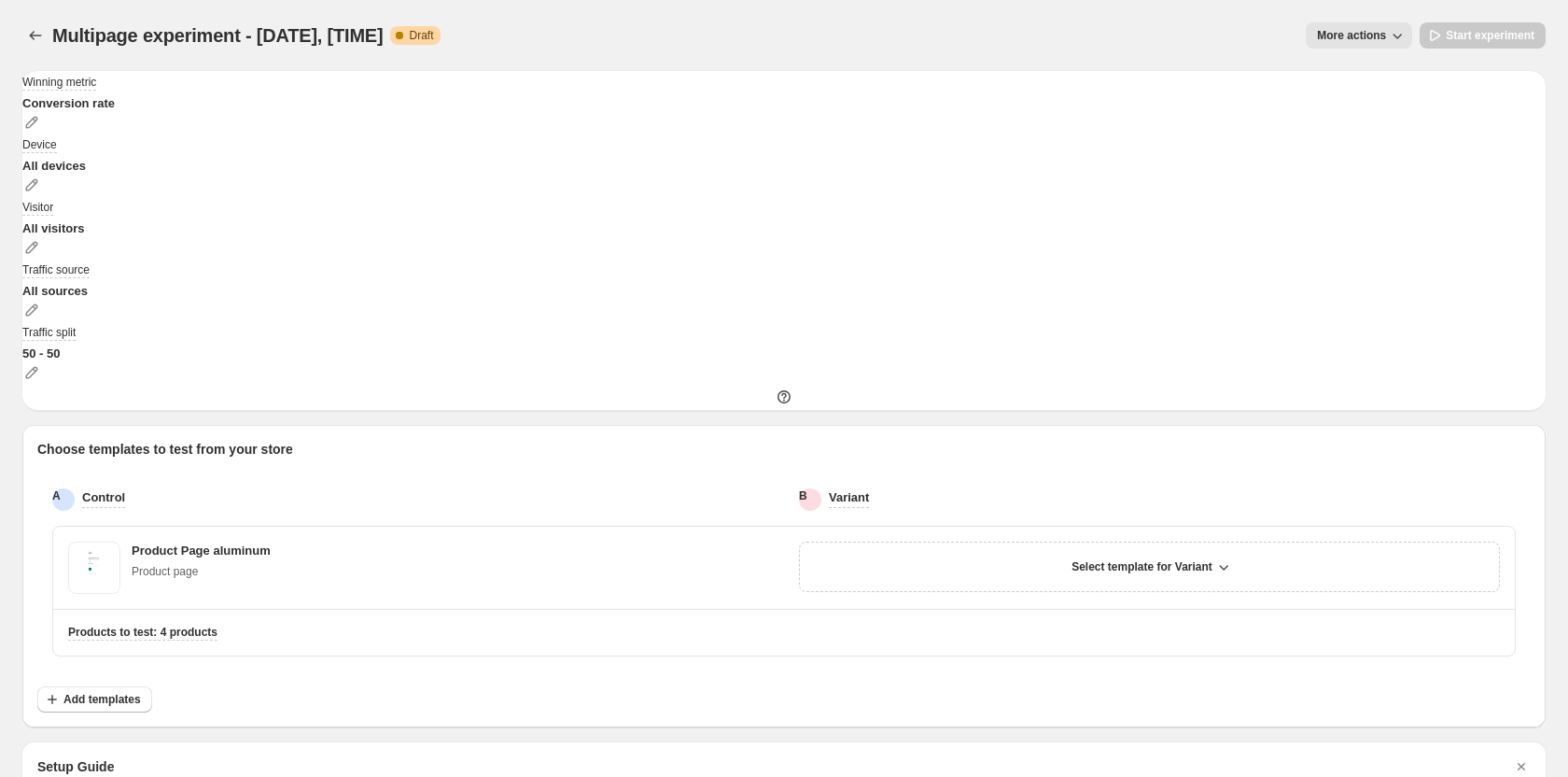 click on "Show me" at bounding box center (91, 912) 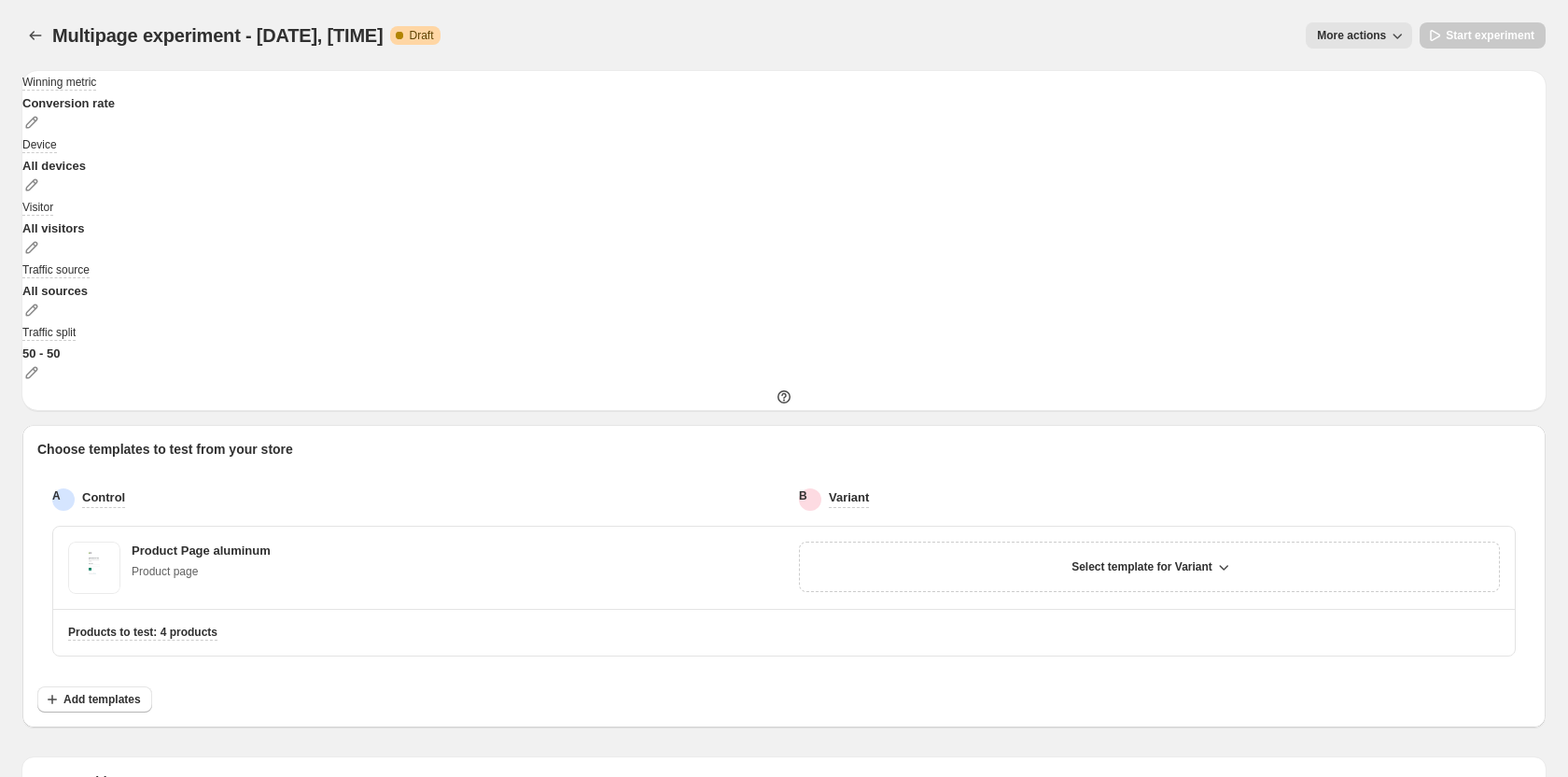 click on "Next" at bounding box center (79, 927) 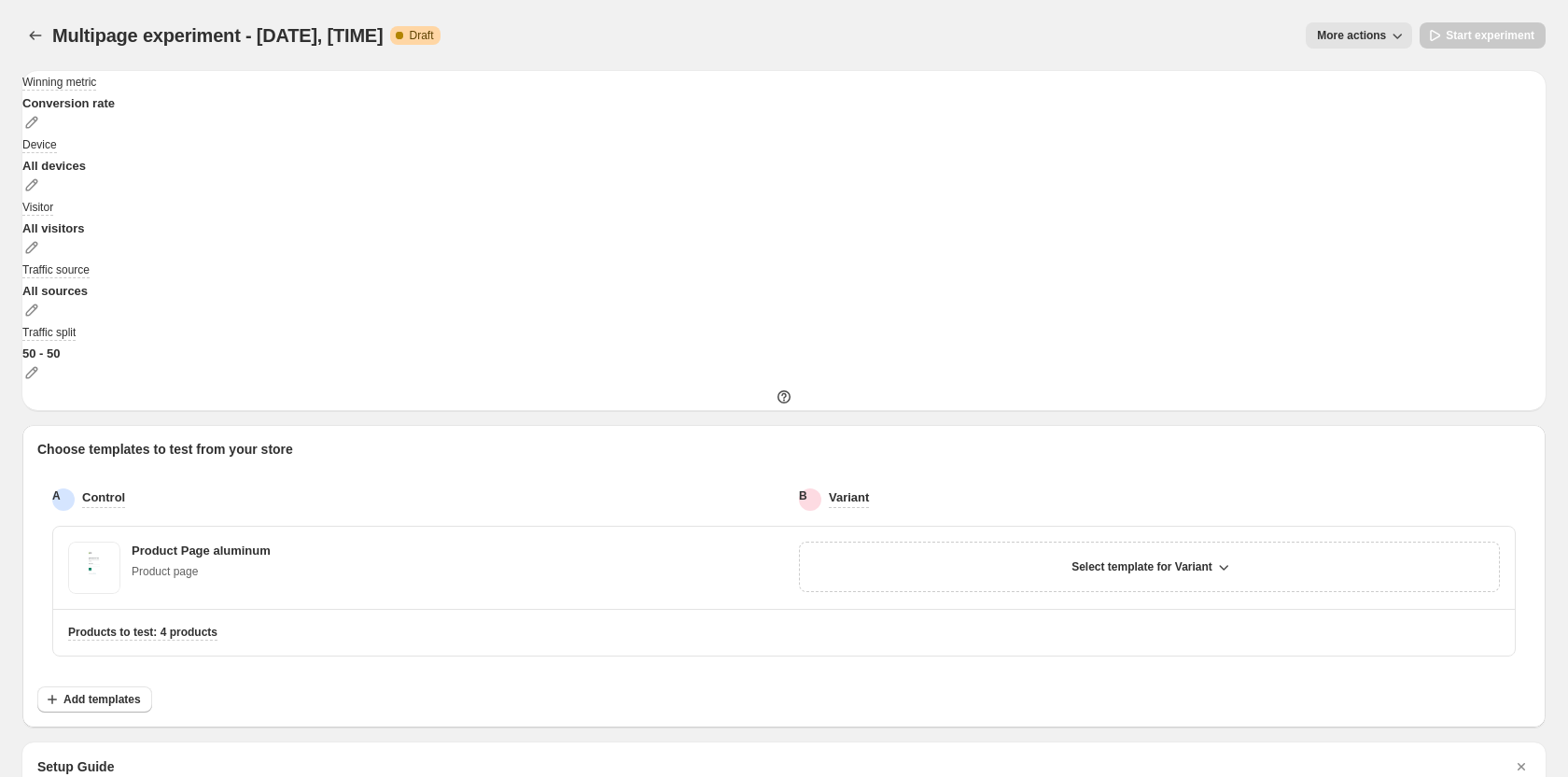 click on "Show me" at bounding box center [91, 931] 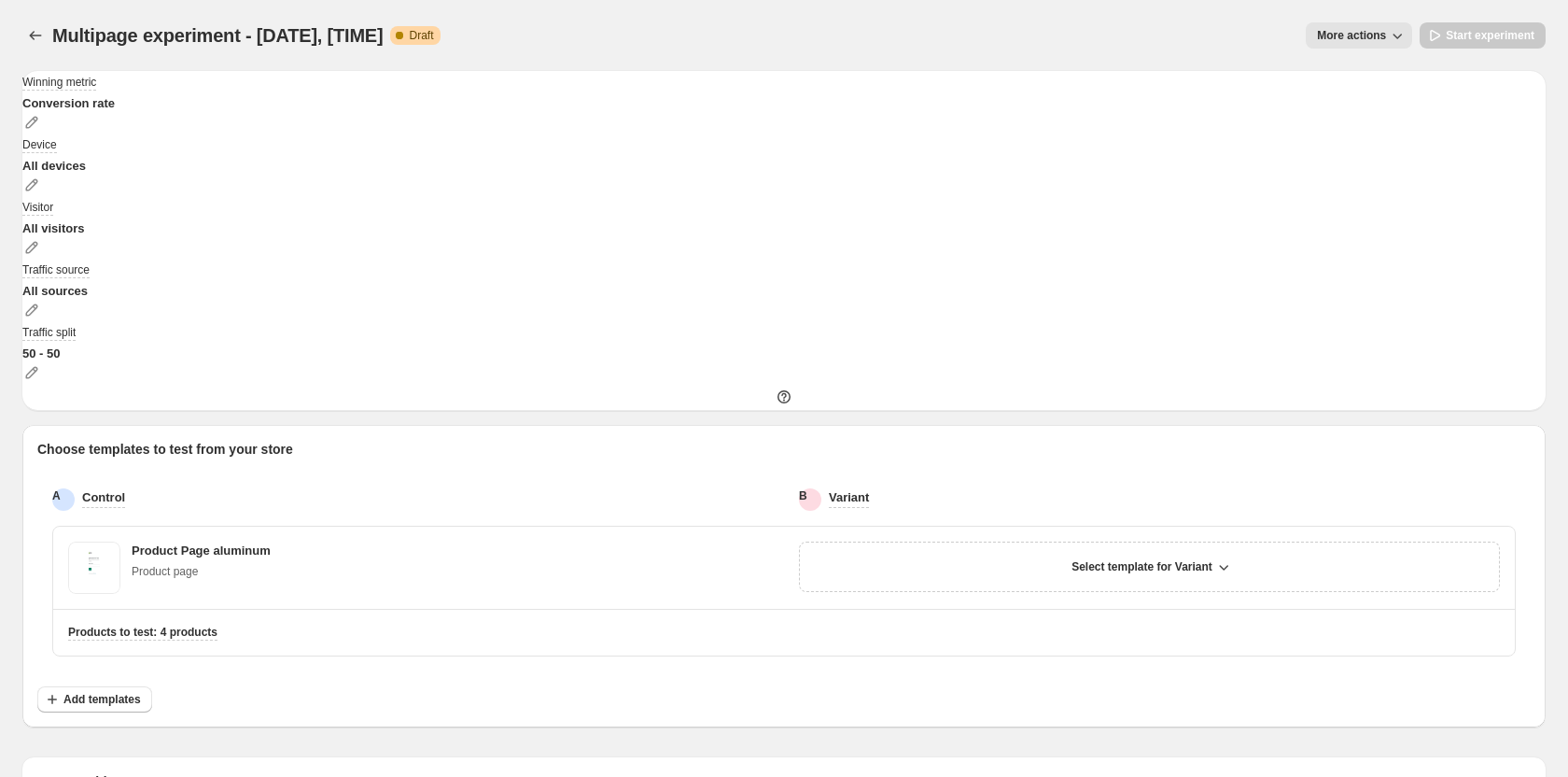 click on "Next" at bounding box center (79, 946) 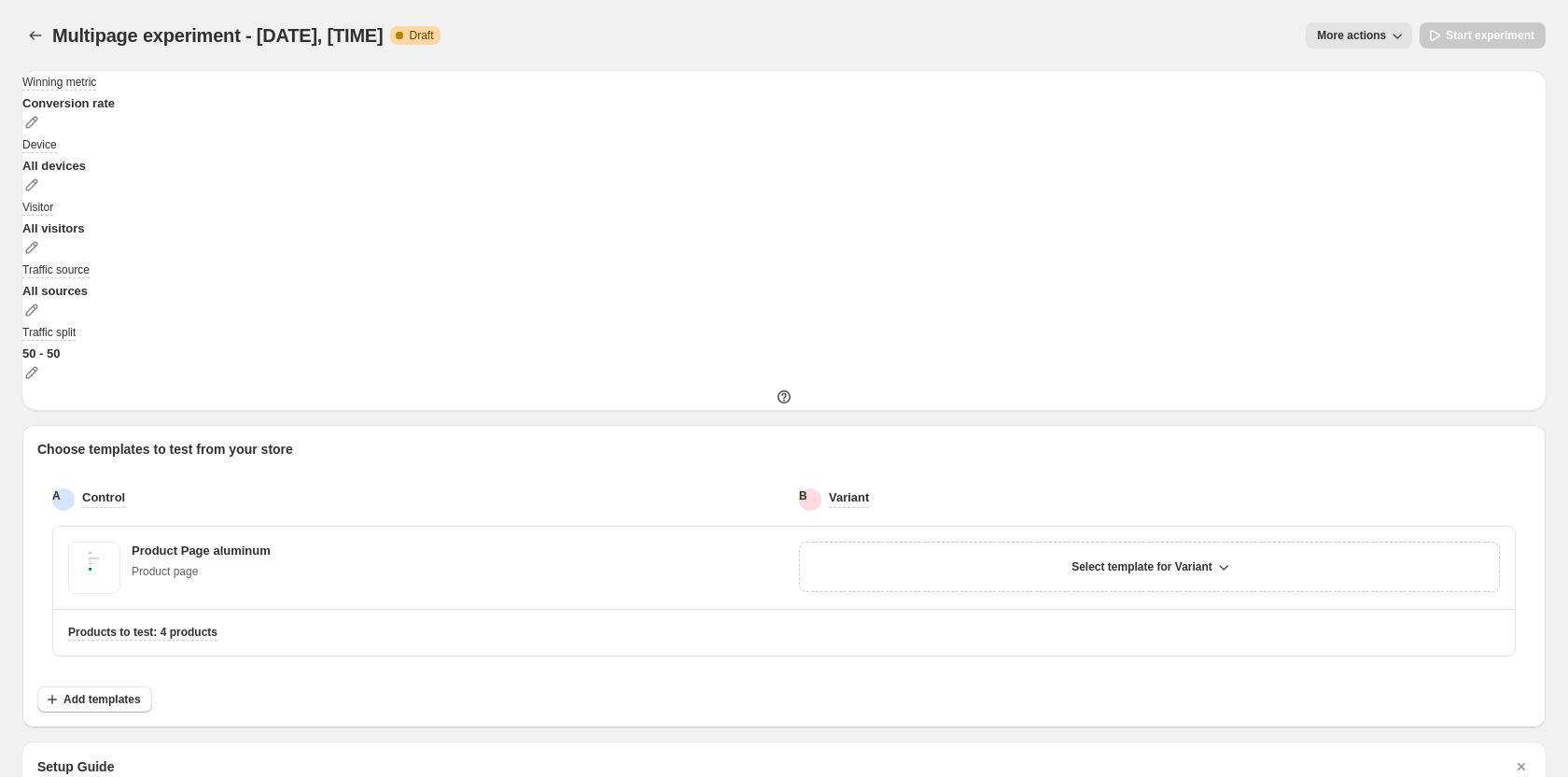 click on "Show me" at bounding box center (91, 950) 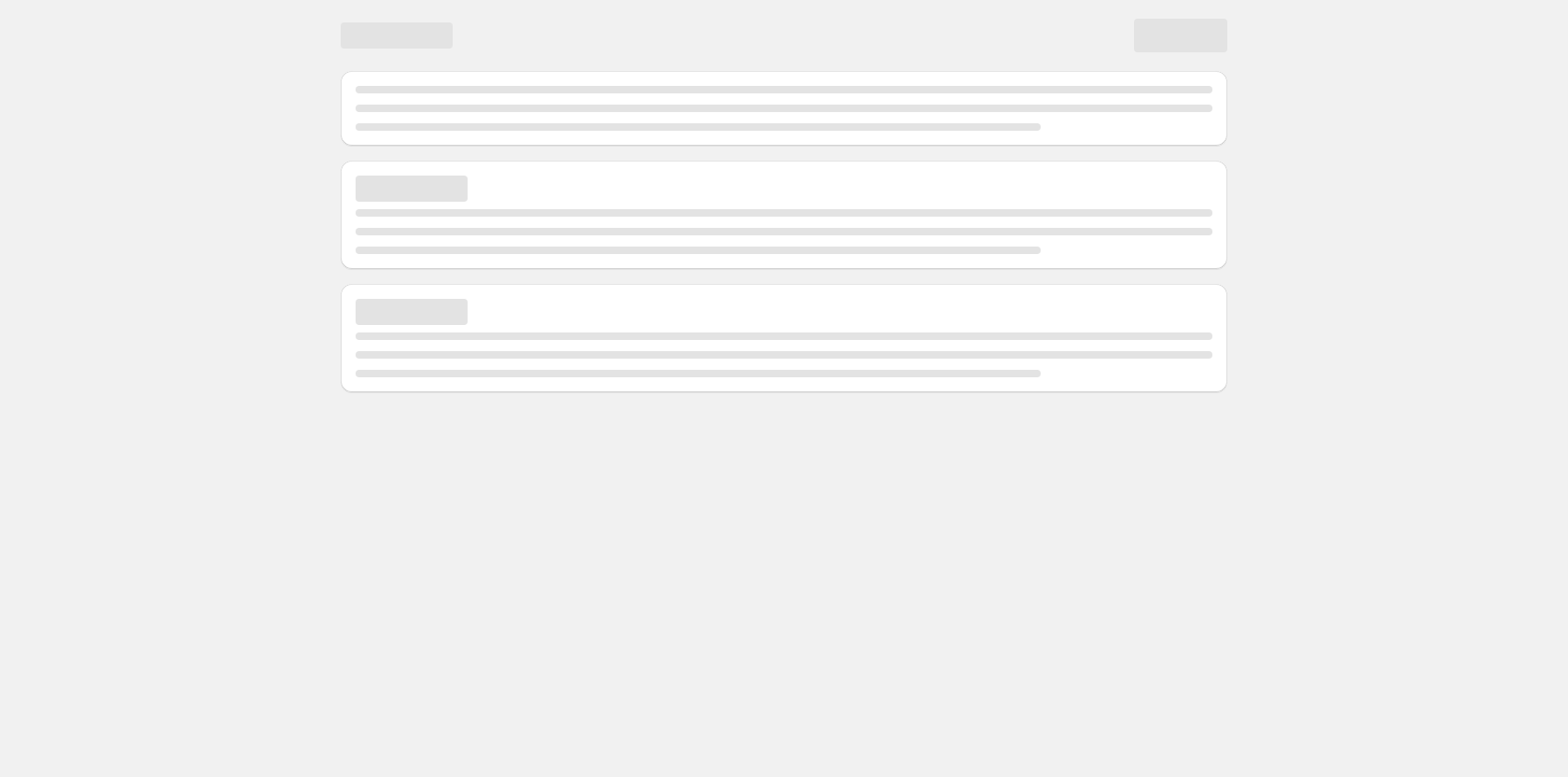 scroll, scrollTop: 0, scrollLeft: 0, axis: both 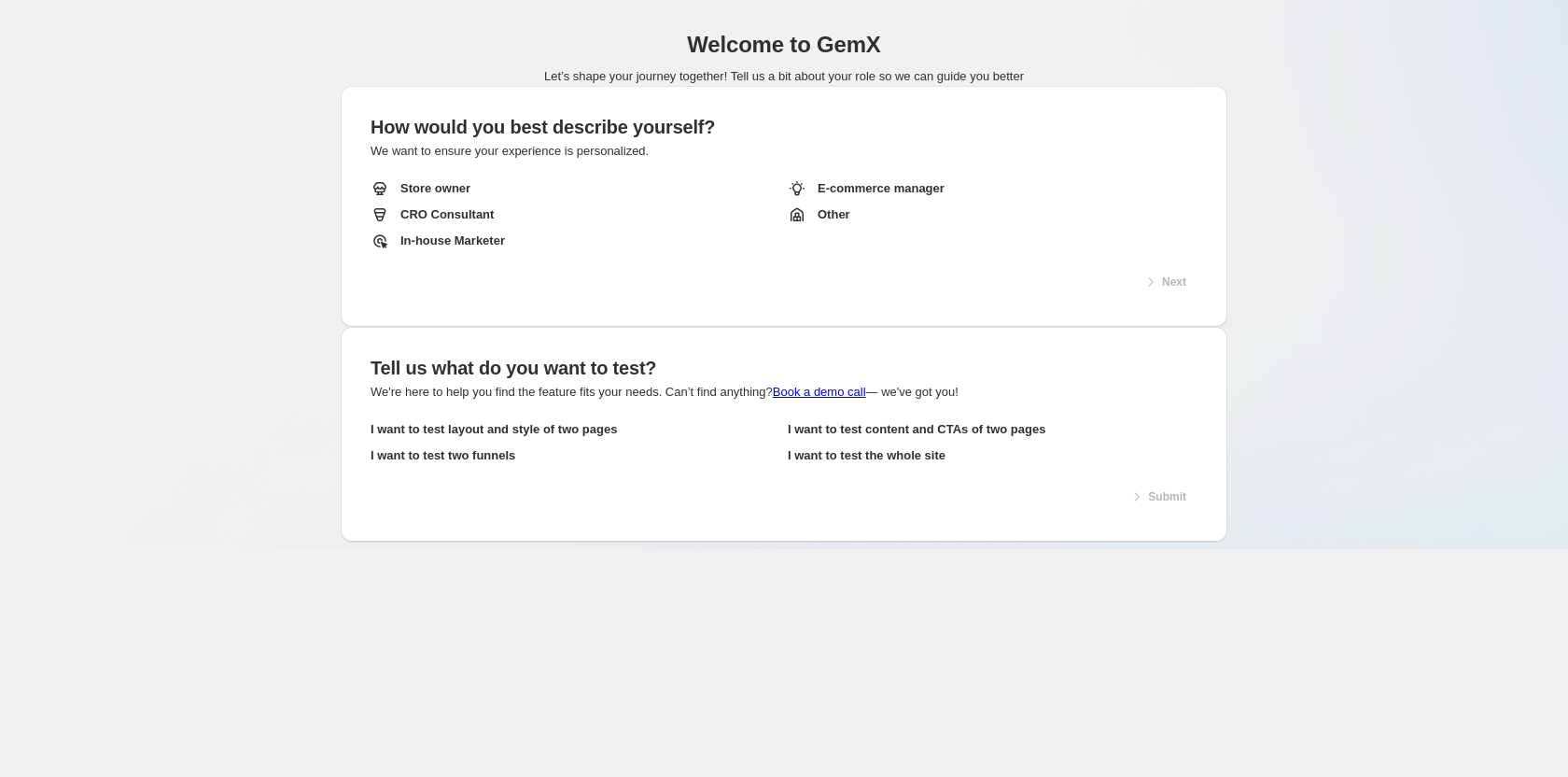 click on "Store owner" at bounding box center [575, 189] 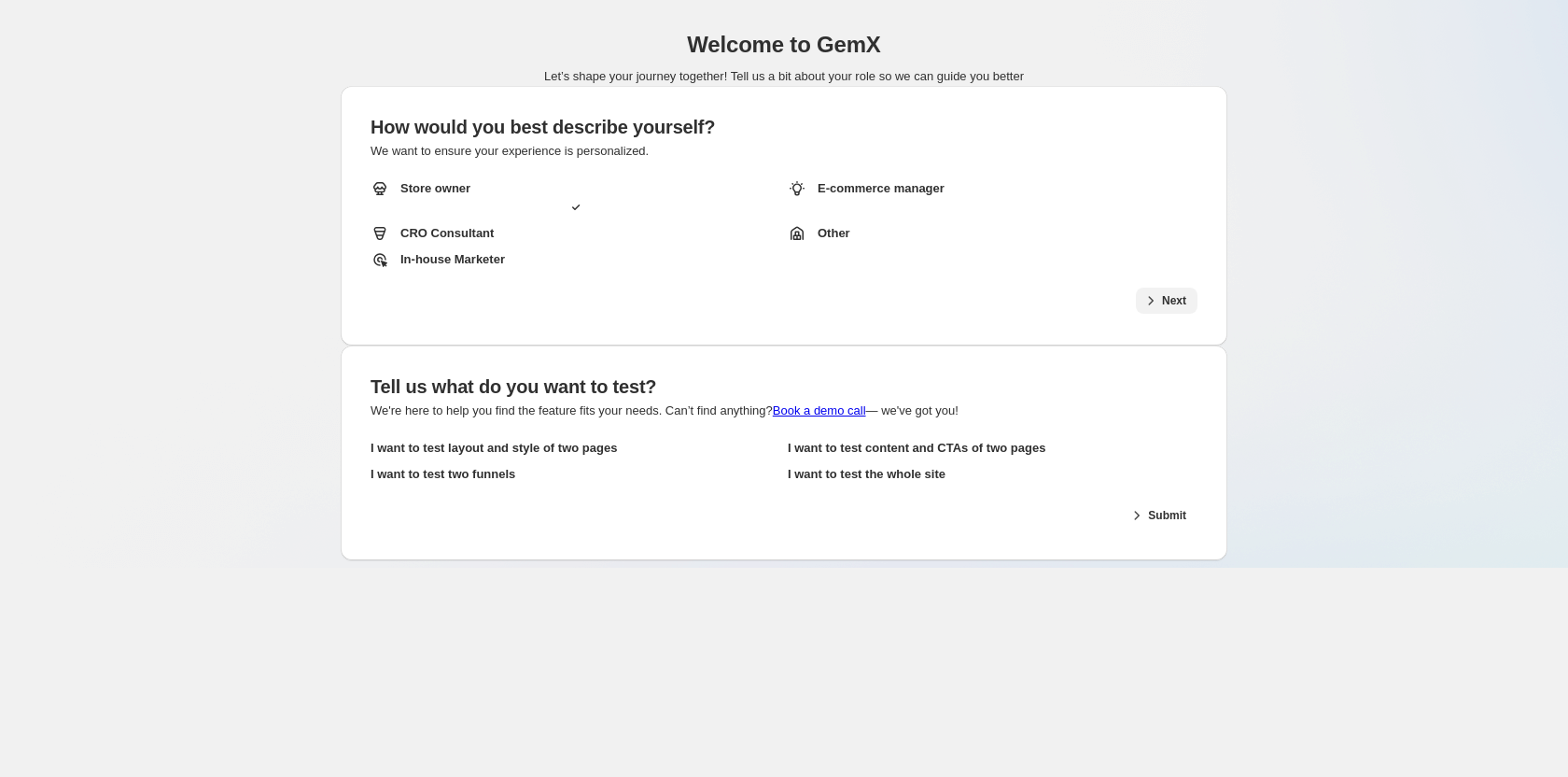 click on "Next" at bounding box center [1174, 301] 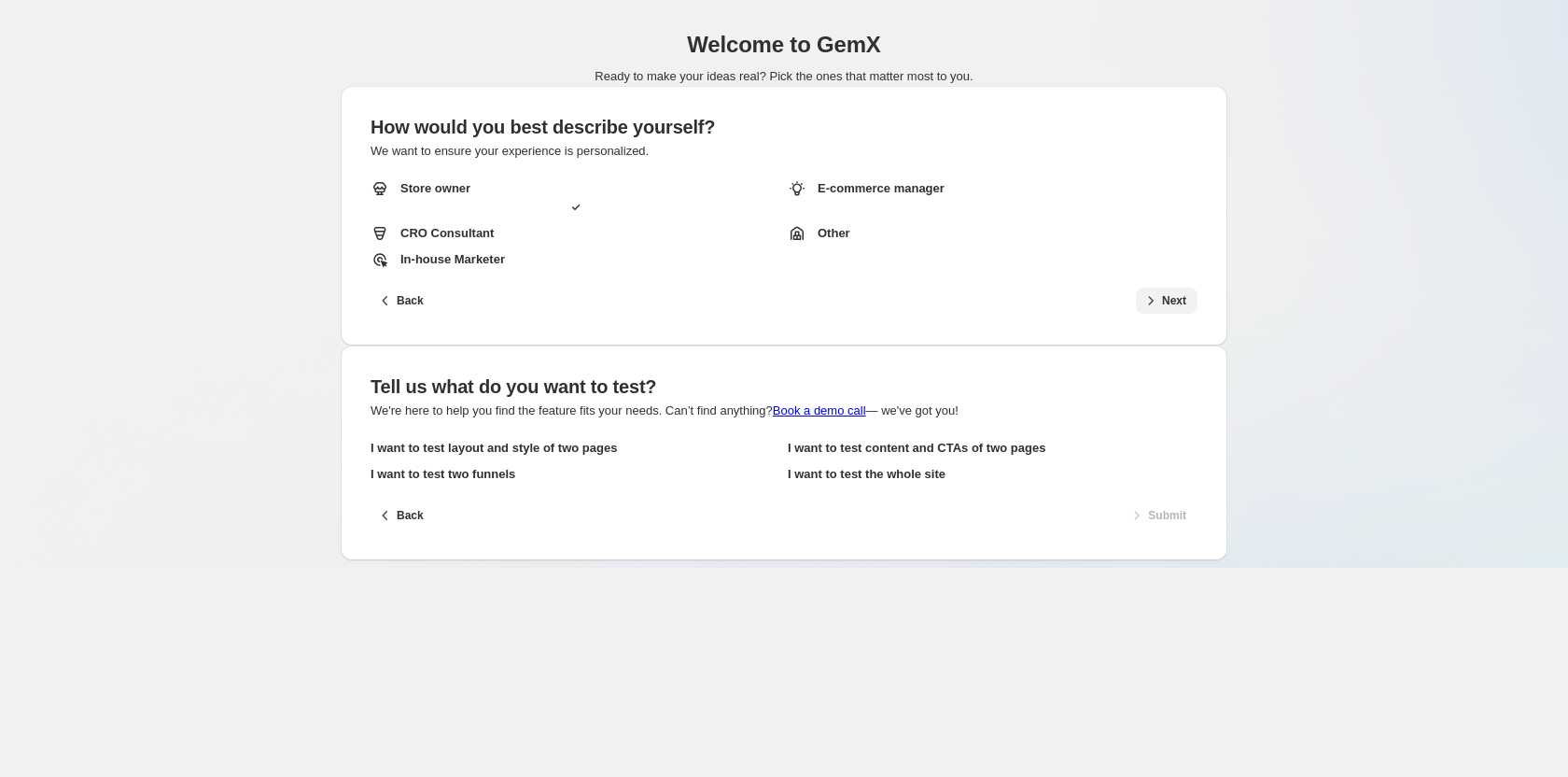 click on "I want to test layout and style of two pages" at bounding box center [494, 448] 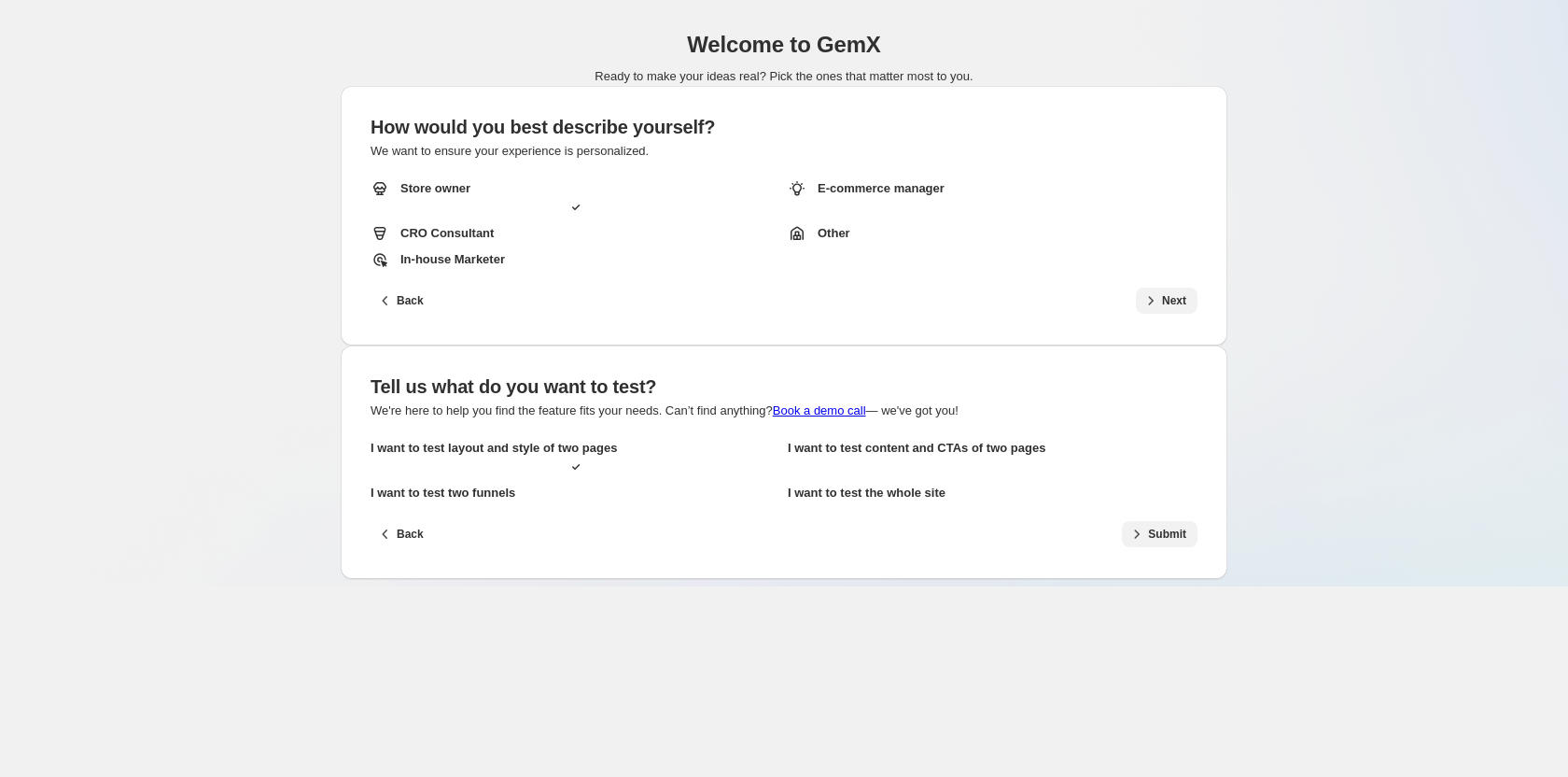 click on "Submit" at bounding box center (1159, 534) 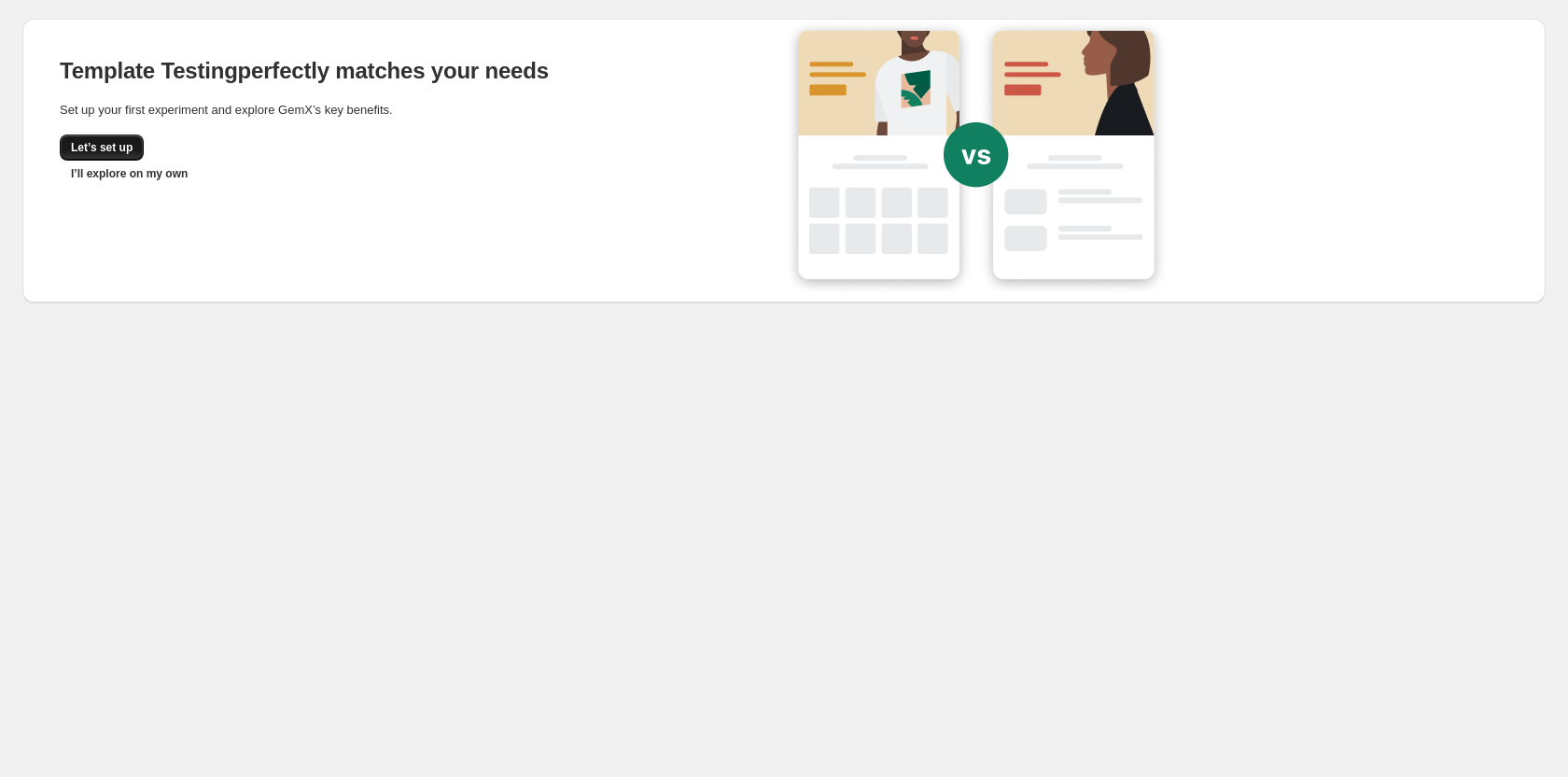 click on "Let’s set up" at bounding box center [102, 148] 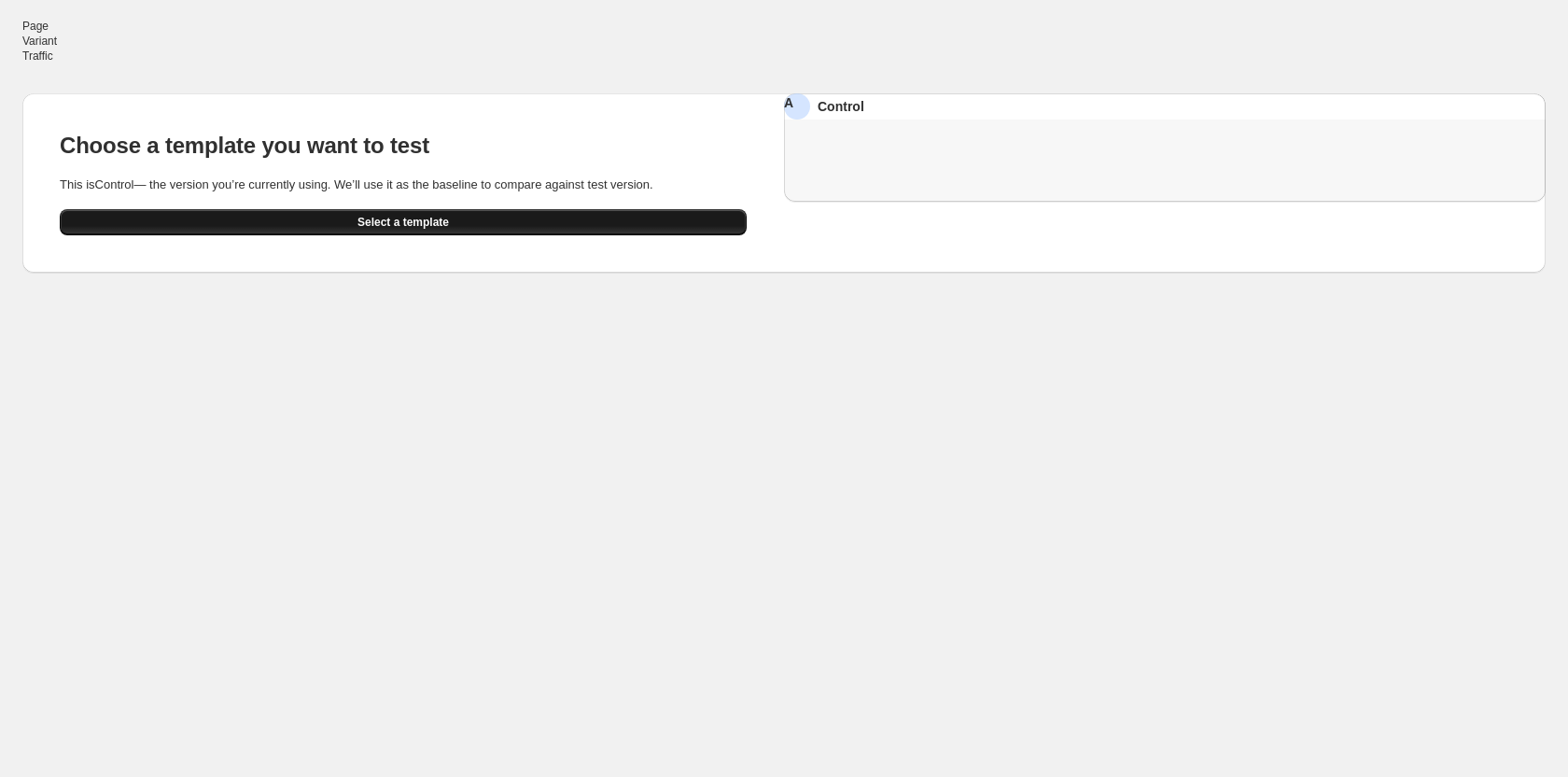 click on "Select a template" at bounding box center (403, 222) 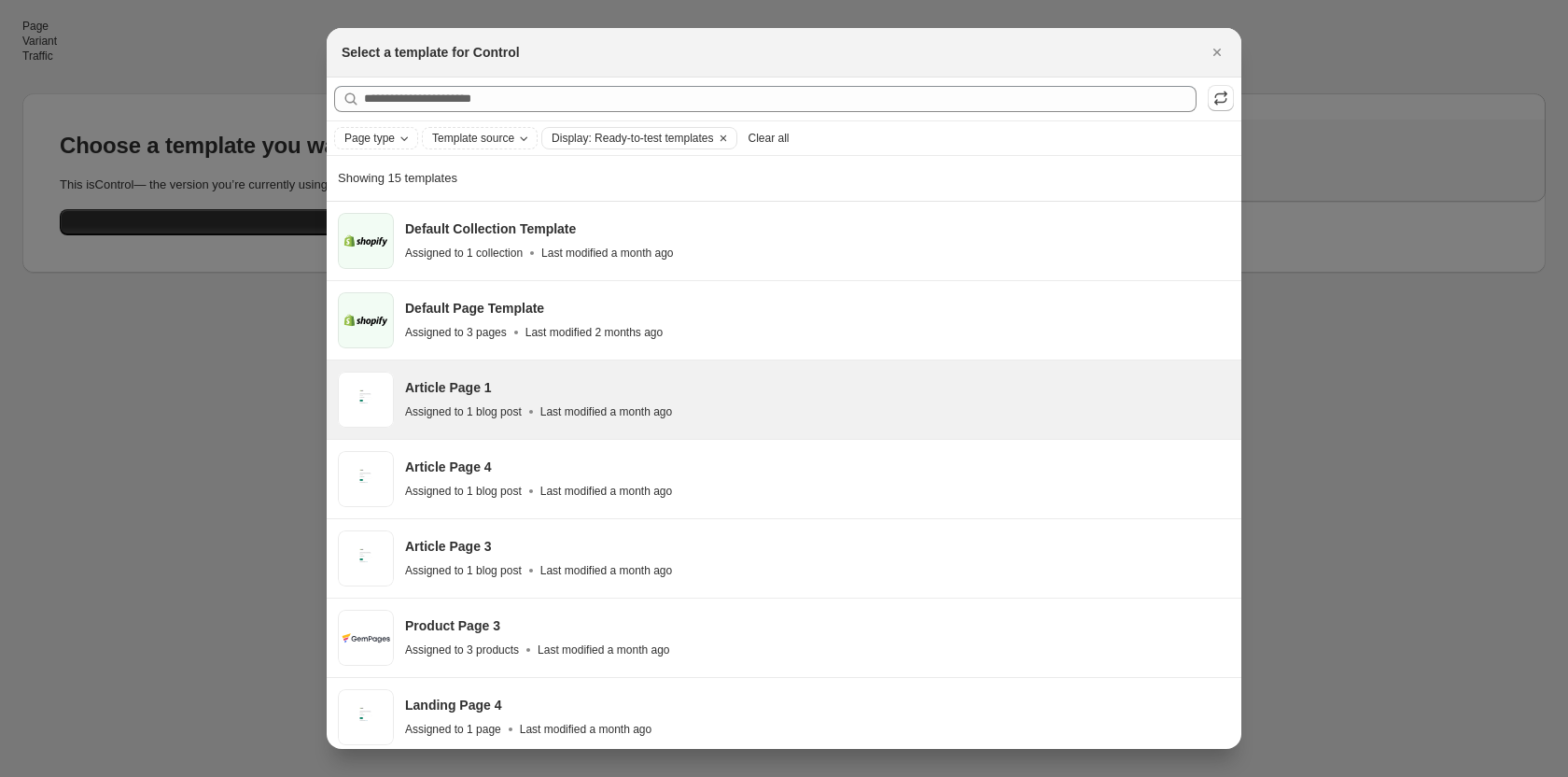 click on "Article Page 1 Assigned to 1 blog post Last modified a month ago" at bounding box center [815, 400] 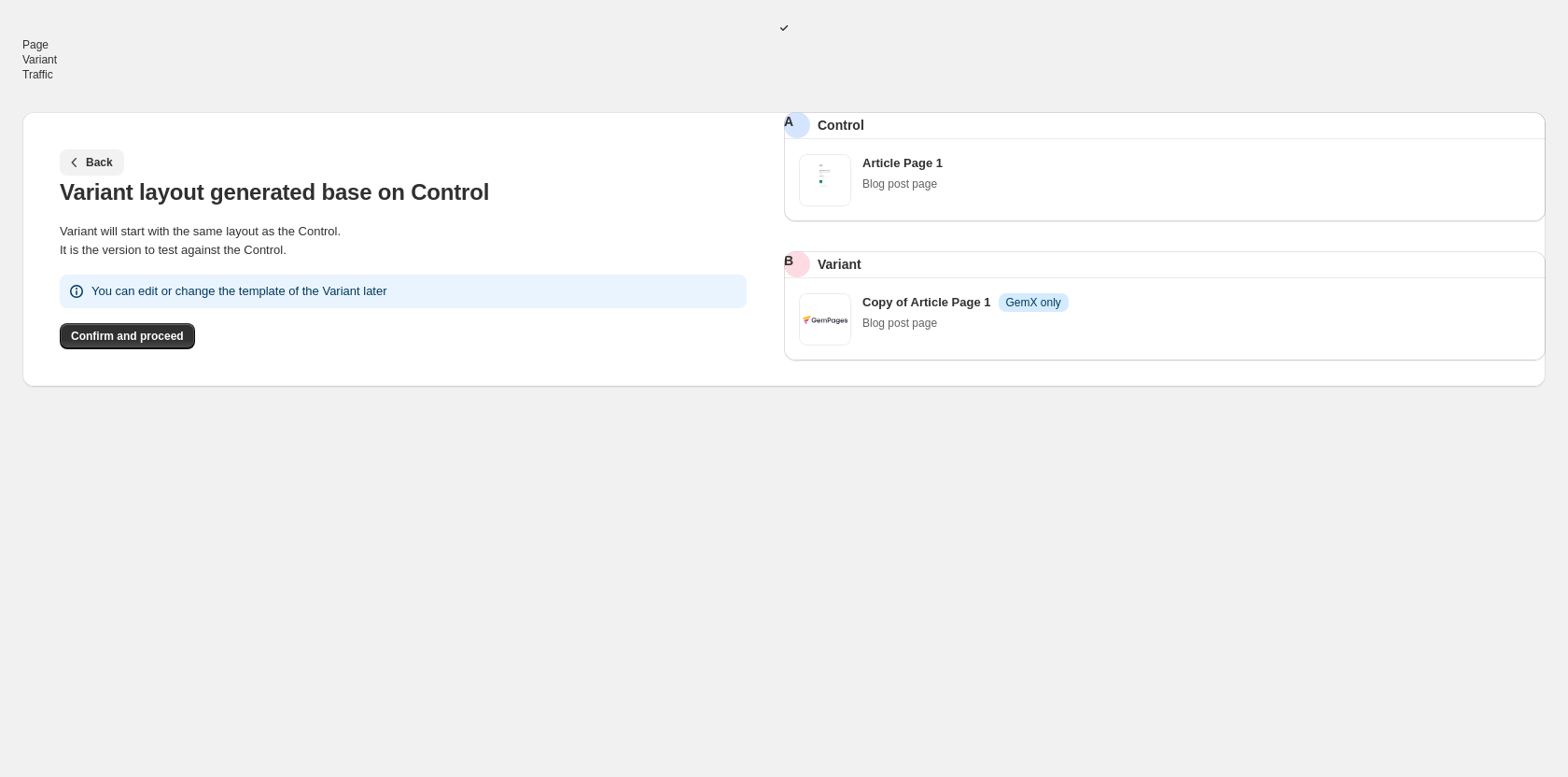 click on "Back" at bounding box center (99, 162) 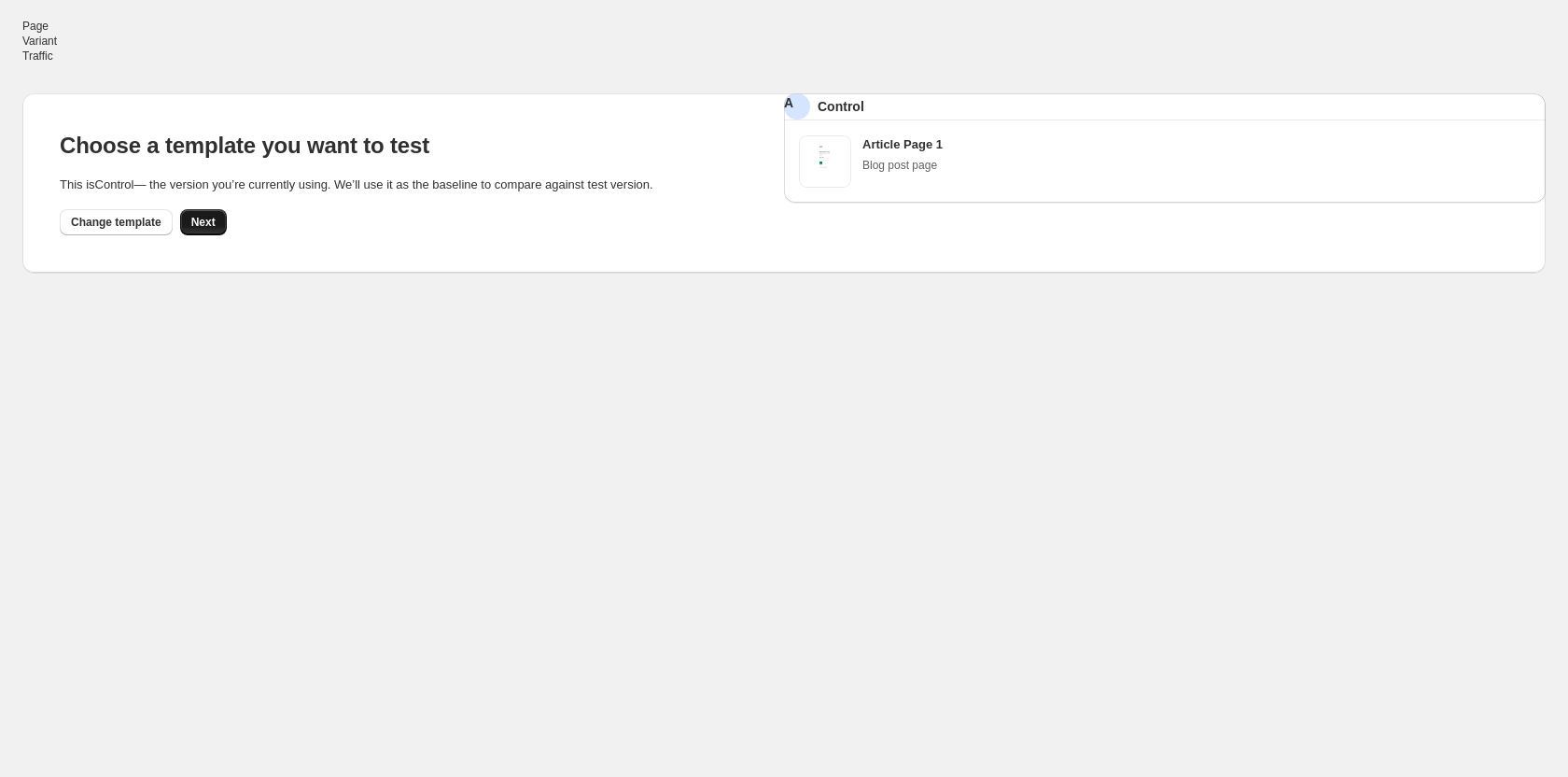 click on "Next" at bounding box center [203, 222] 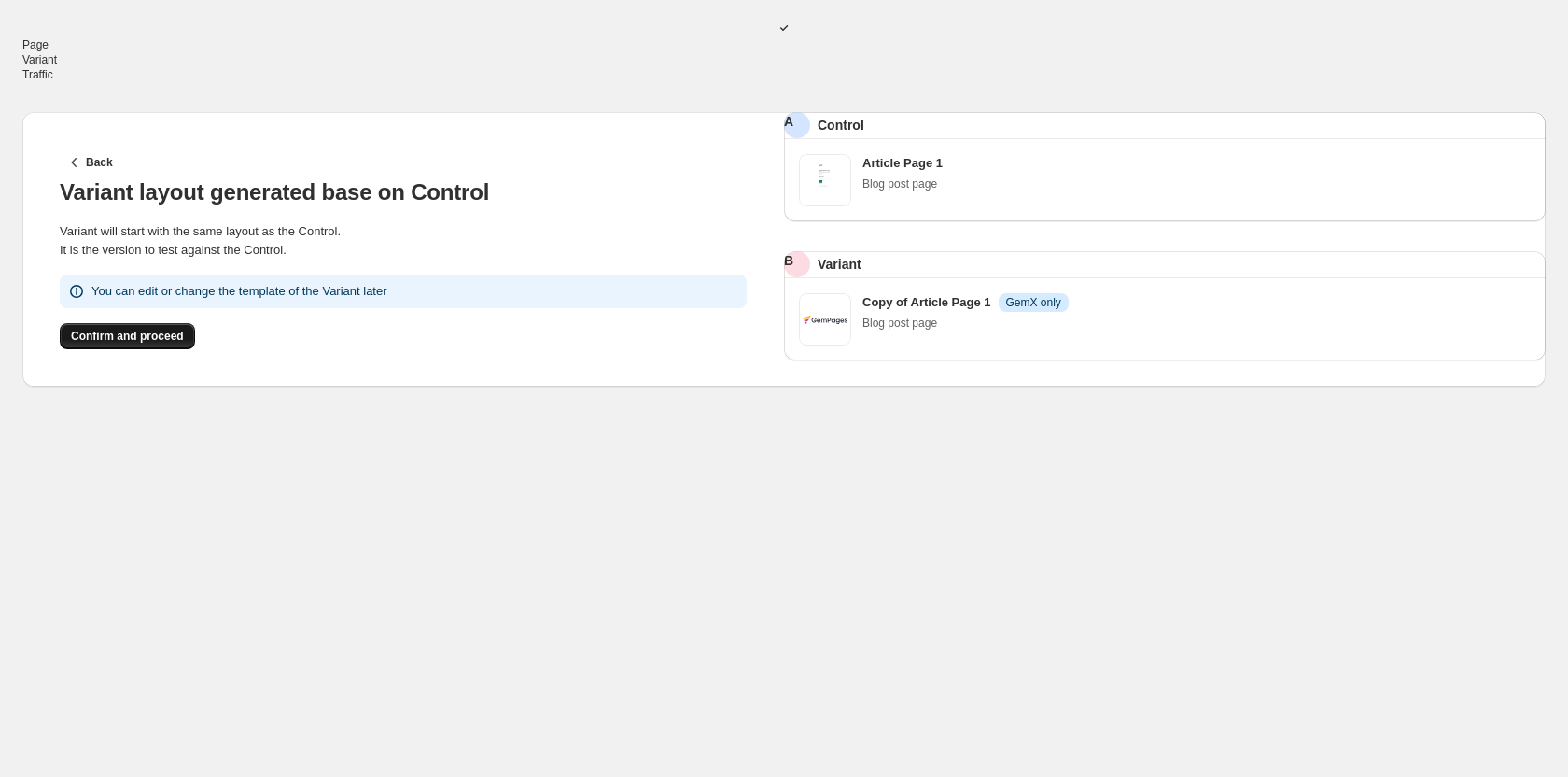 click on "Confirm and proceed" at bounding box center (127, 336) 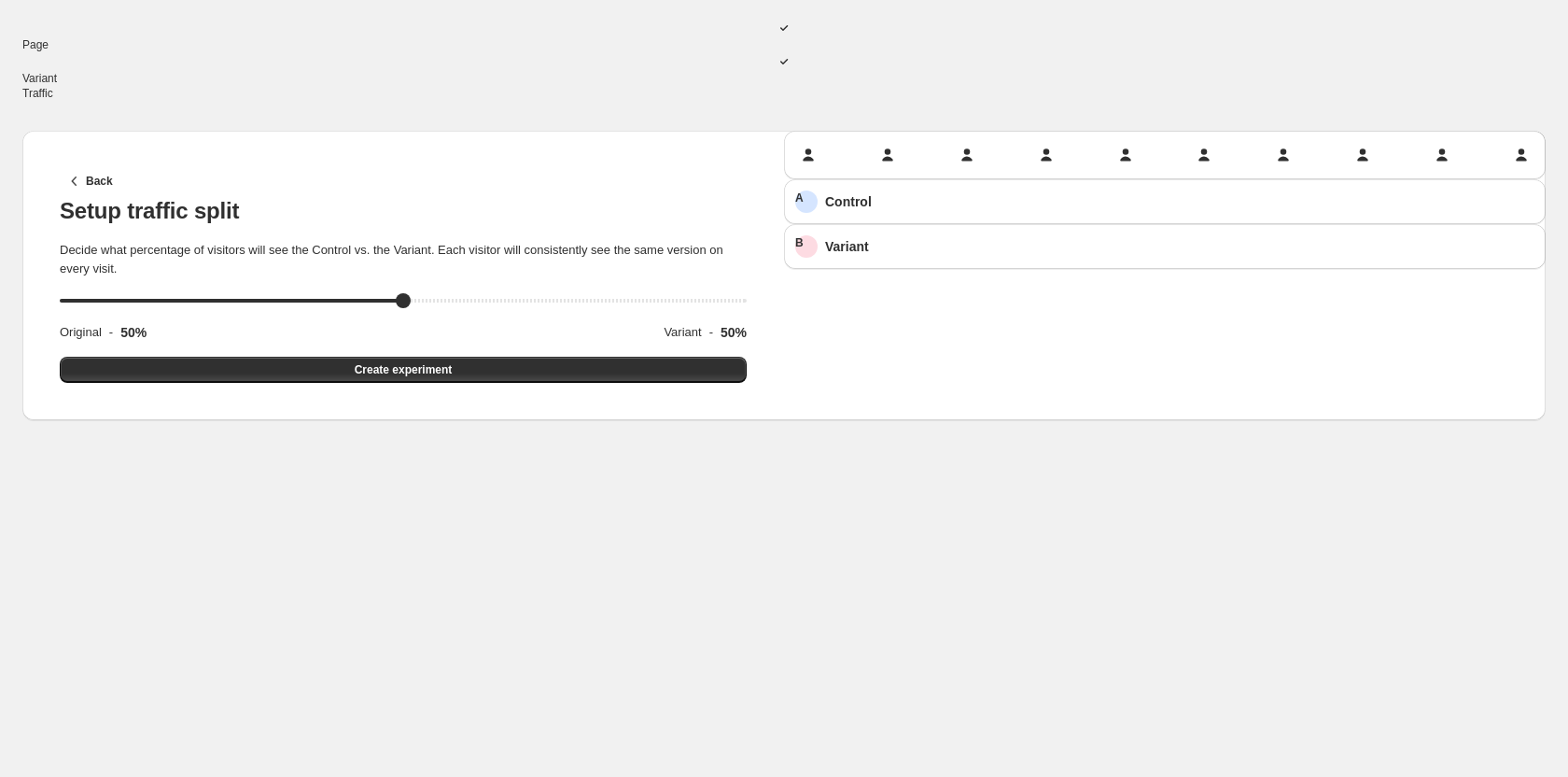 click on "Create experiment" at bounding box center [403, 370] 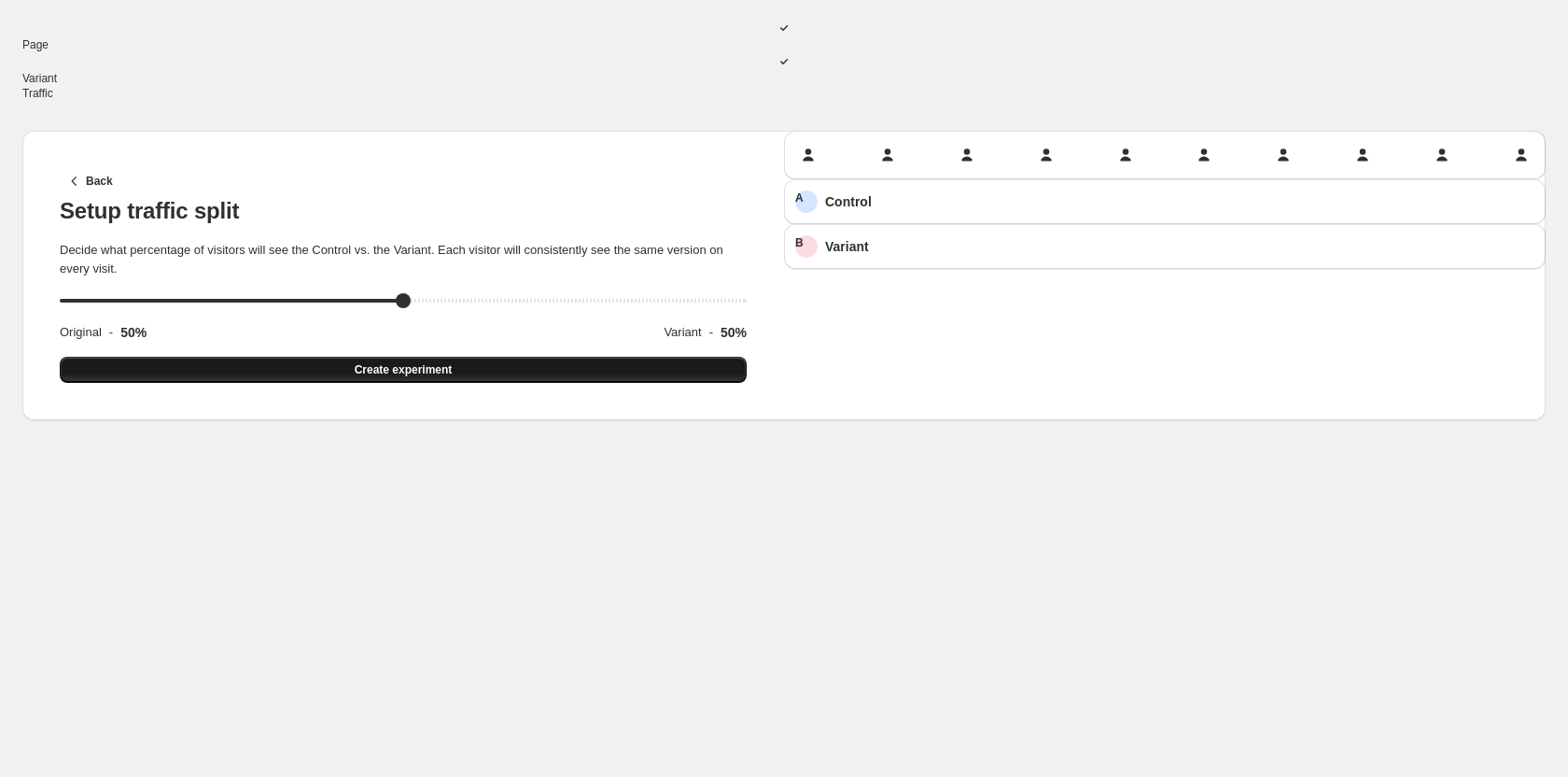 click on "Create experiment" at bounding box center [403, 370] 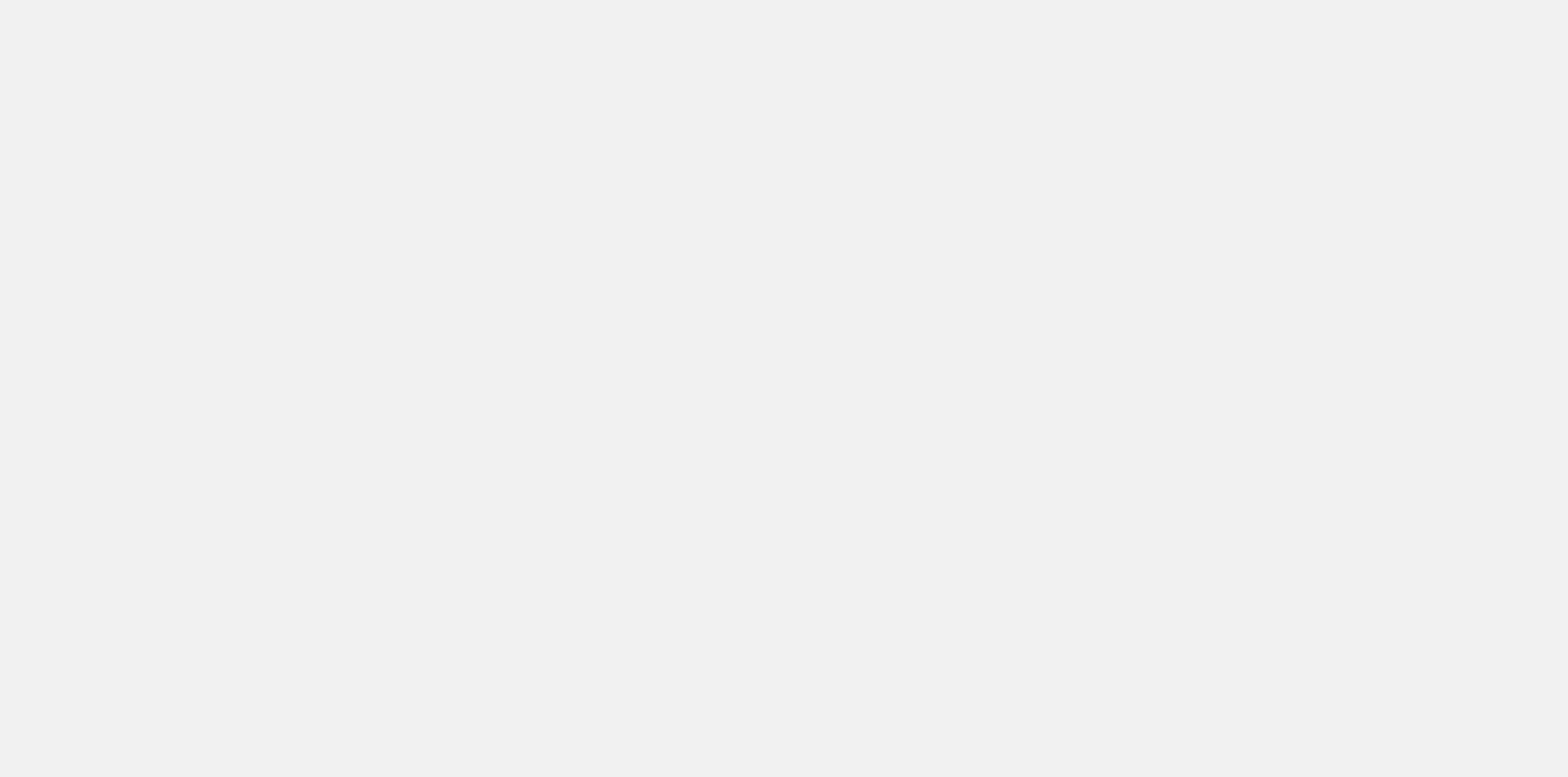 scroll, scrollTop: 0, scrollLeft: 0, axis: both 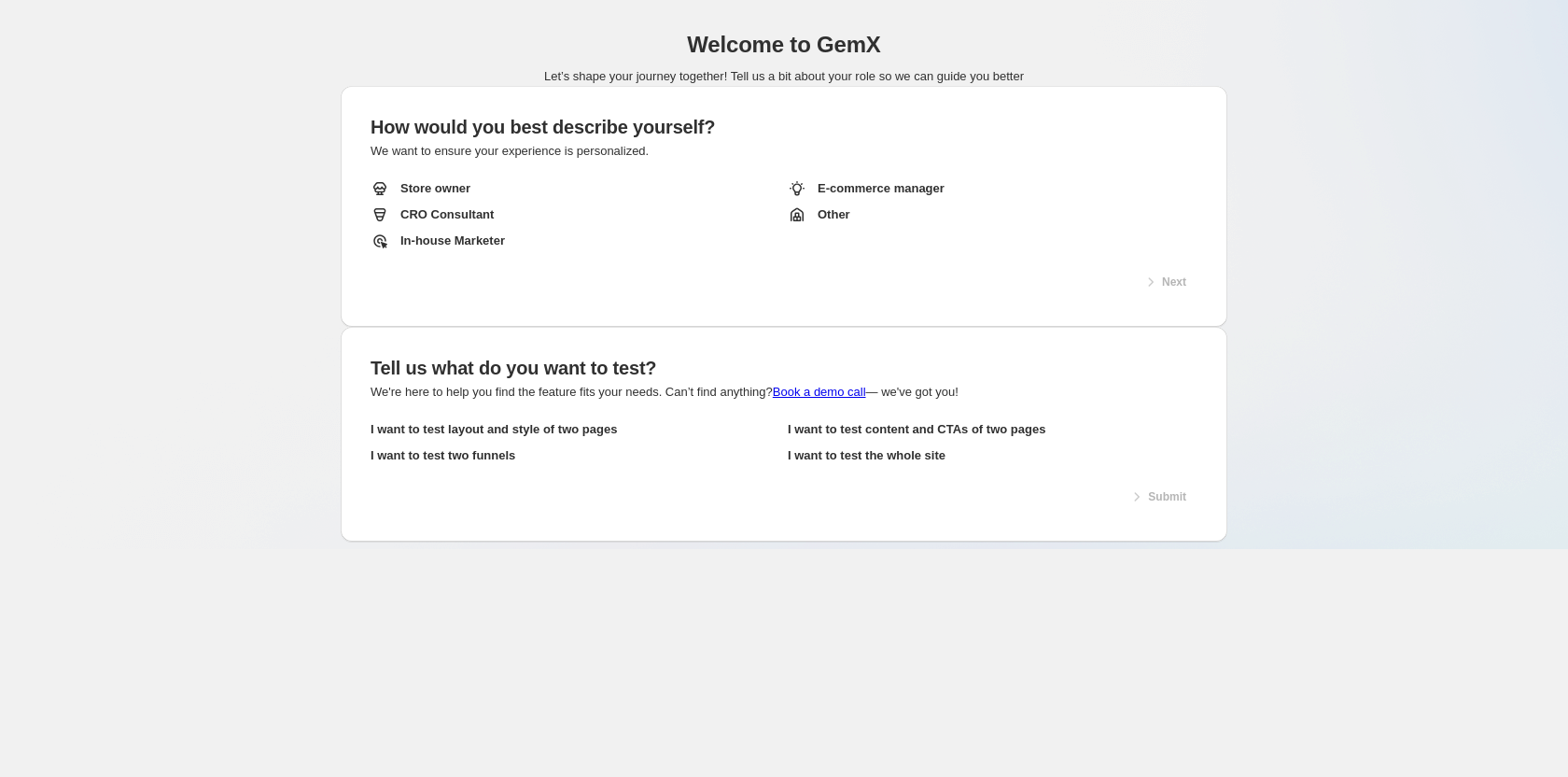 drag, startPoint x: 688, startPoint y: 255, endPoint x: 1001, endPoint y: 353, distance: 327.98323 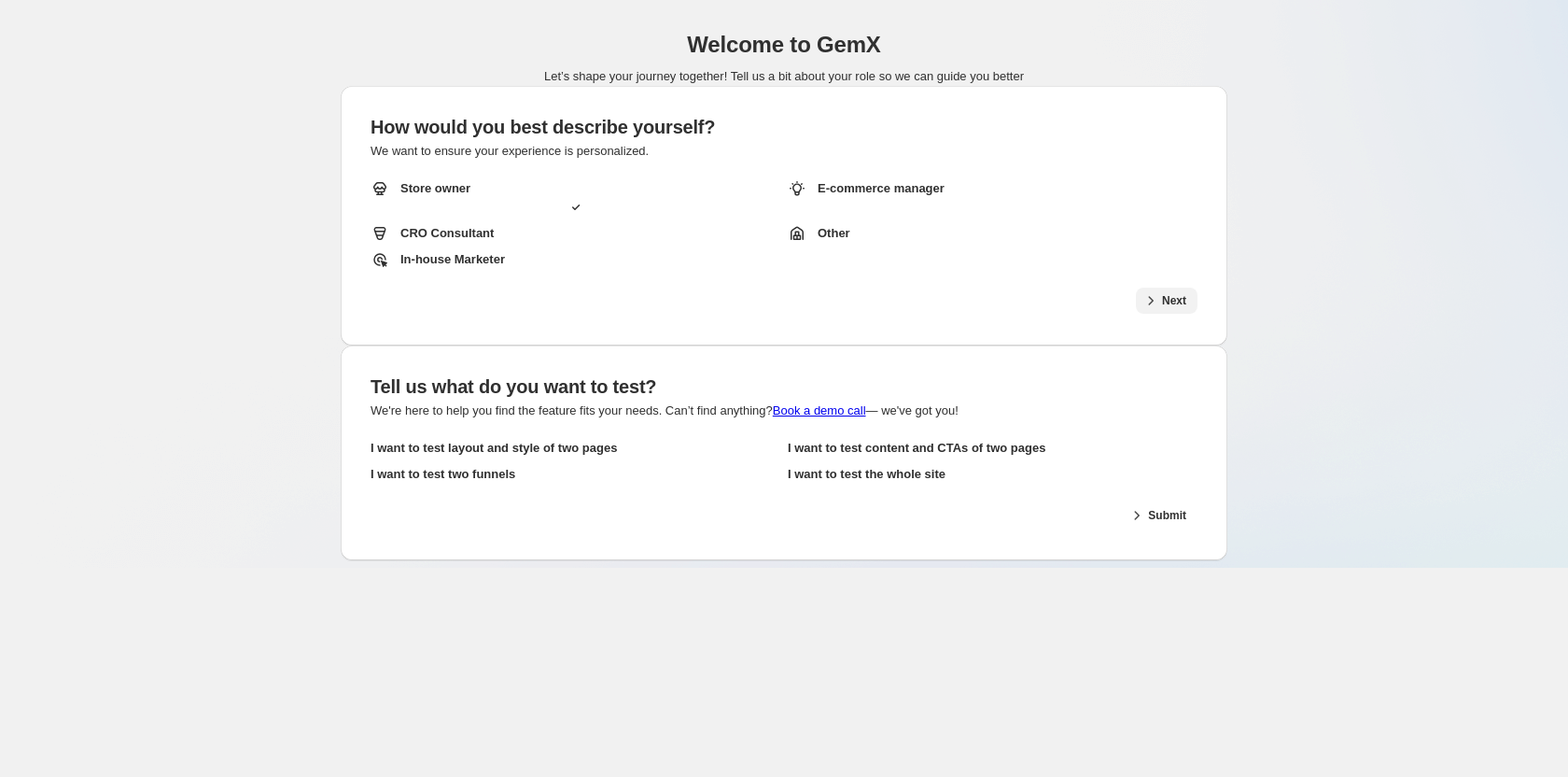 click on "Next" at bounding box center (1174, 301) 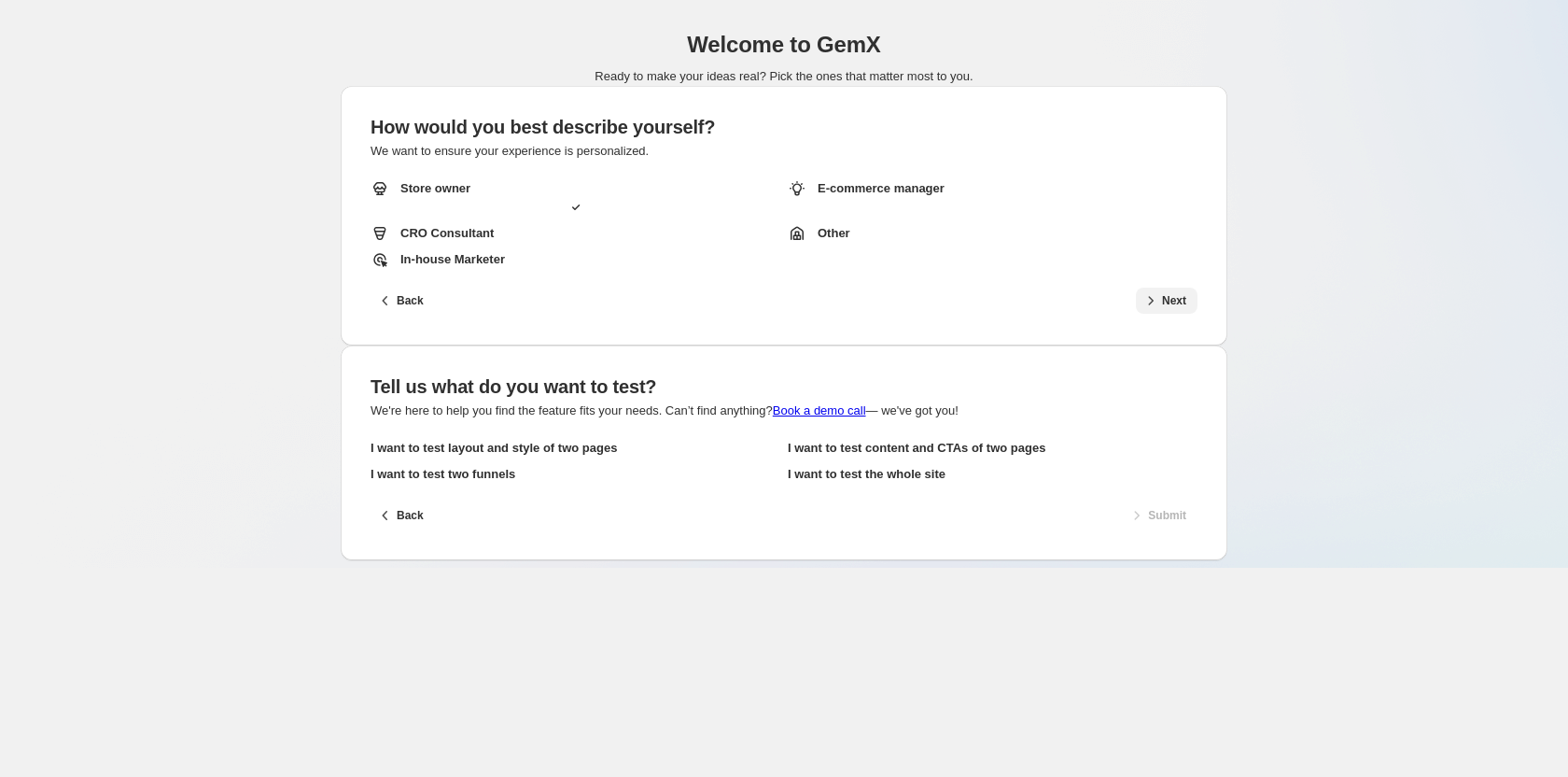 click on "I want to test layout and style of two pages" at bounding box center (494, 448) 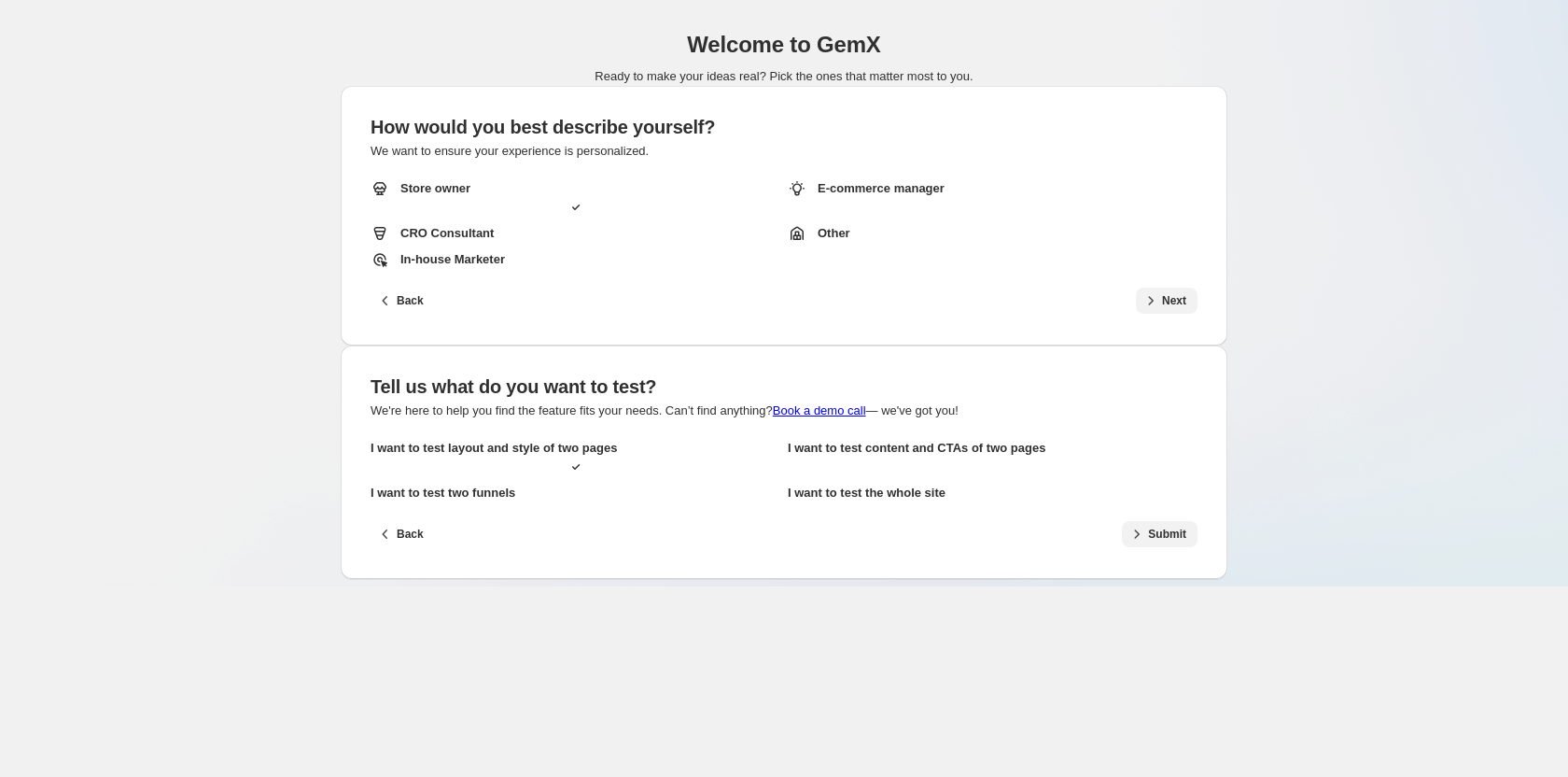 click on "Submit" at bounding box center [1167, 534] 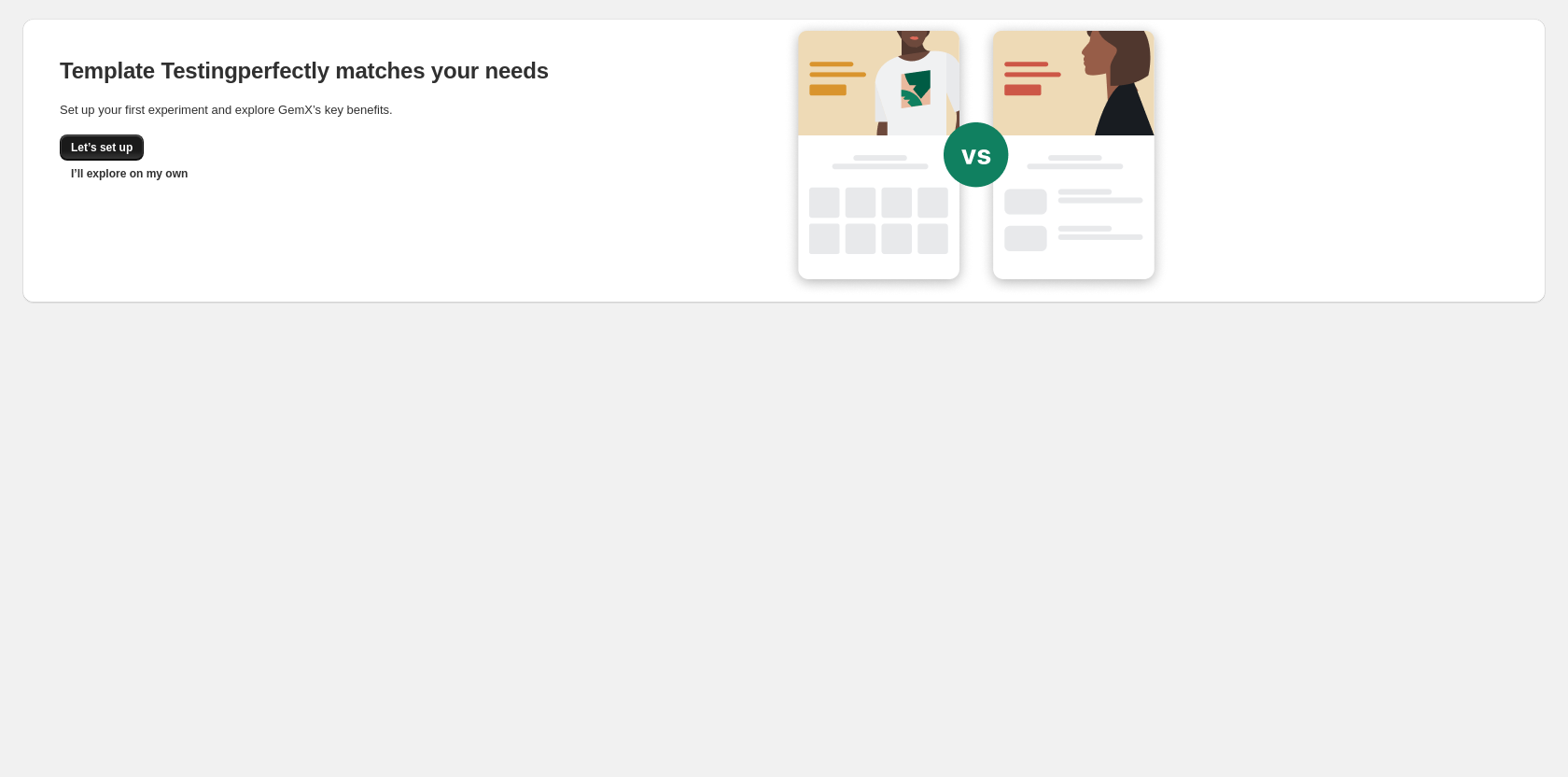 click on "Let’s set up" at bounding box center [102, 148] 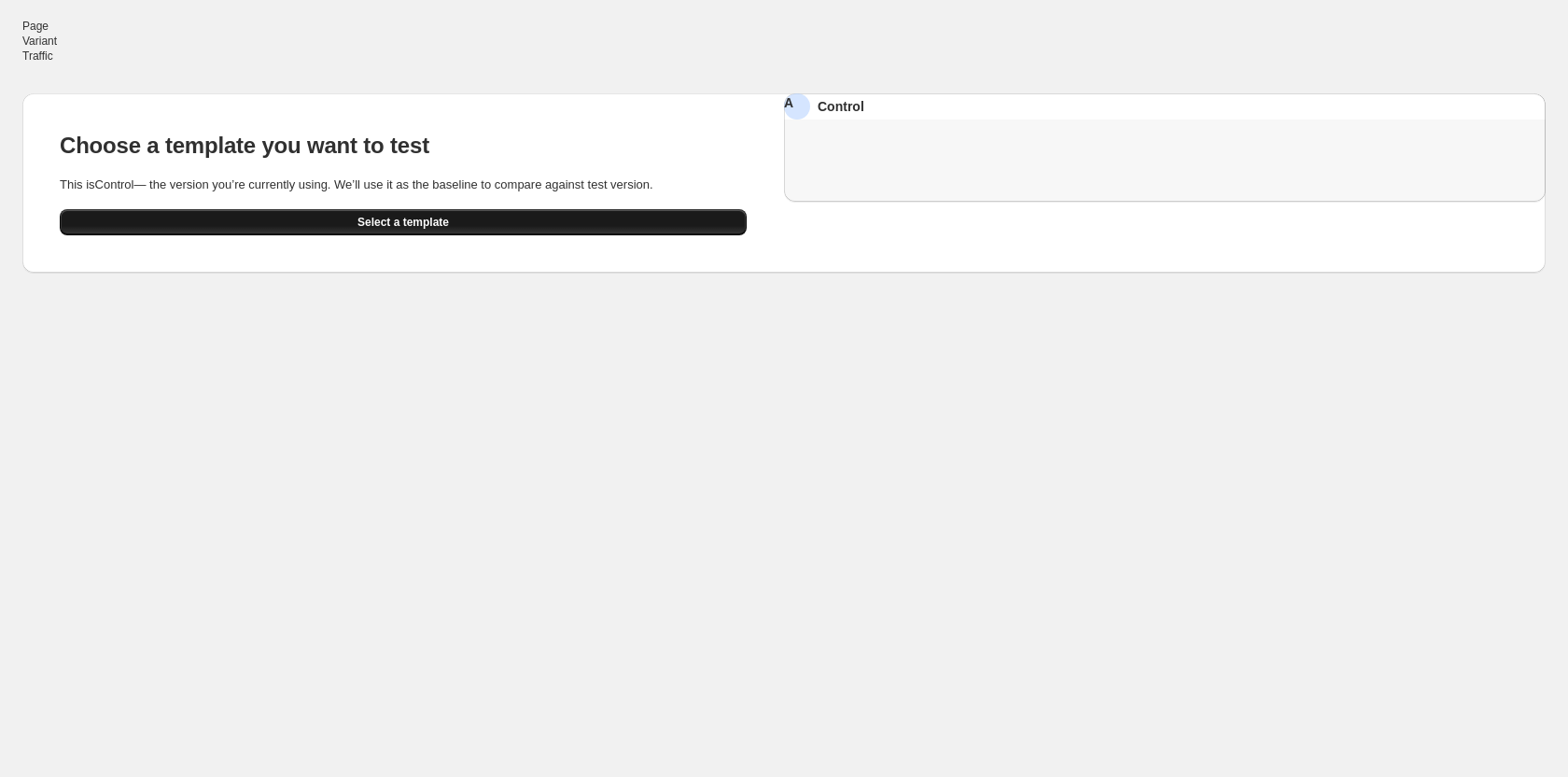 click on "Select a template" at bounding box center [403, 222] 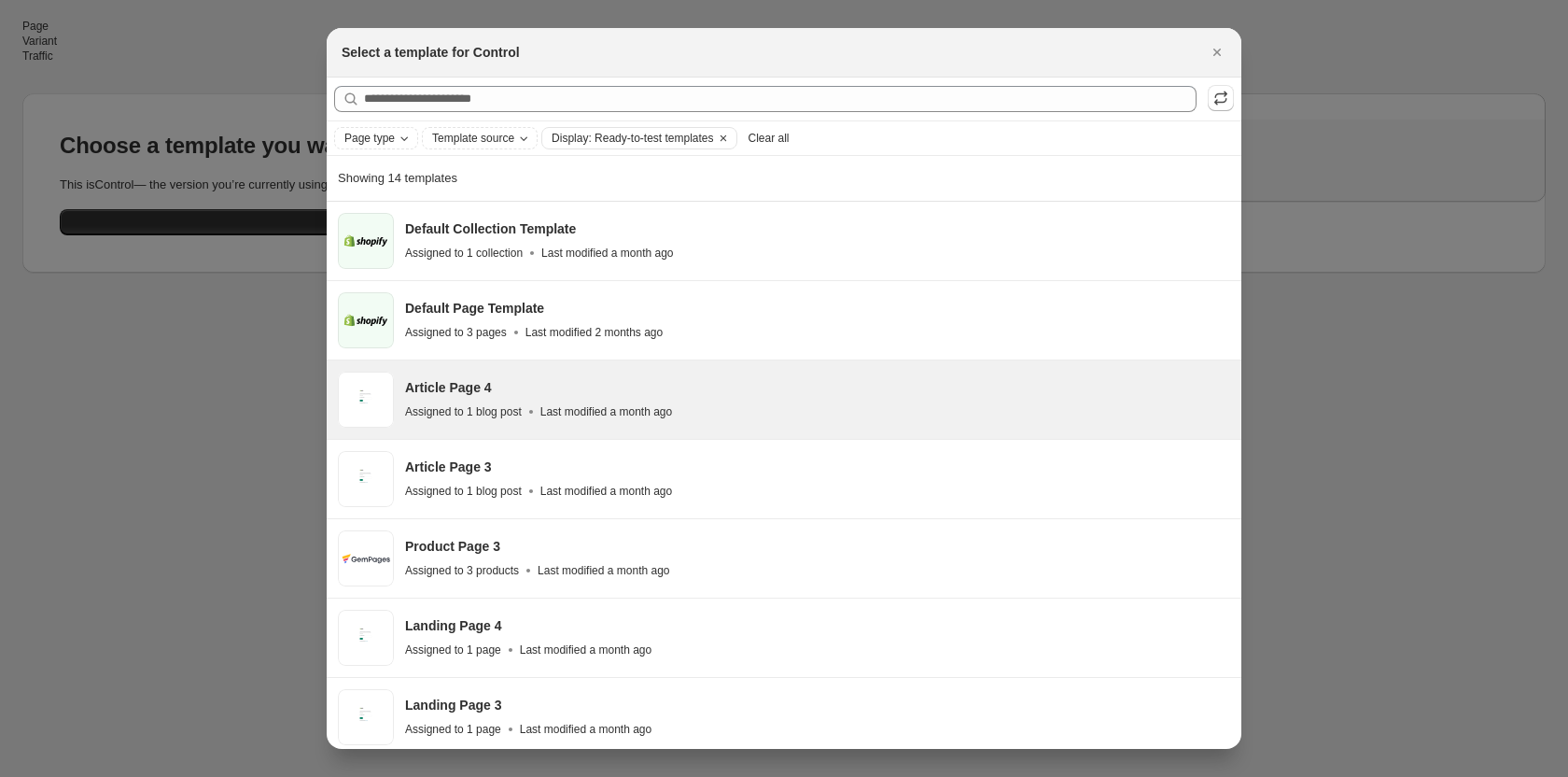 click on "Article Page 4 Assigned to 1 blog post Last modified a month ago" at bounding box center [818, 400] 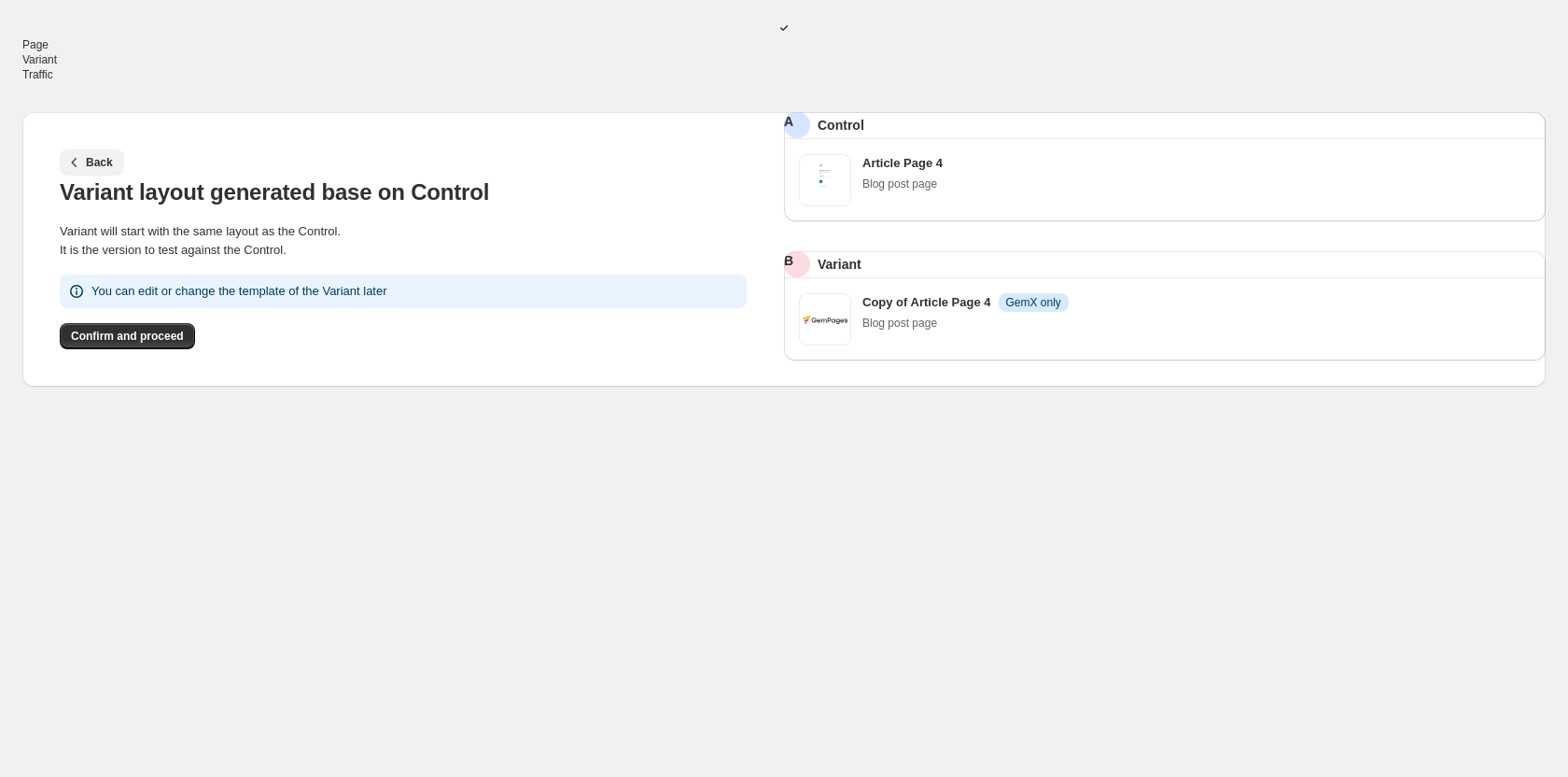 click on "Back" at bounding box center (99, 162) 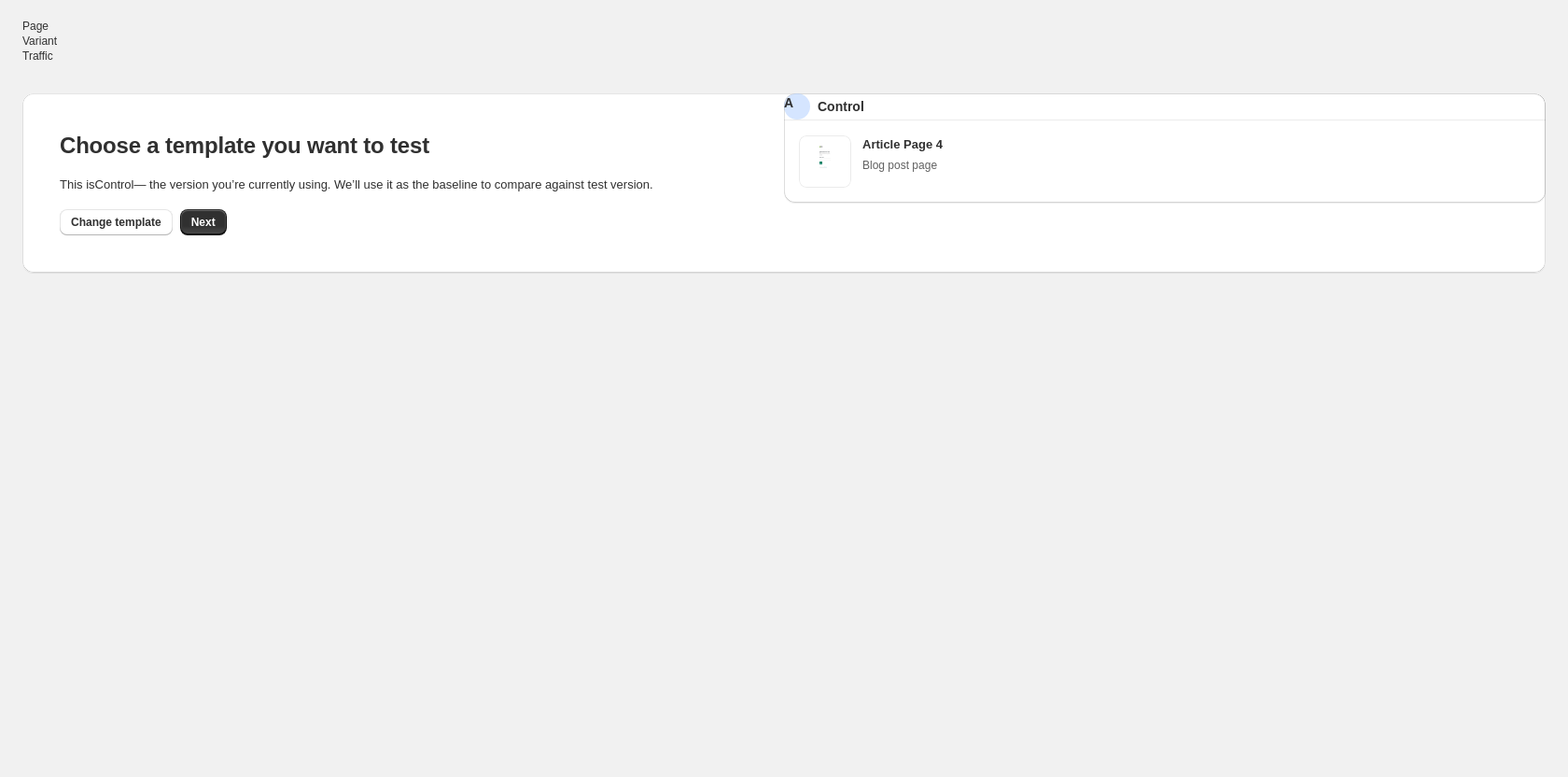 click on "Choose a template you want to test This is  Control  — the version you’re currently using. We’ll use it as the baseline to compare against test version. Change template Next" at bounding box center [403, 183] 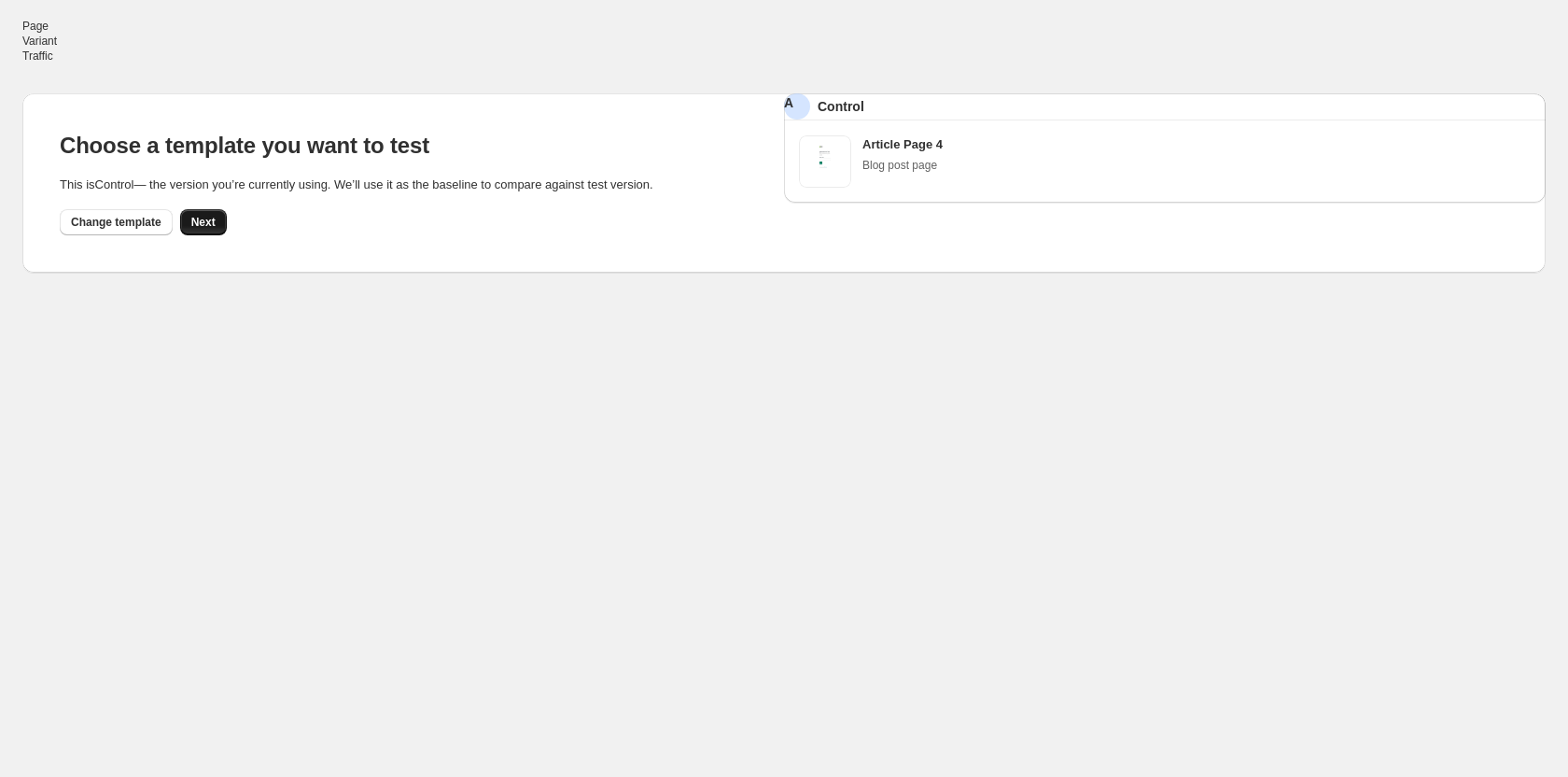 click on "Next" at bounding box center [203, 222] 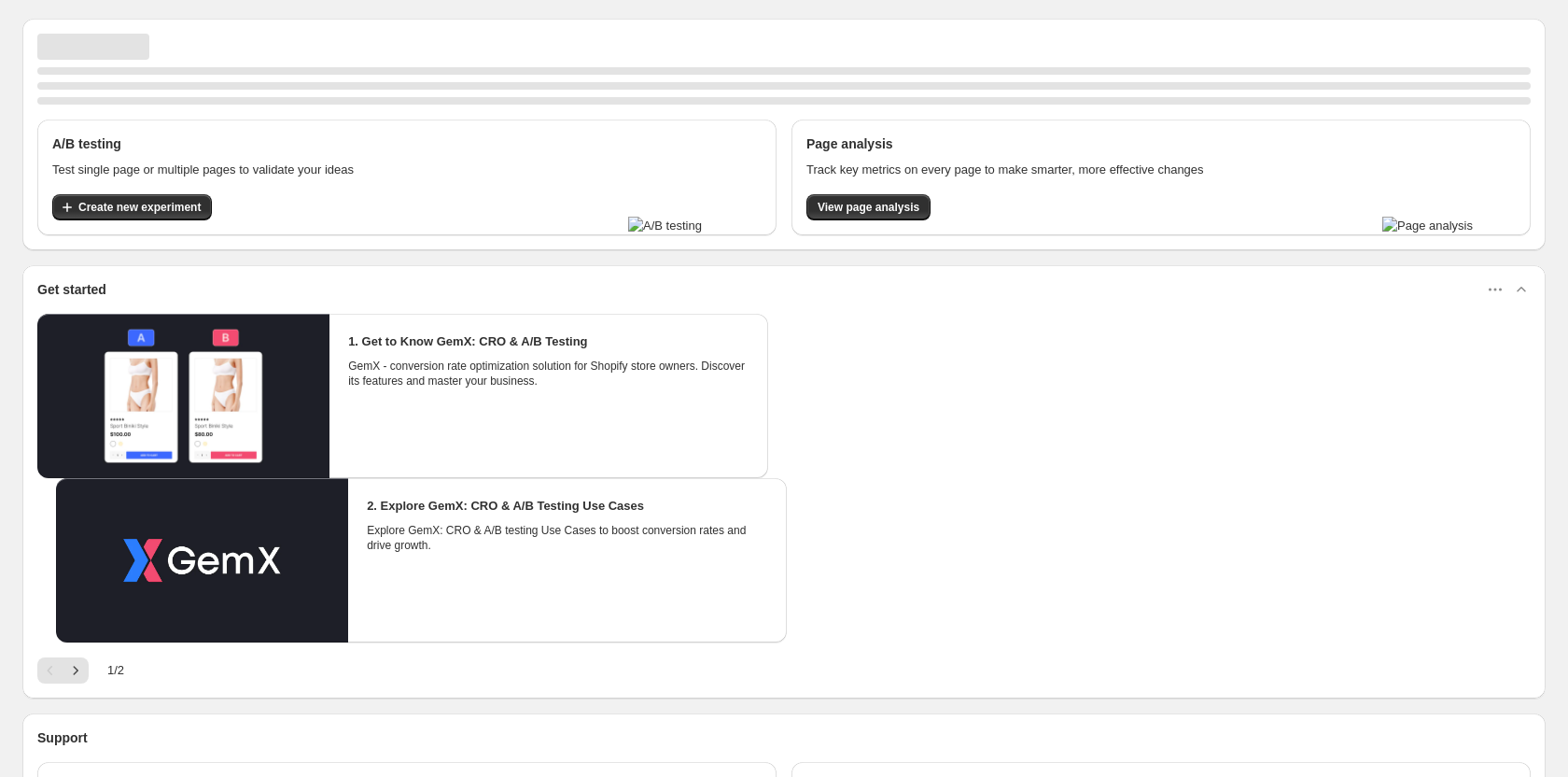scroll, scrollTop: 0, scrollLeft: 0, axis: both 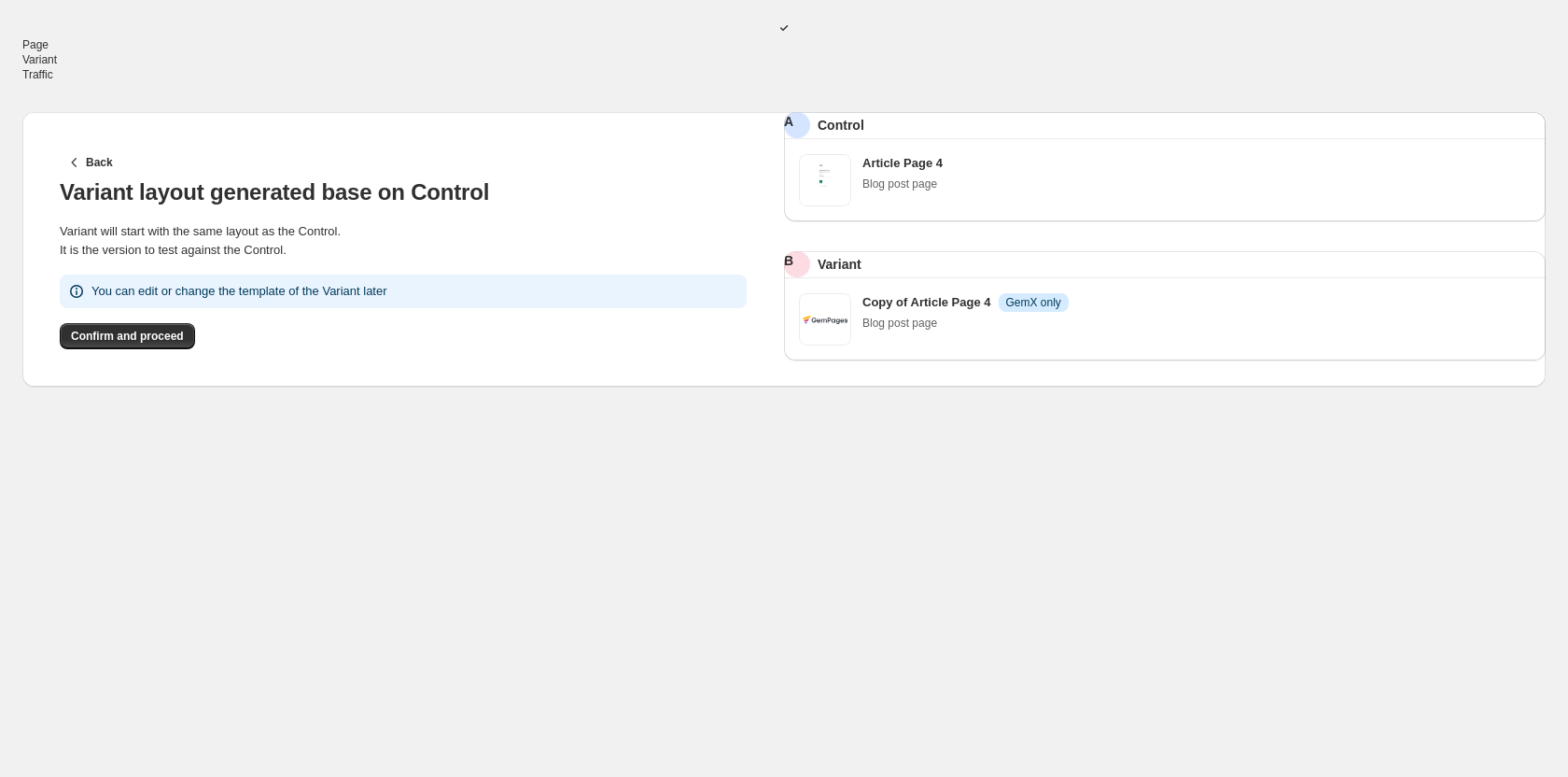 click on "Back Variant layout generated base on Control Variant will start with the same layout as the Control. It is the version to test against the Control.  You can edit or change the template of the Variant later Confirm and proceed" at bounding box center (403, 249) 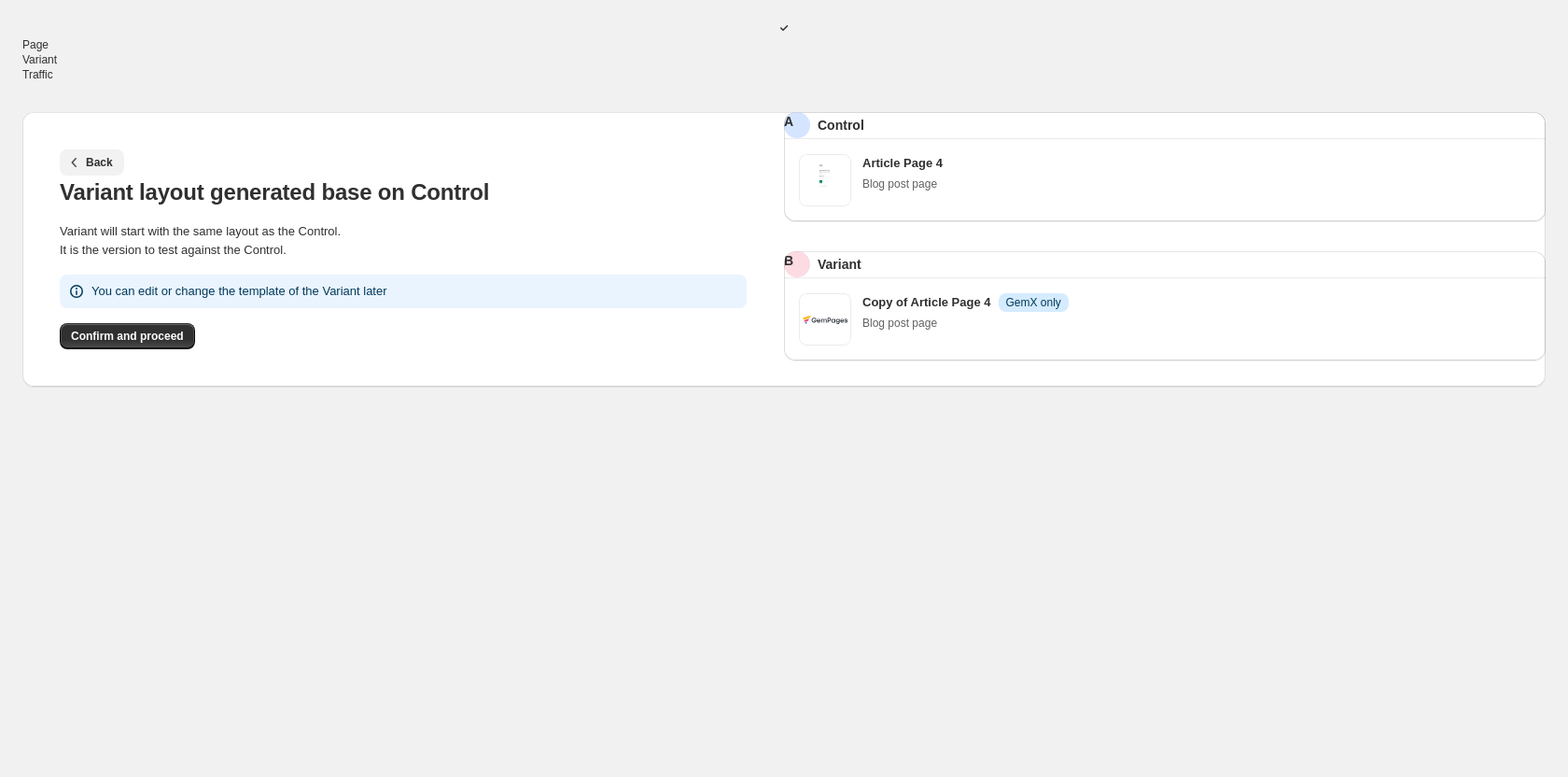click on "Back" at bounding box center [99, 162] 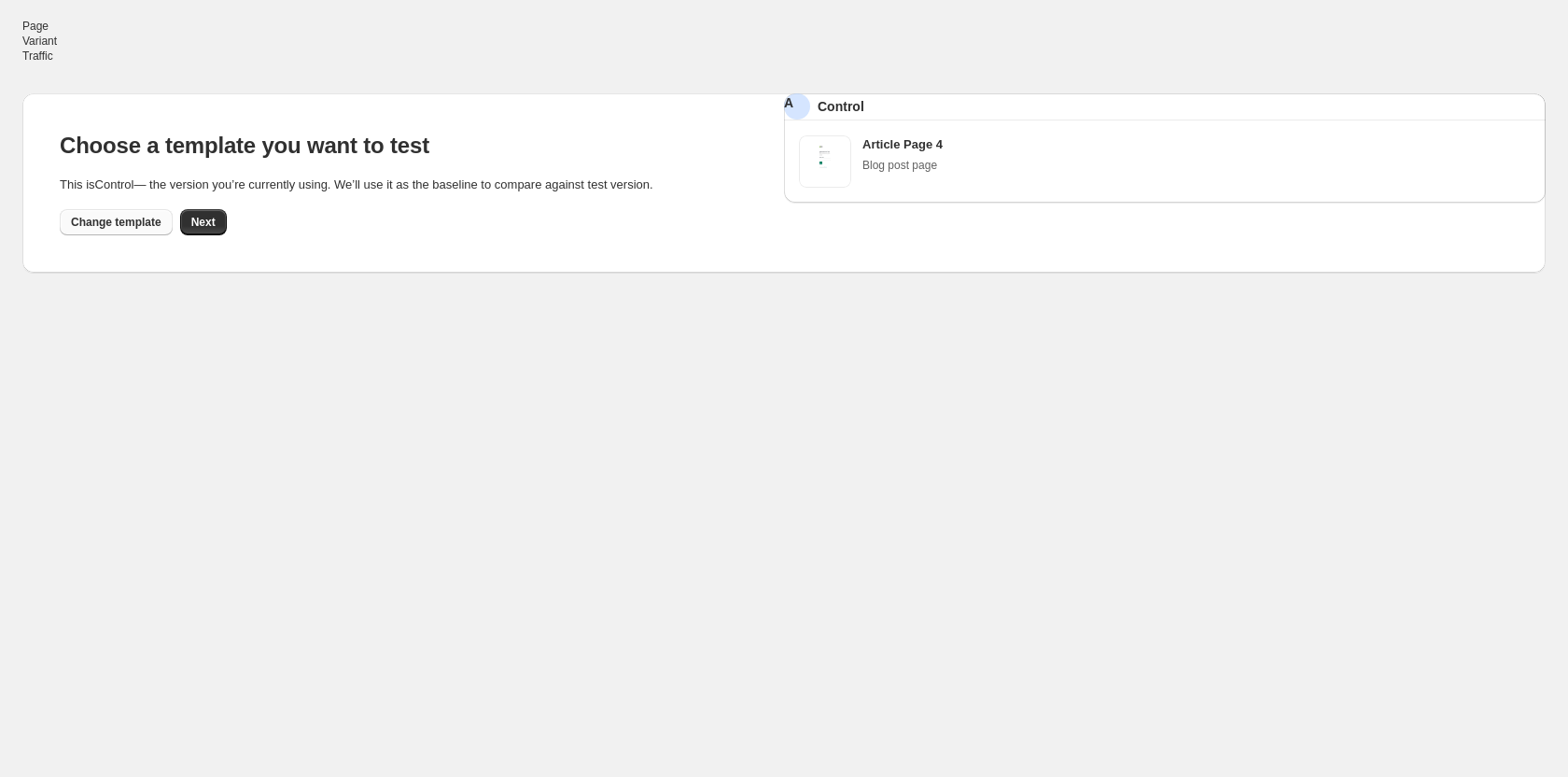 click on "Change template" at bounding box center (116, 222) 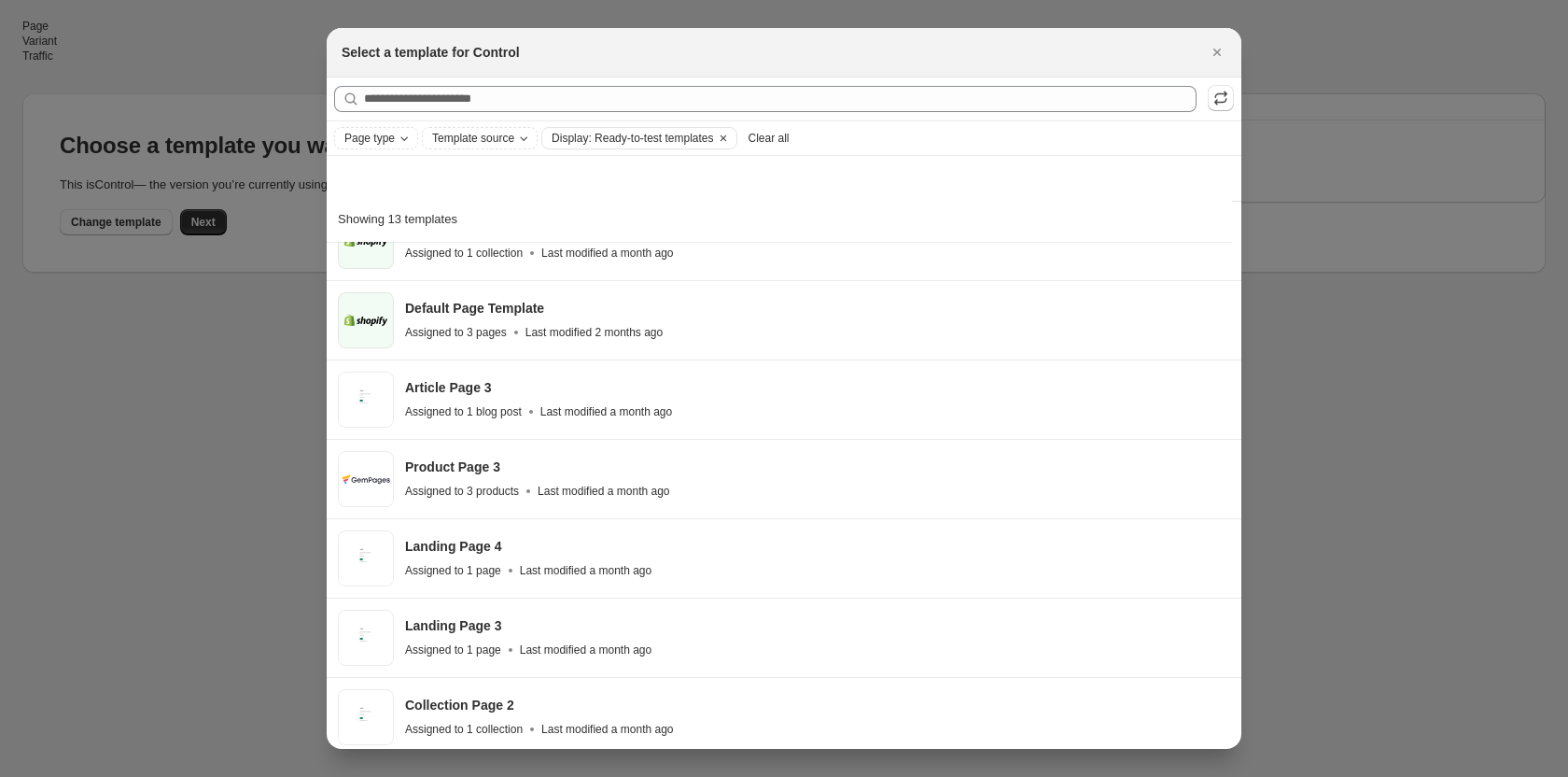 scroll, scrollTop: 0, scrollLeft: 0, axis: both 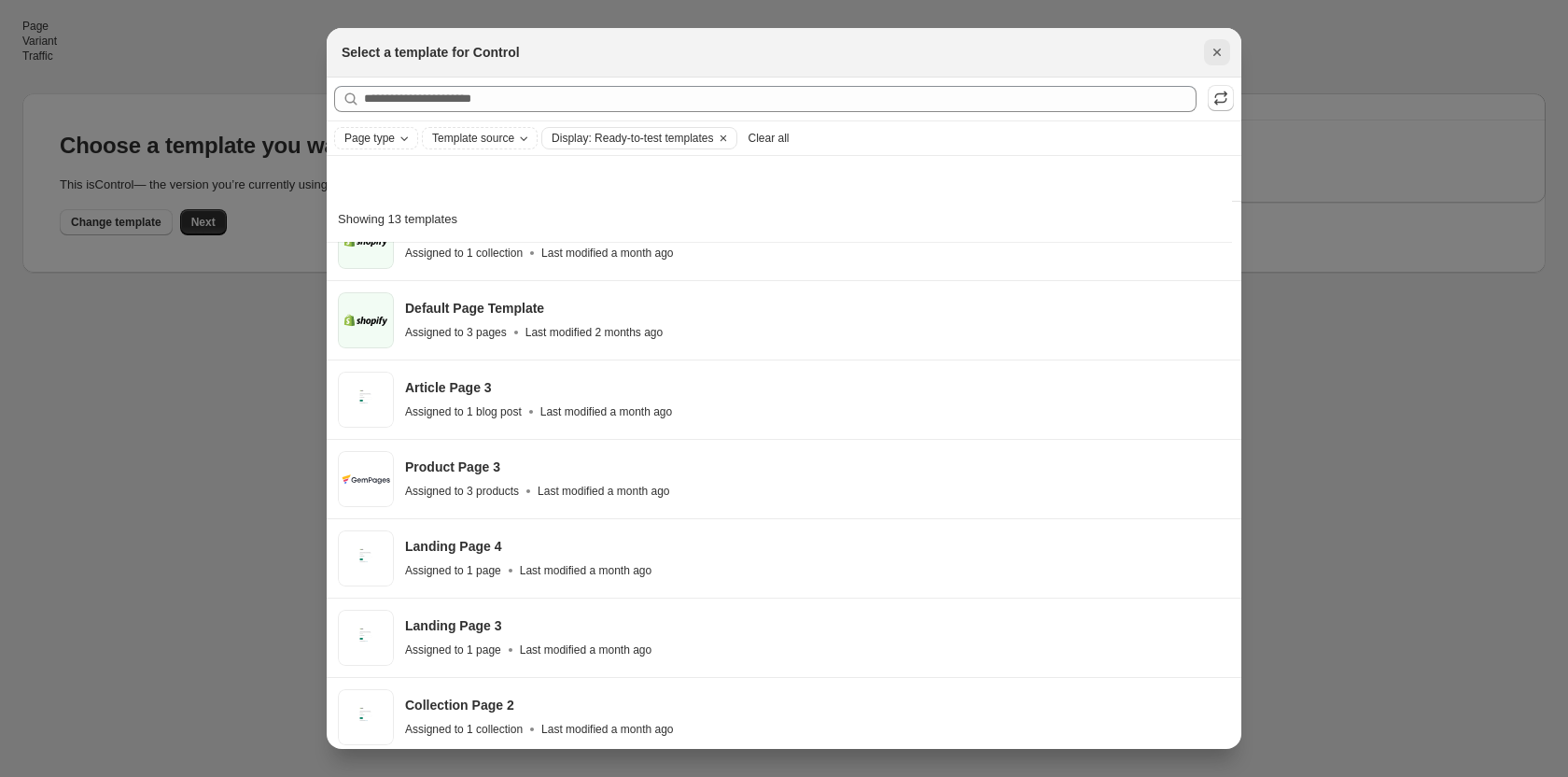 click at bounding box center [1217, 52] 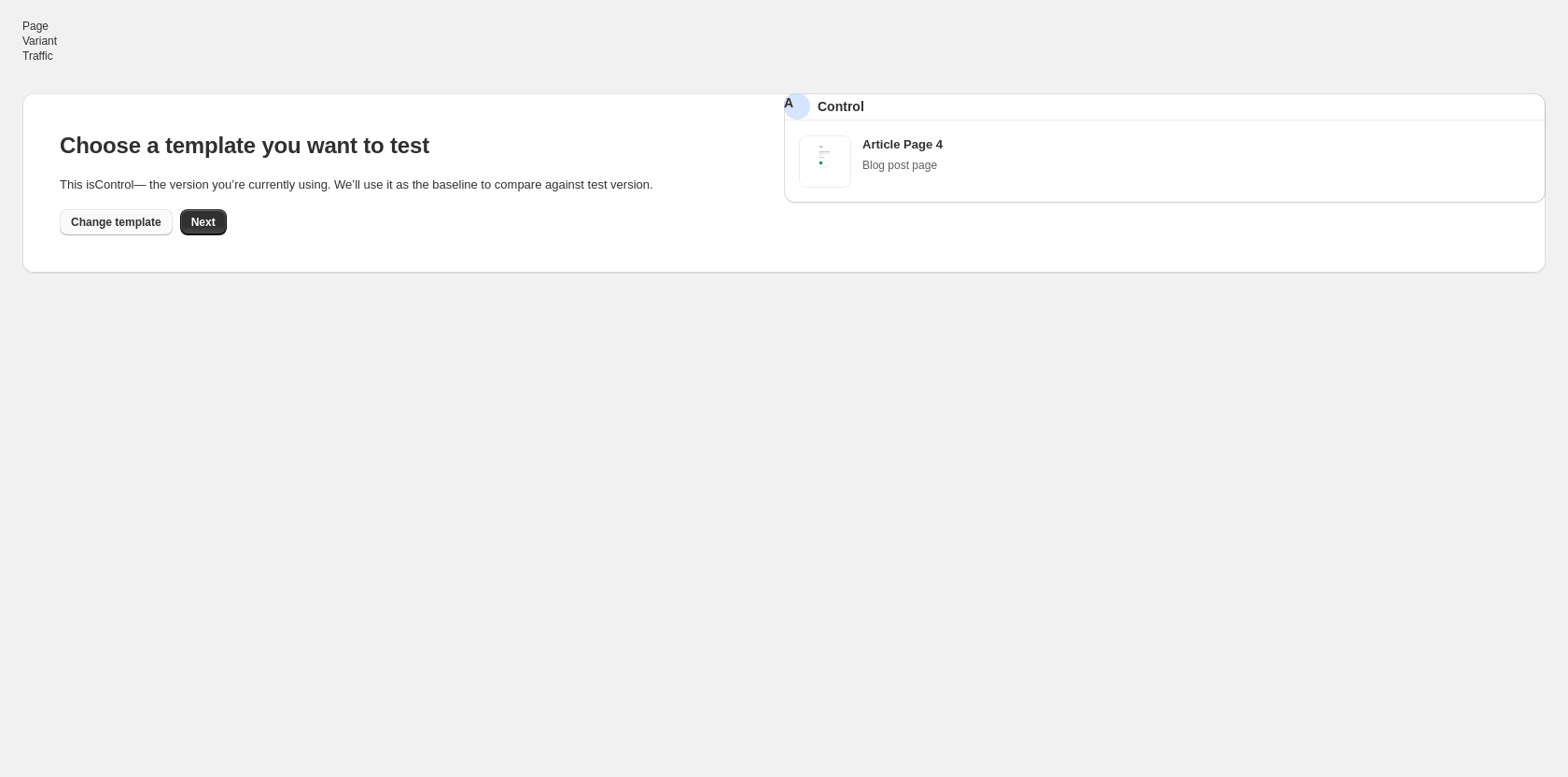 click on "Change template" at bounding box center (116, 222) 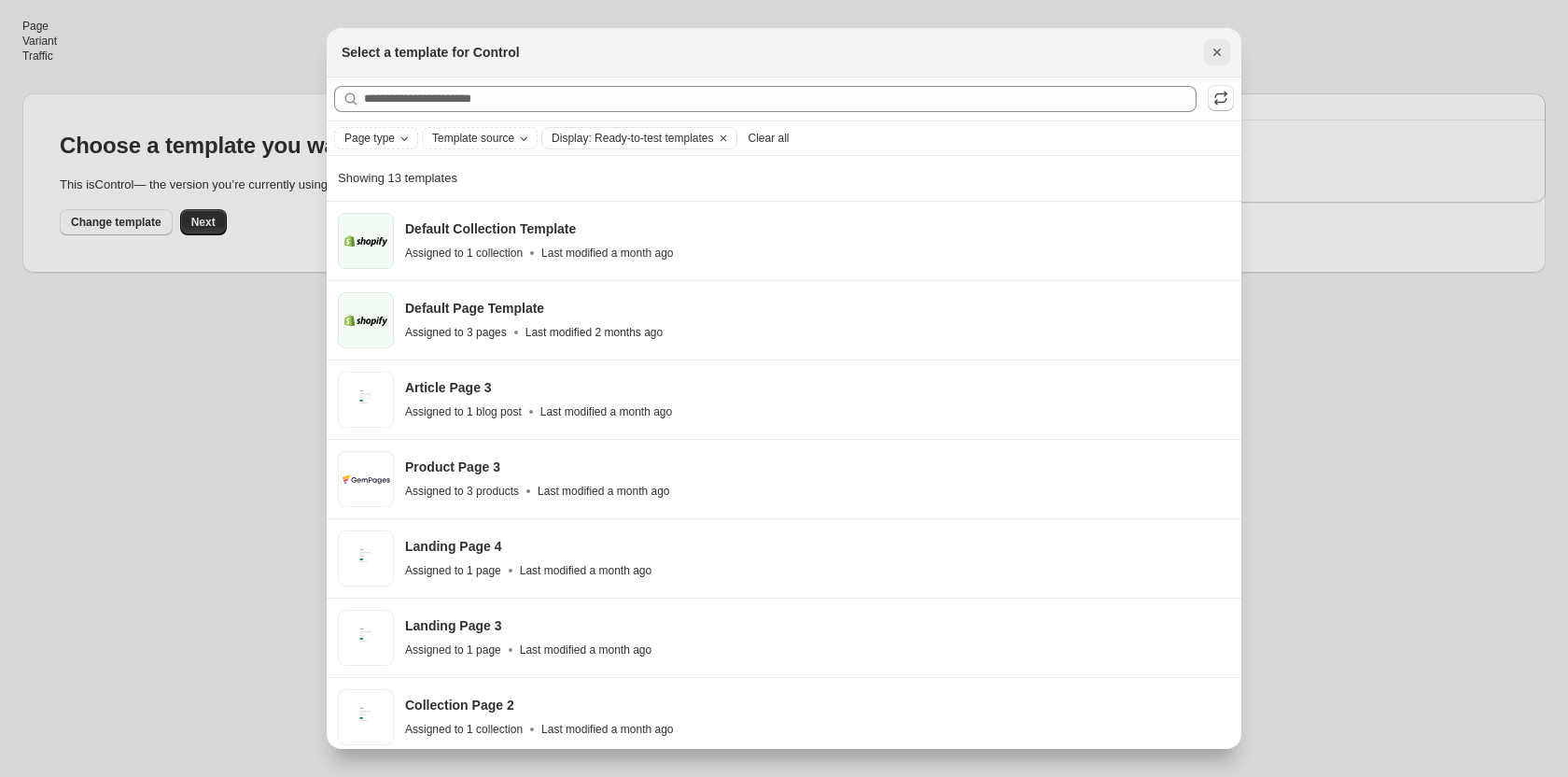 click at bounding box center (1217, 52) 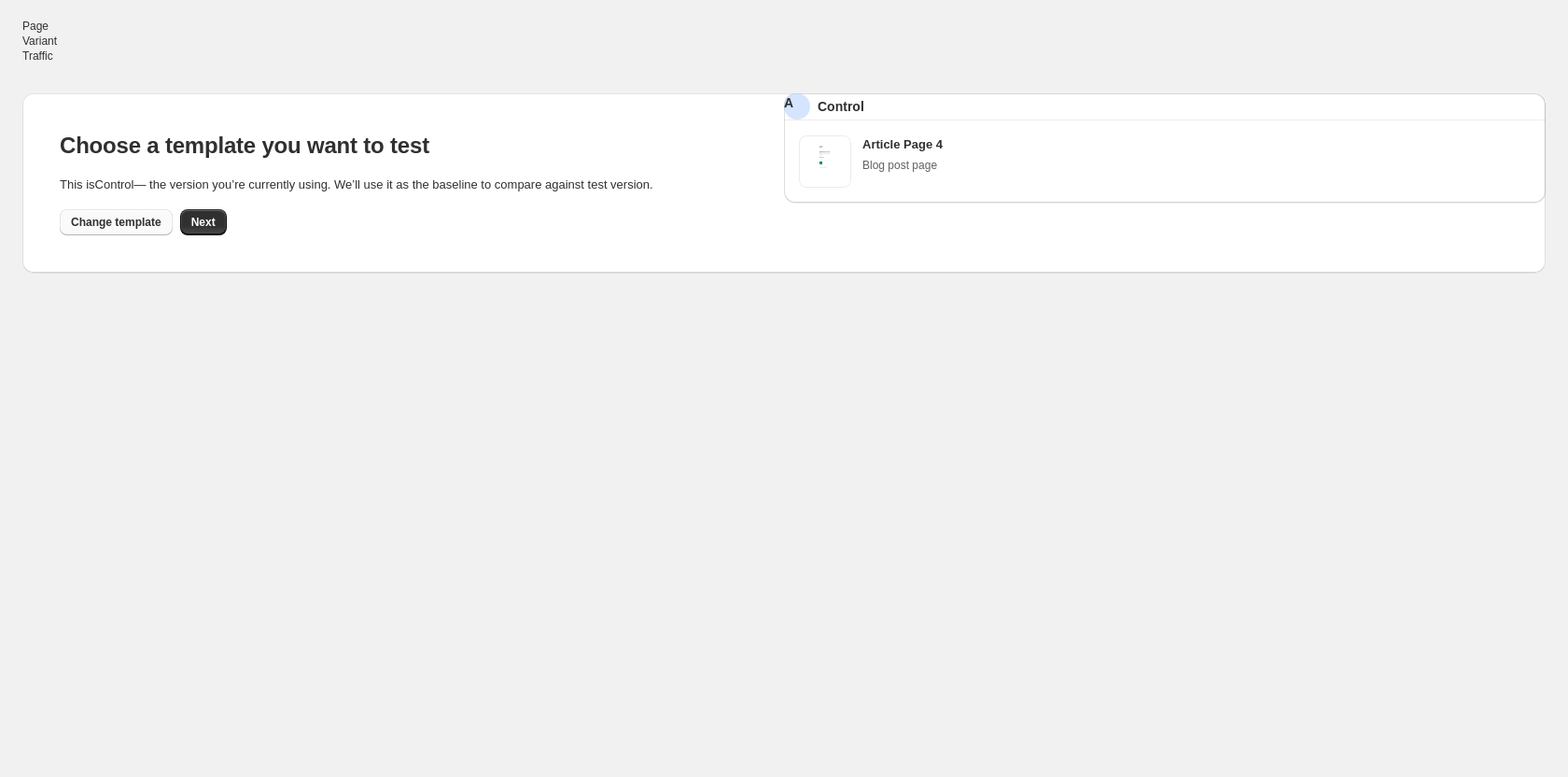 click on "Change template" at bounding box center [116, 222] 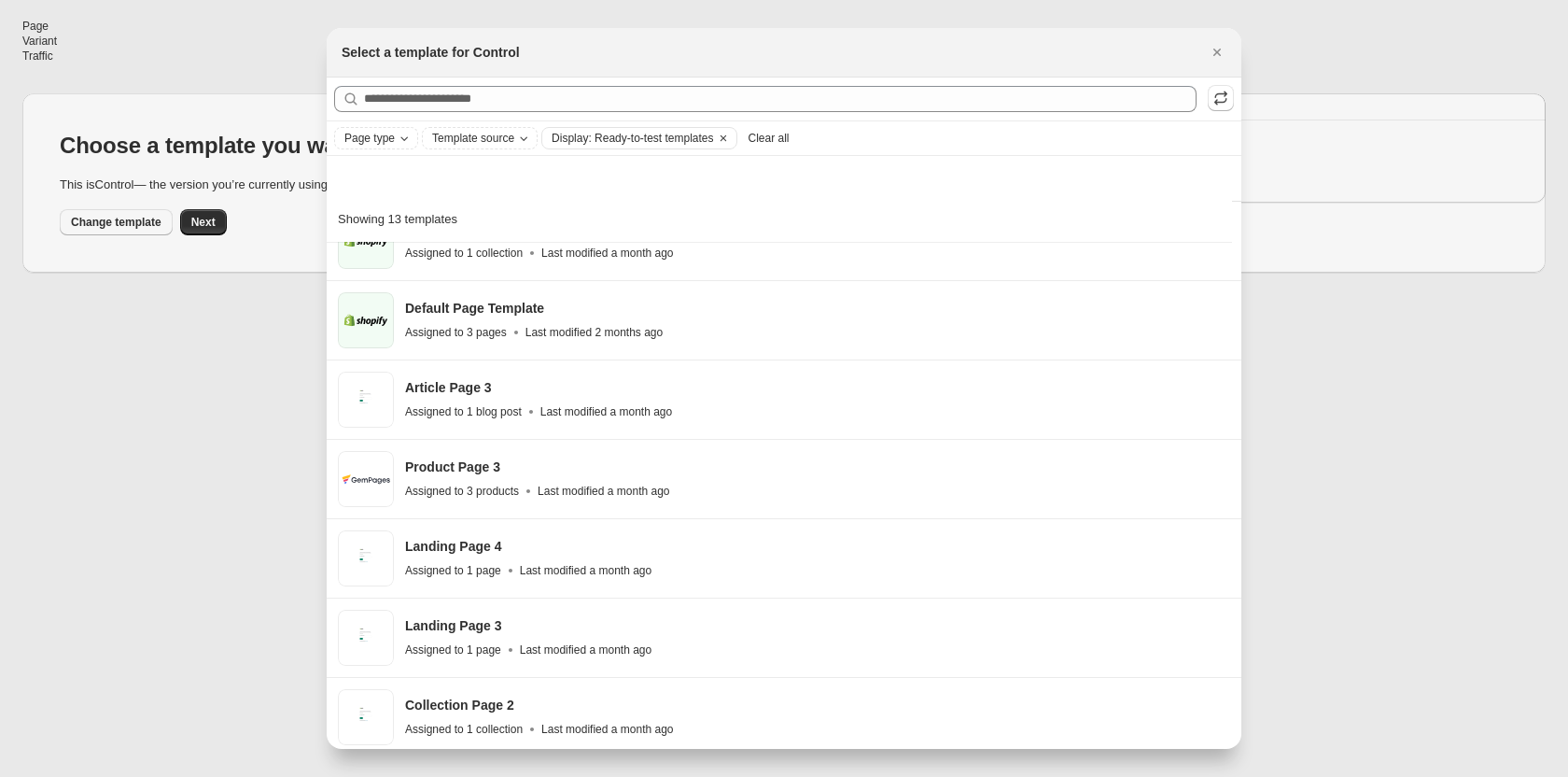 scroll, scrollTop: 138, scrollLeft: 0, axis: vertical 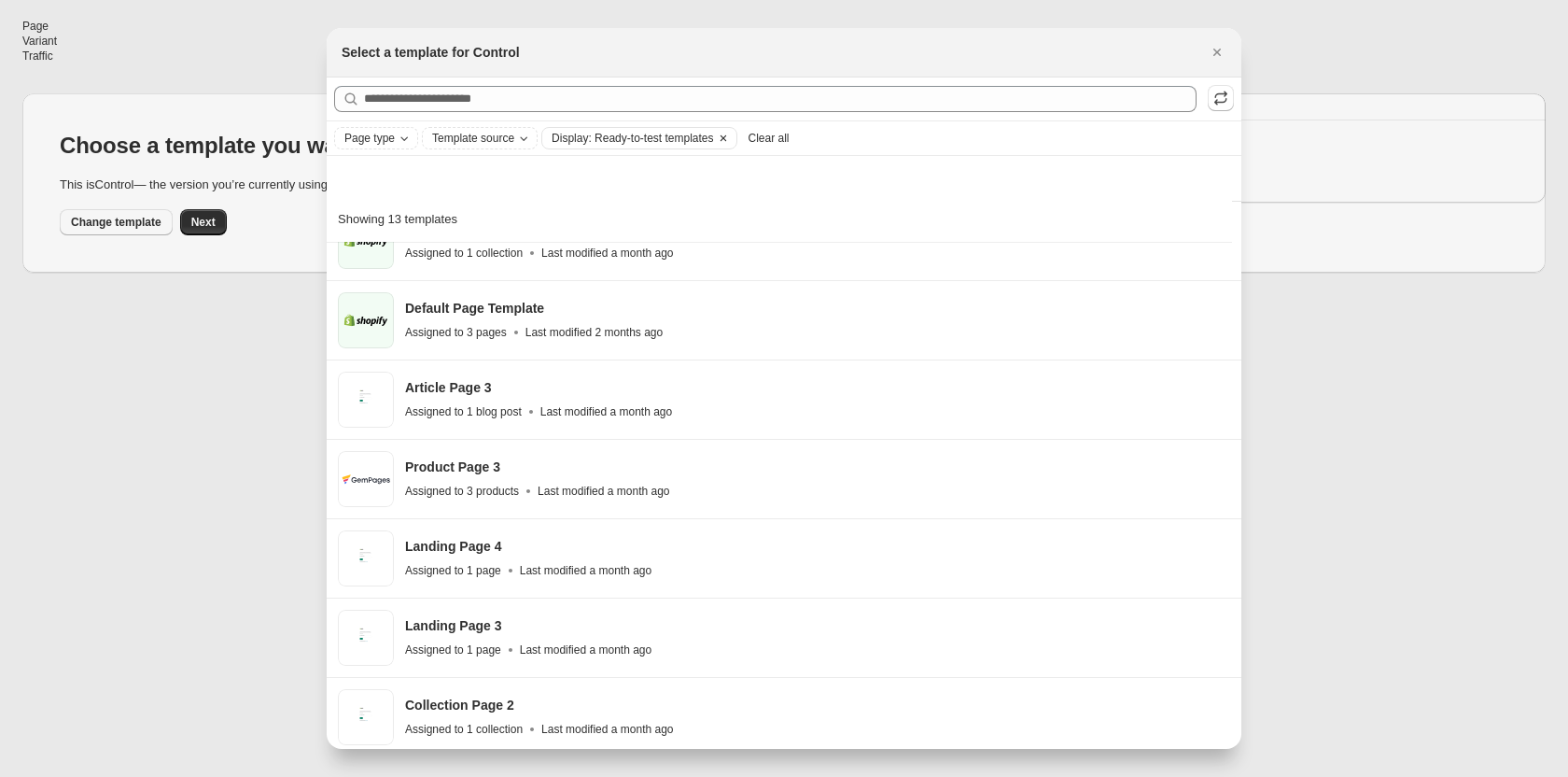 click at bounding box center (723, 138) 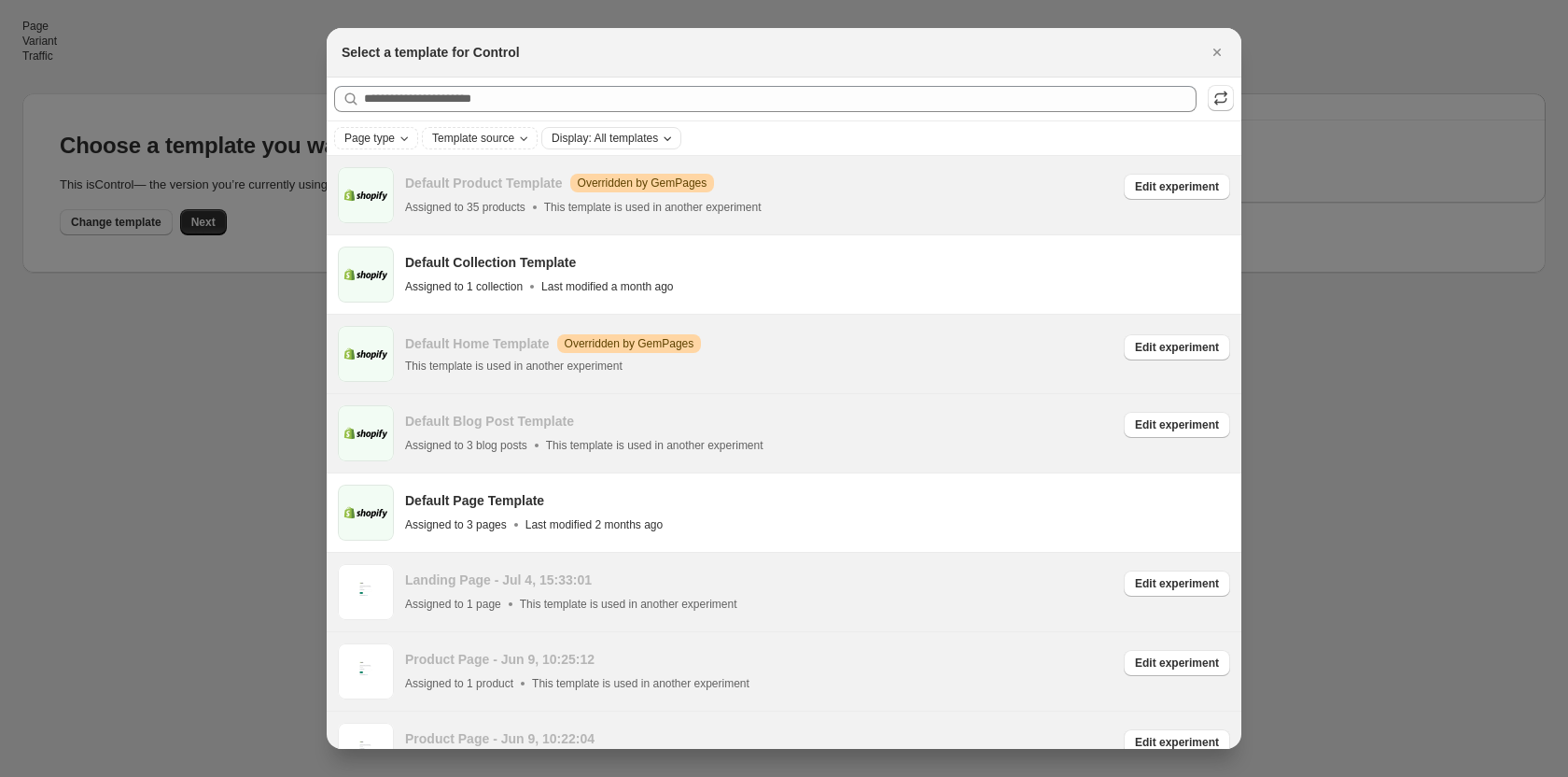 scroll, scrollTop: 144, scrollLeft: 0, axis: vertical 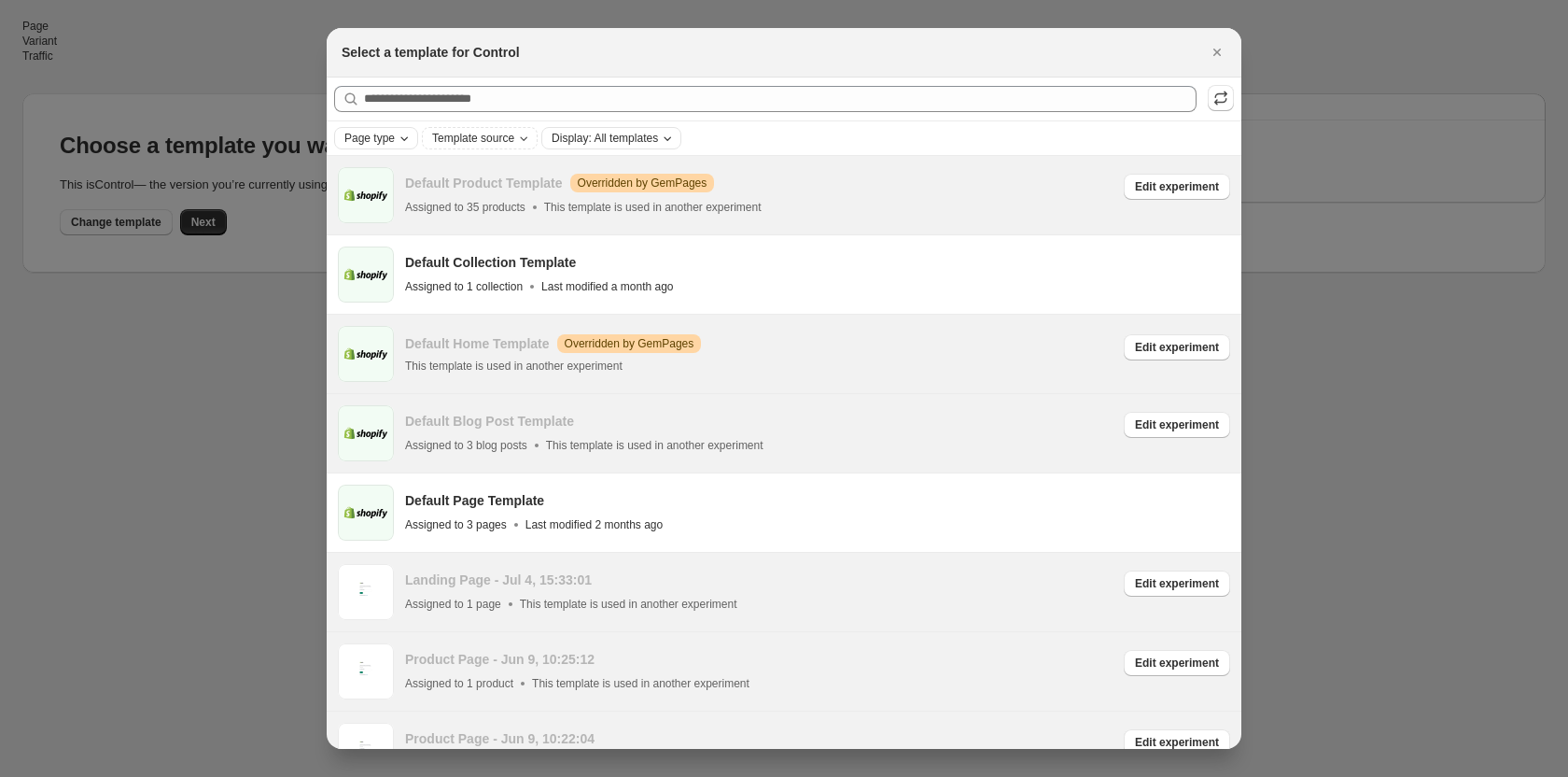 click on "Page type" at bounding box center [370, 138] 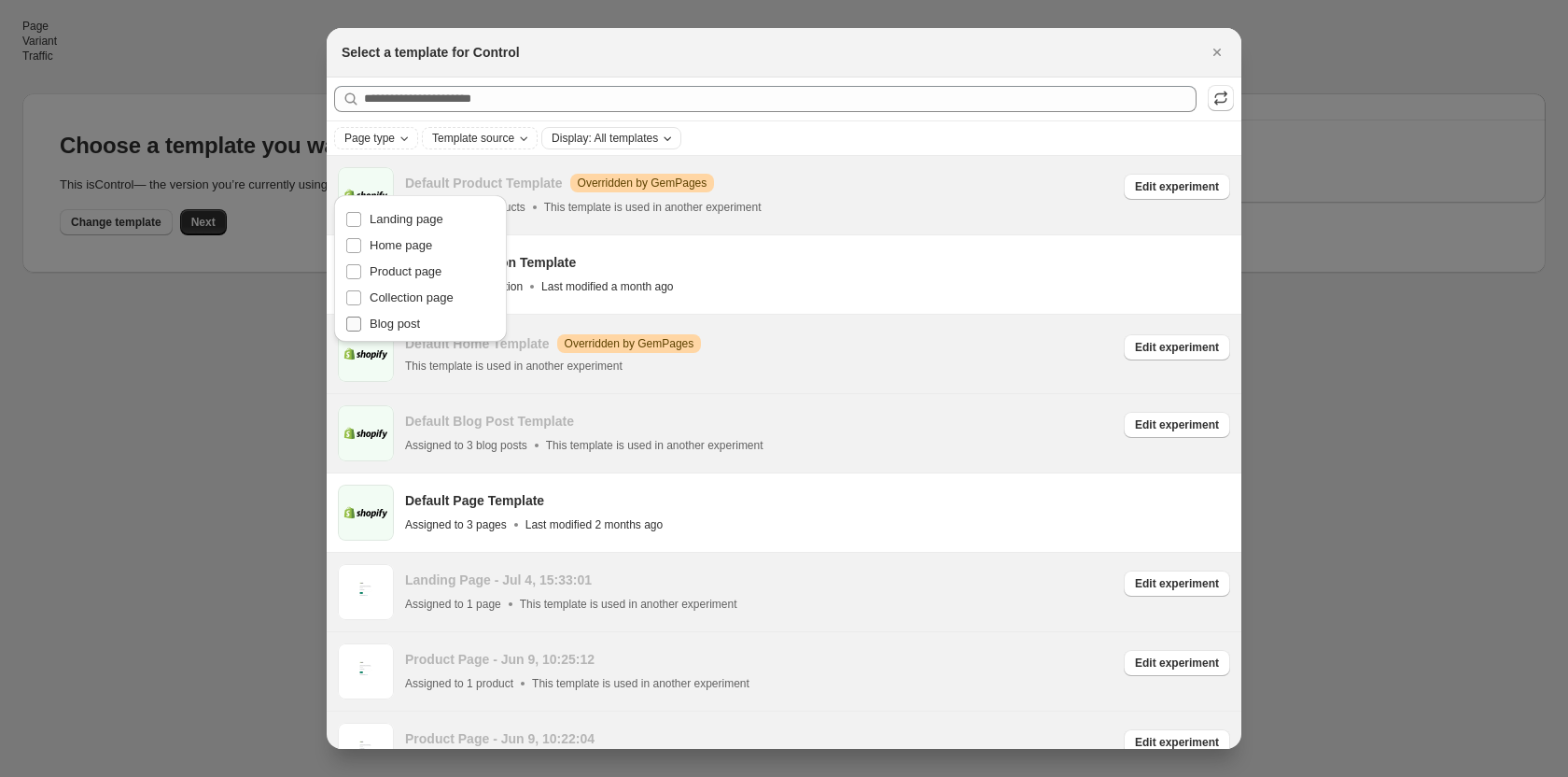 click on "Blog post" at bounding box center (395, 323) 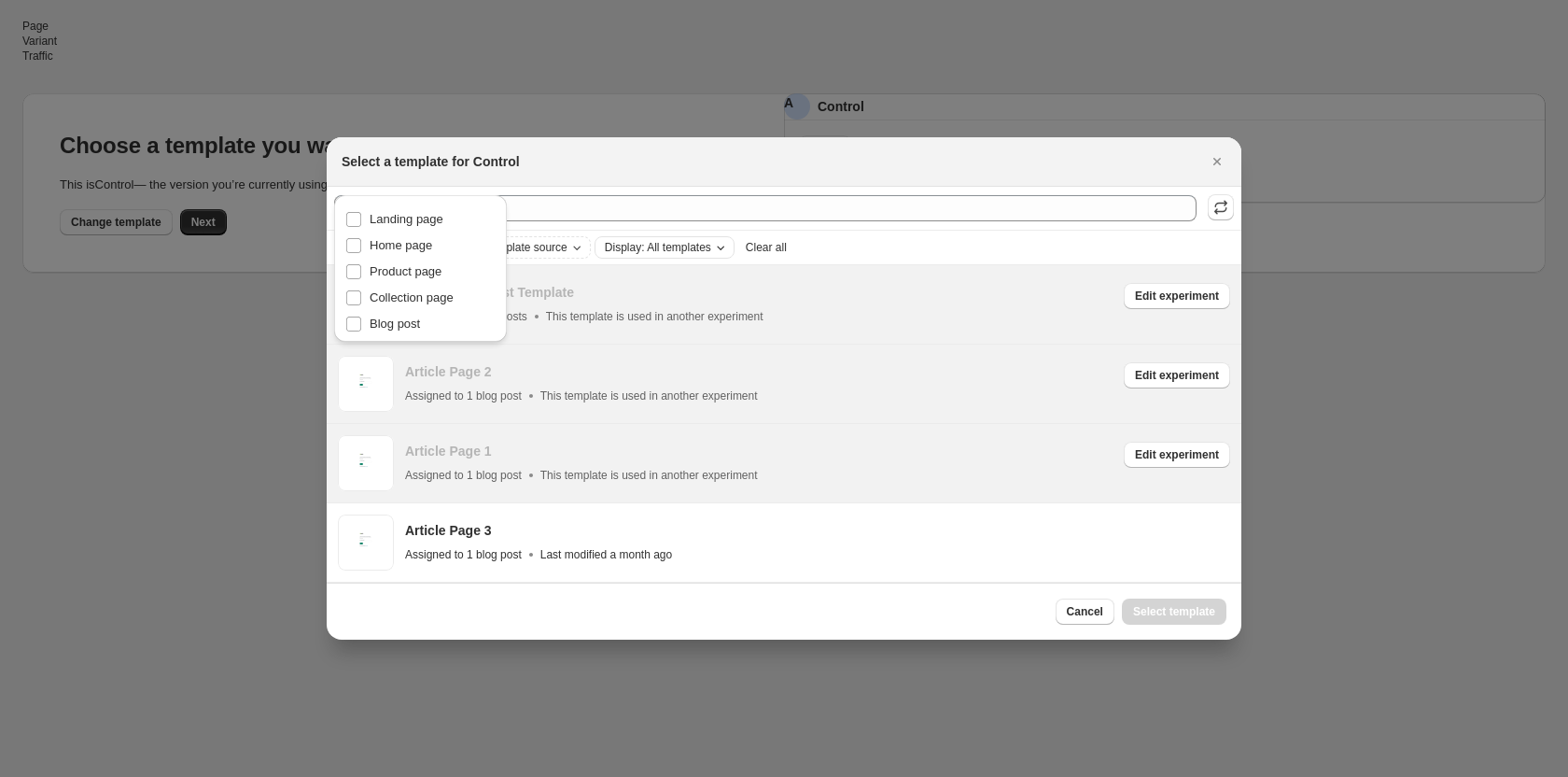 scroll, scrollTop: 0, scrollLeft: 0, axis: both 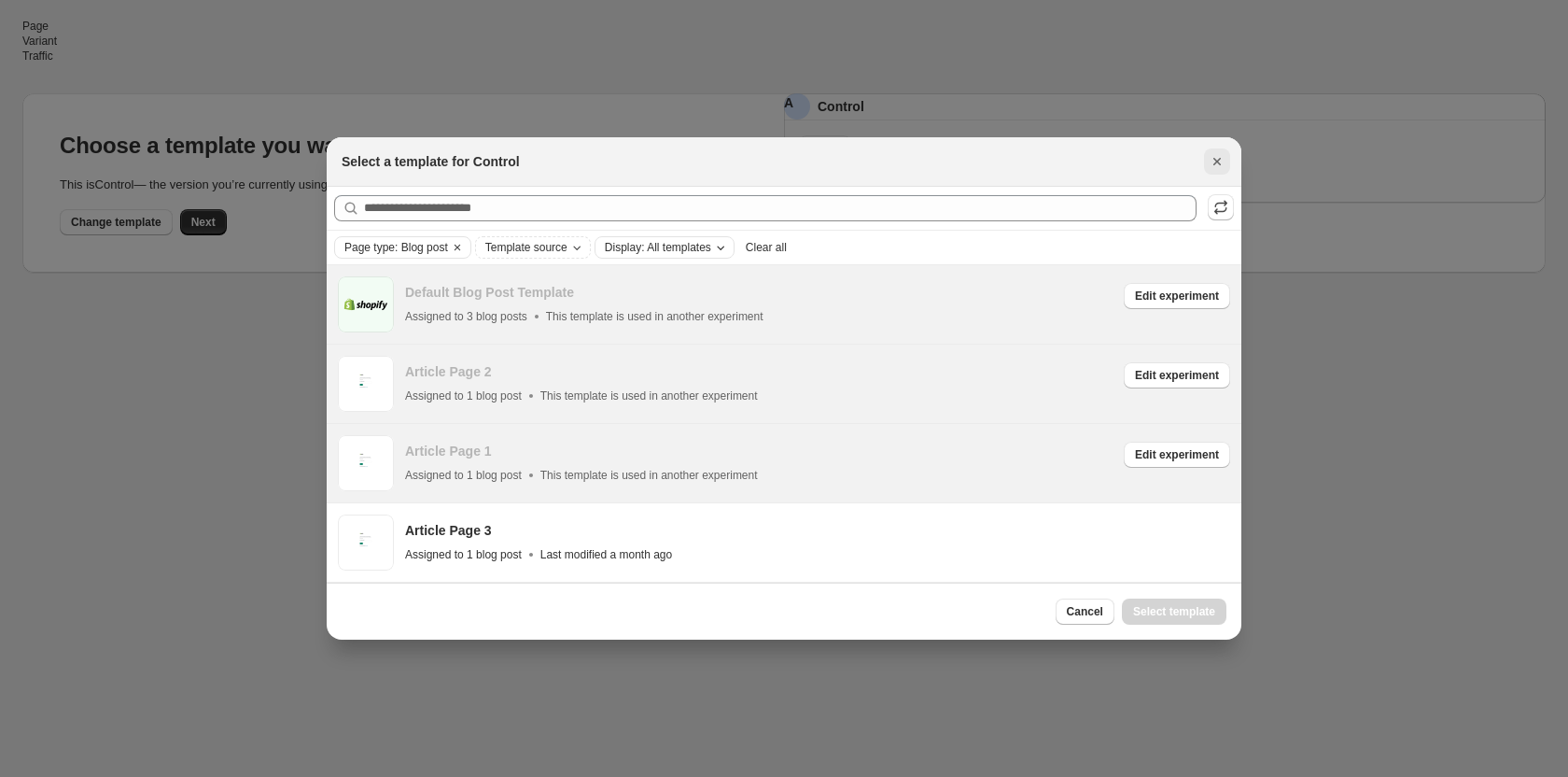 click at bounding box center (1217, 162) 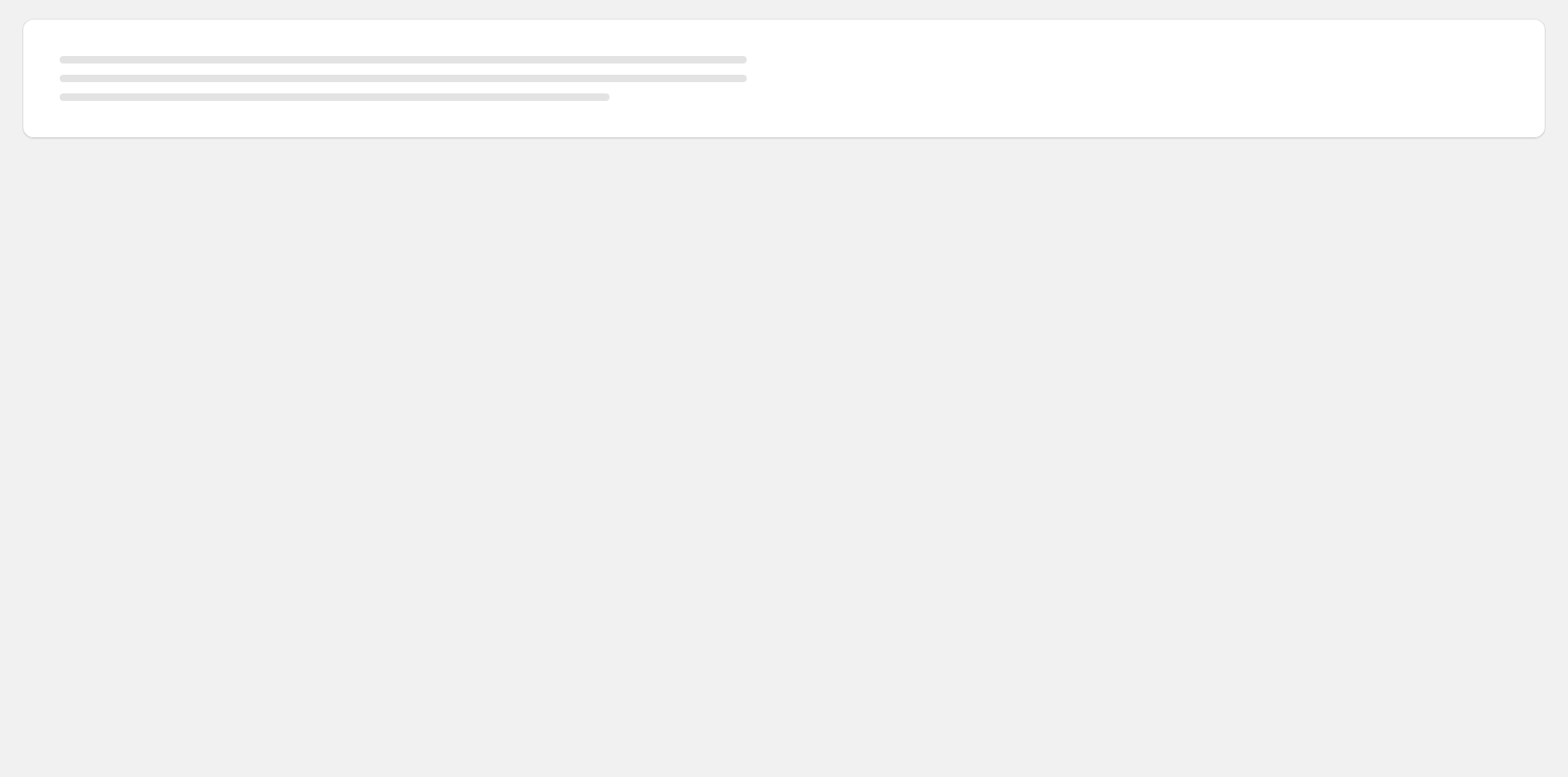 scroll, scrollTop: 0, scrollLeft: 0, axis: both 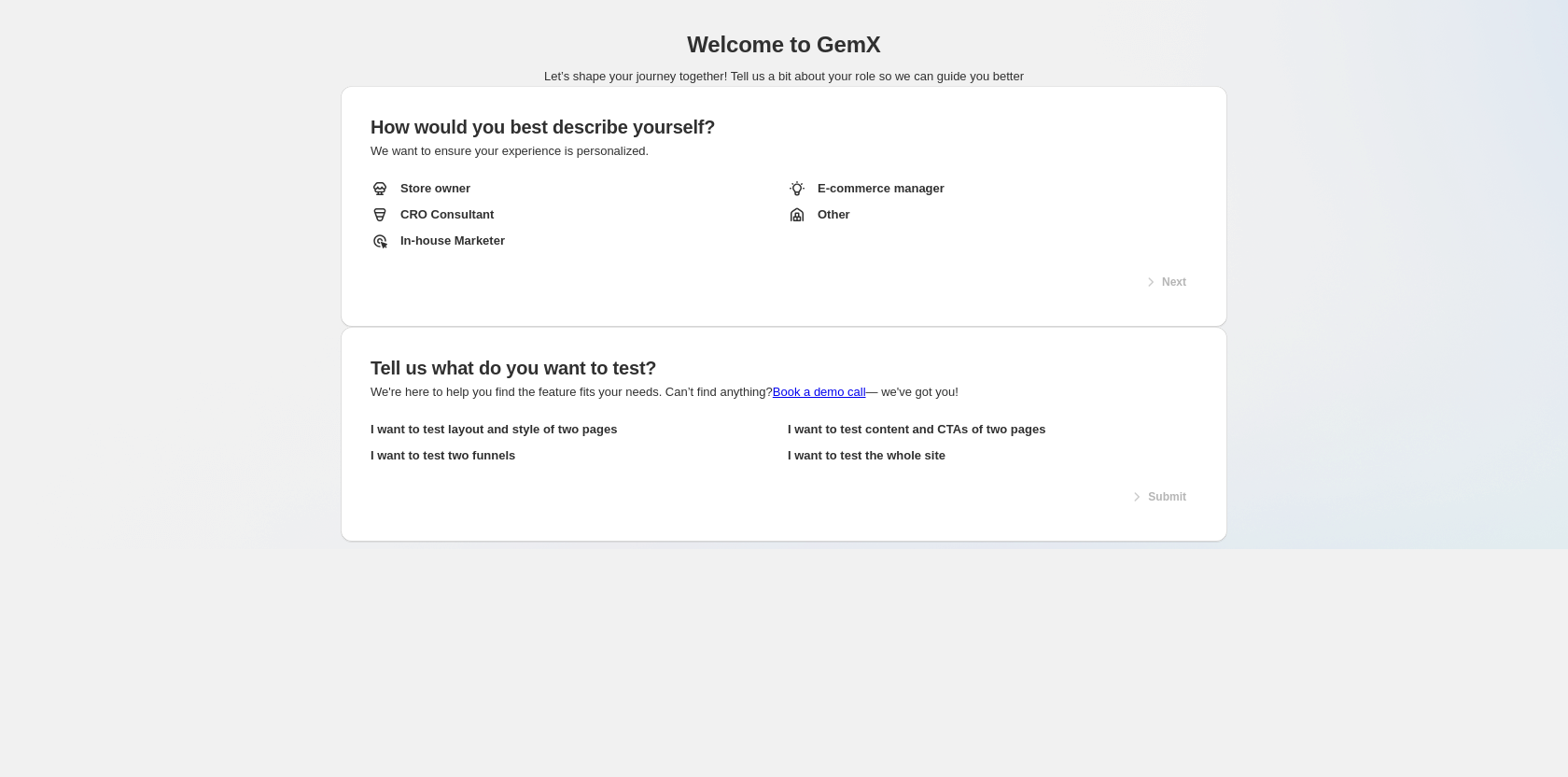 click on "Store owner" at bounding box center (575, 189) 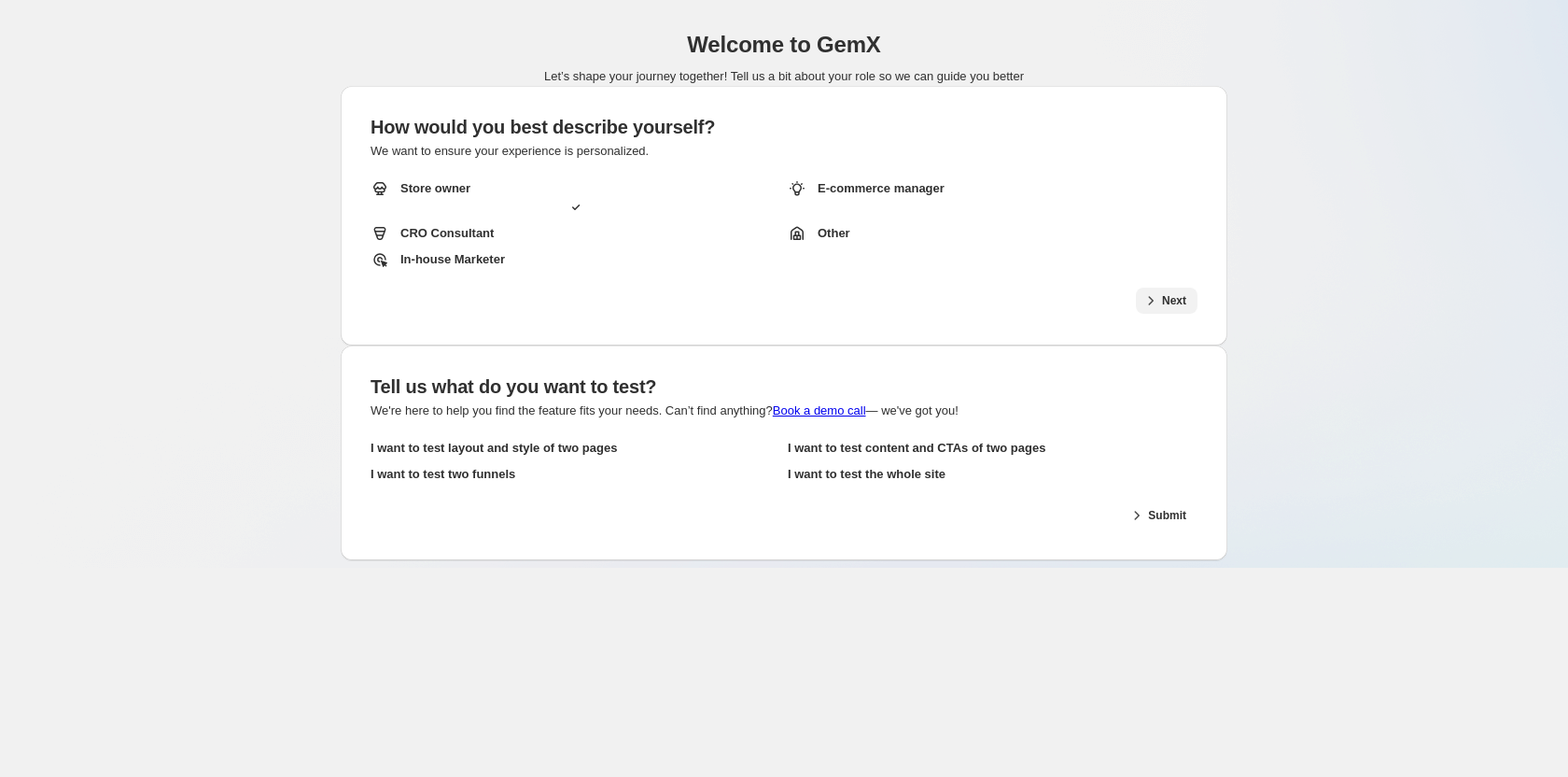 click on "Next" at bounding box center [1174, 301] 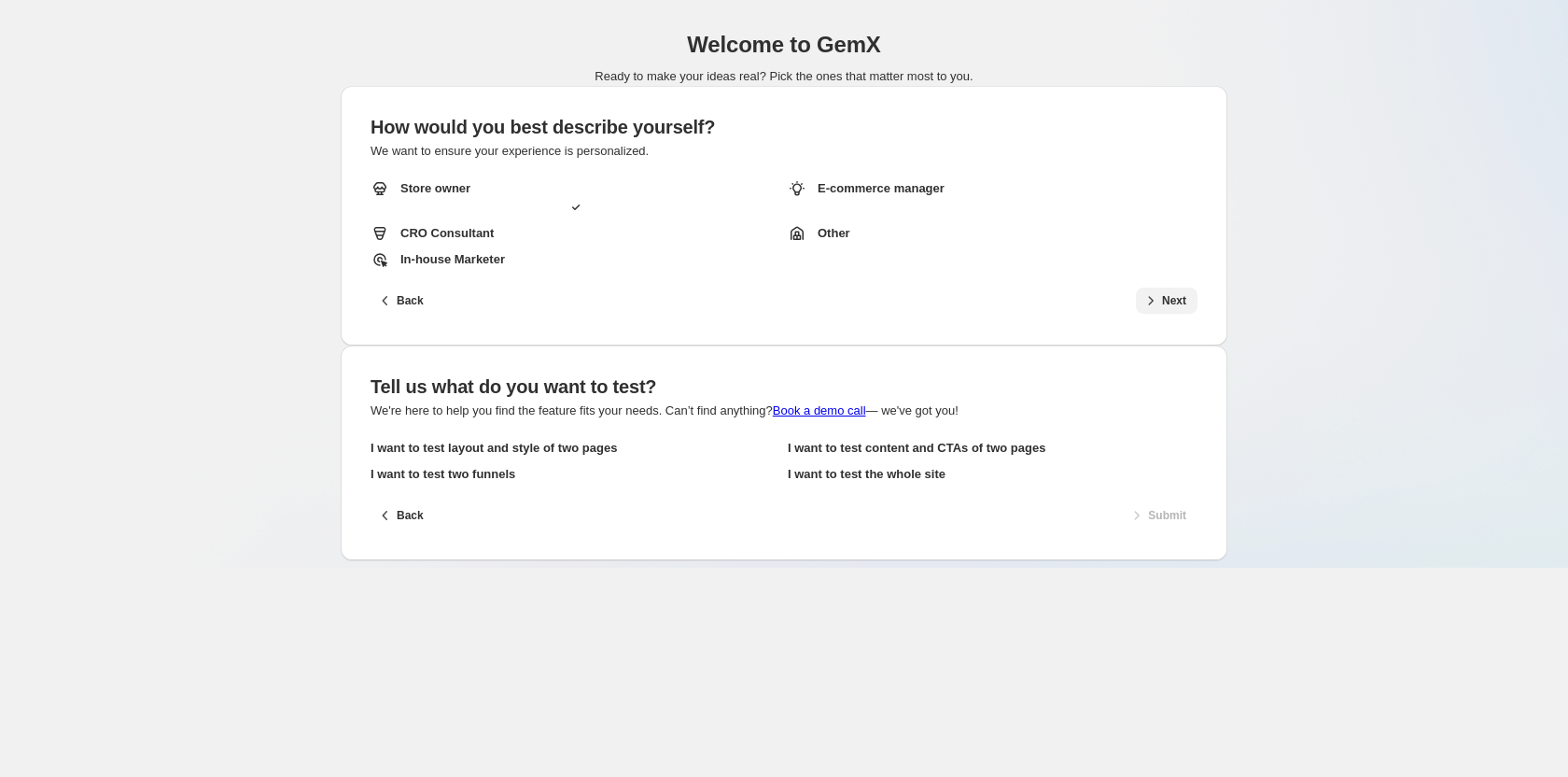 click on "I want to test layout and style of two pages" at bounding box center (494, 448) 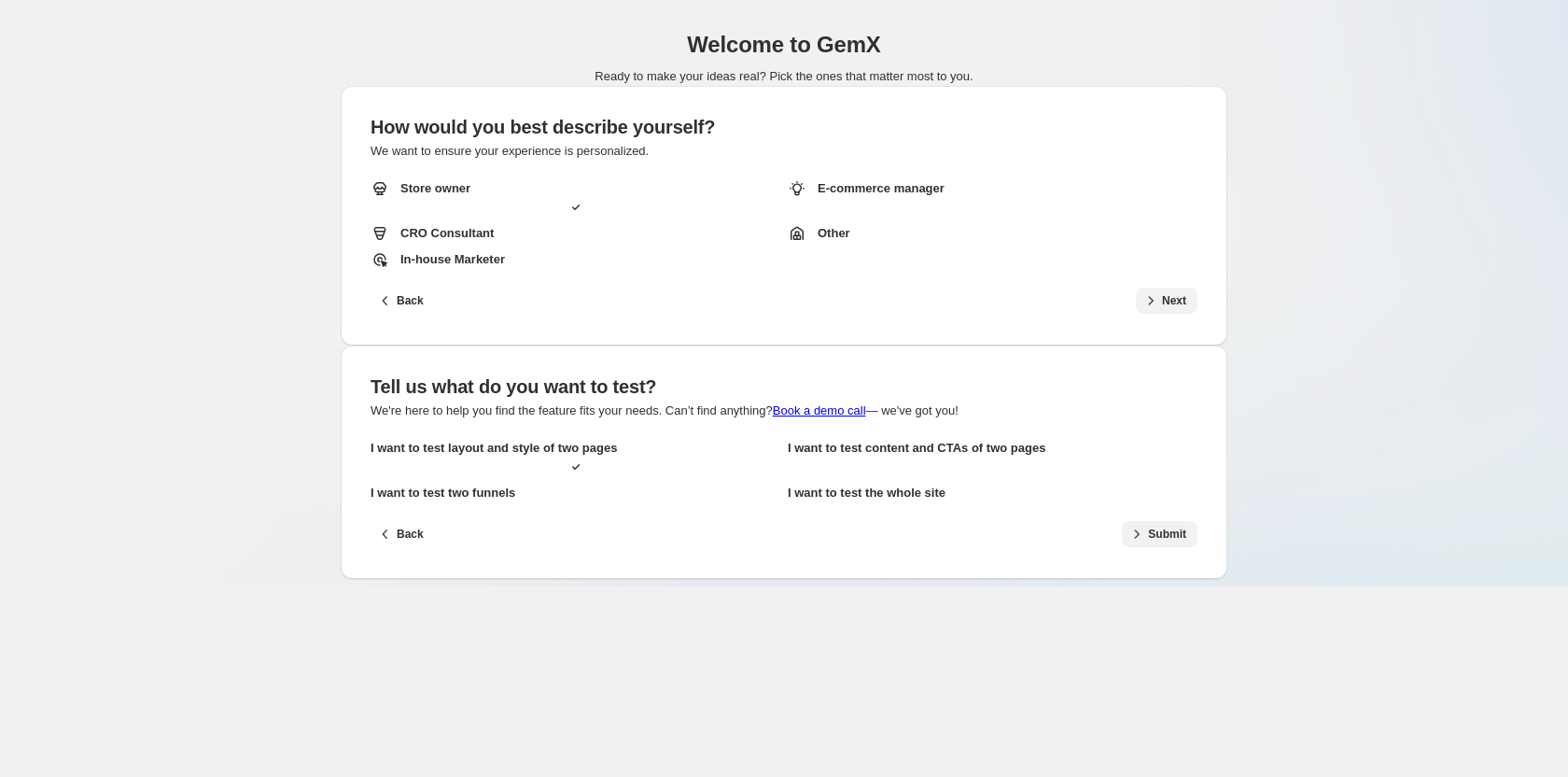 click on "Submit" at bounding box center (1167, 534) 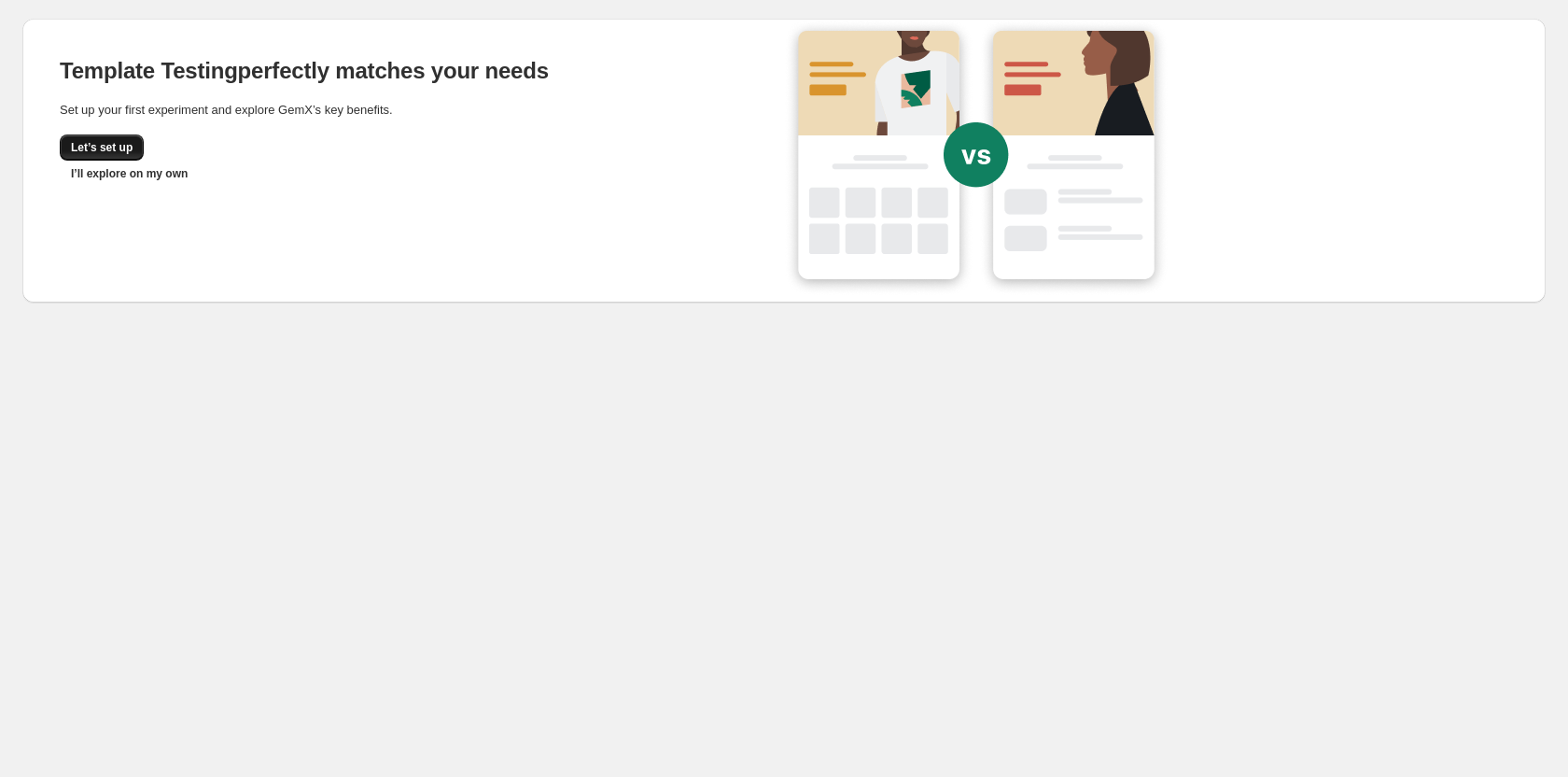 click on "Let’s set up" at bounding box center [102, 148] 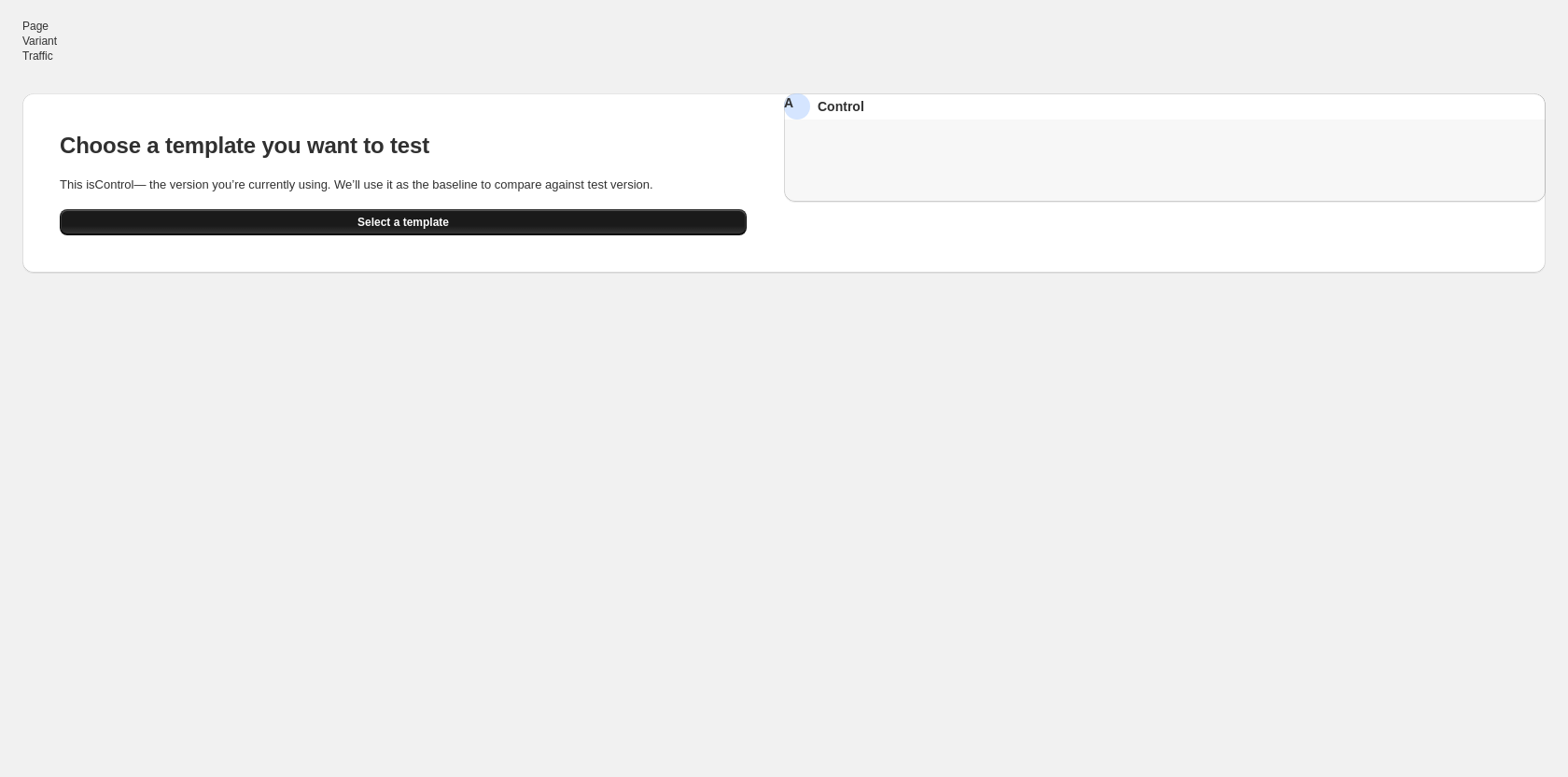 click on "Select a template" at bounding box center [403, 222] 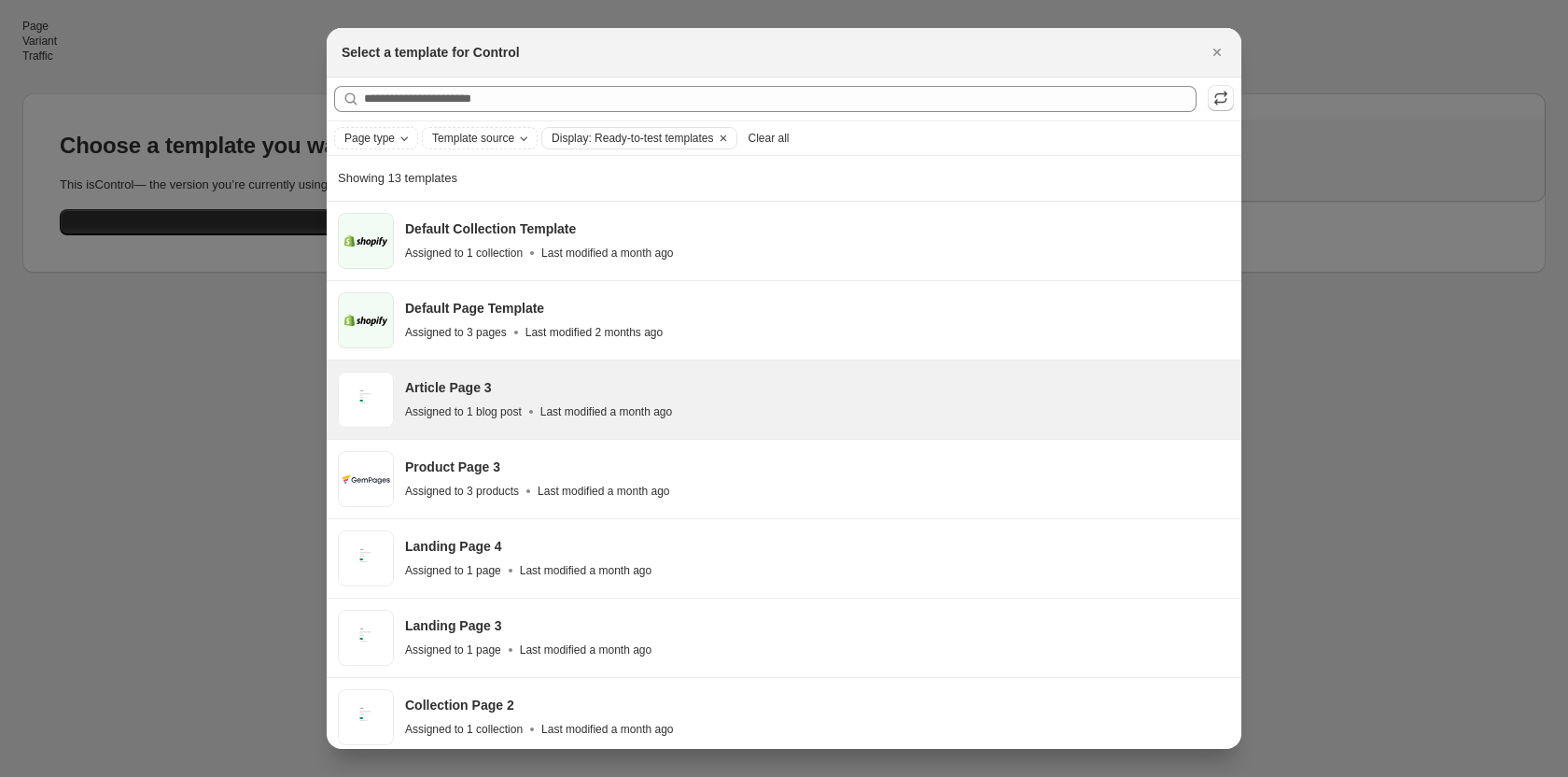 click on "Article Page 3" at bounding box center (448, 388) 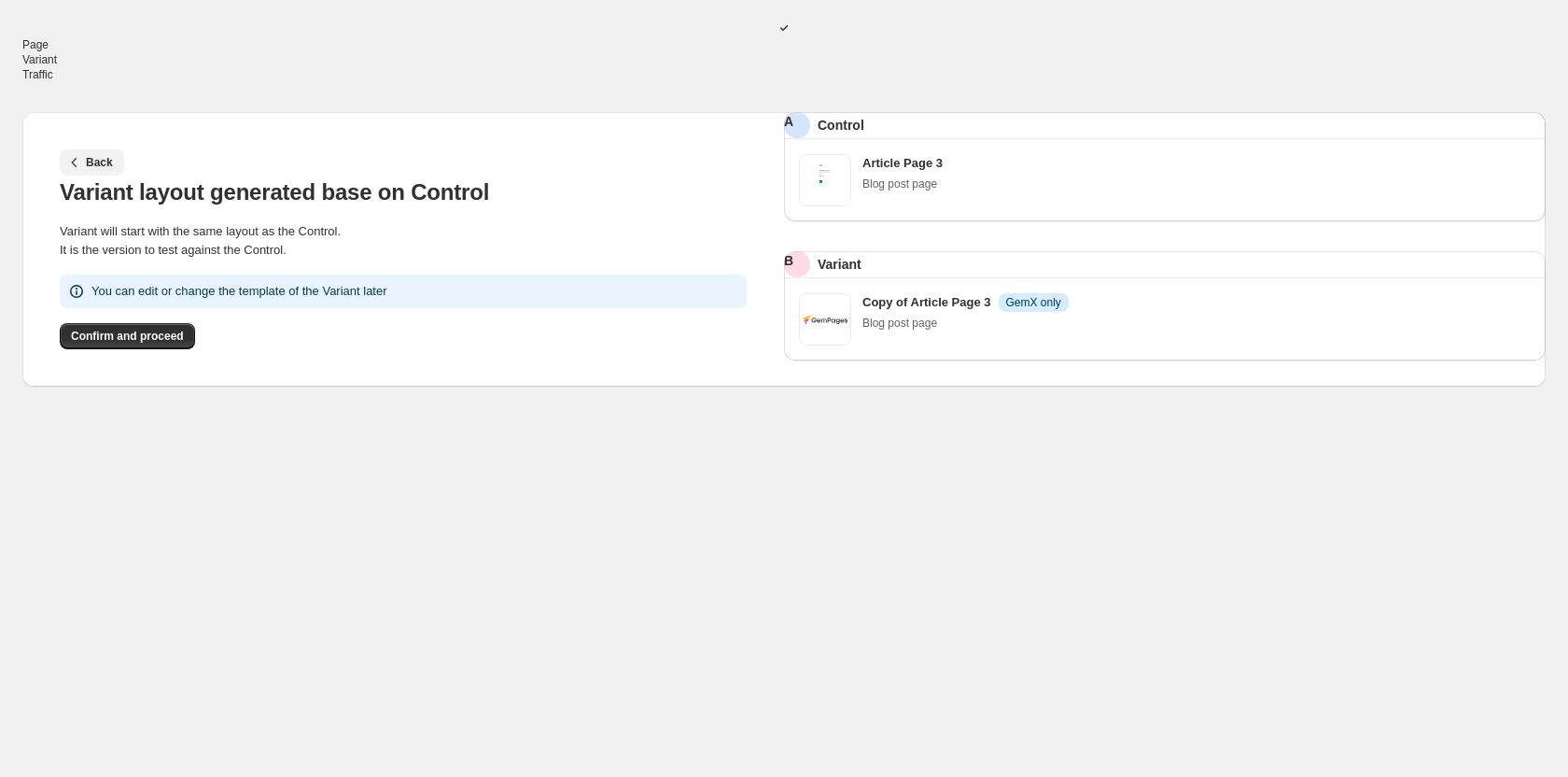 click on "Back" at bounding box center [99, 162] 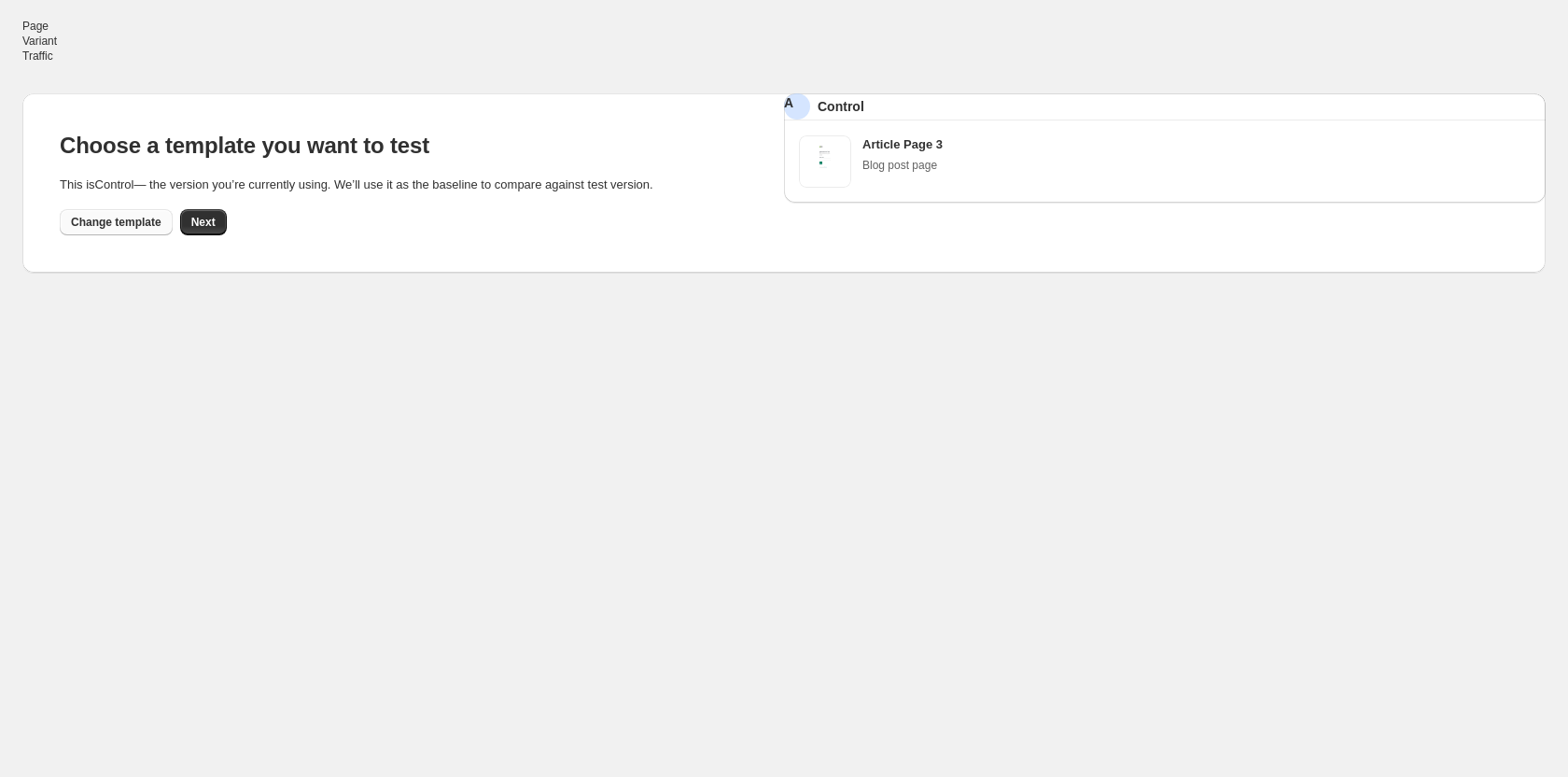 click on "Change template" at bounding box center (116, 222) 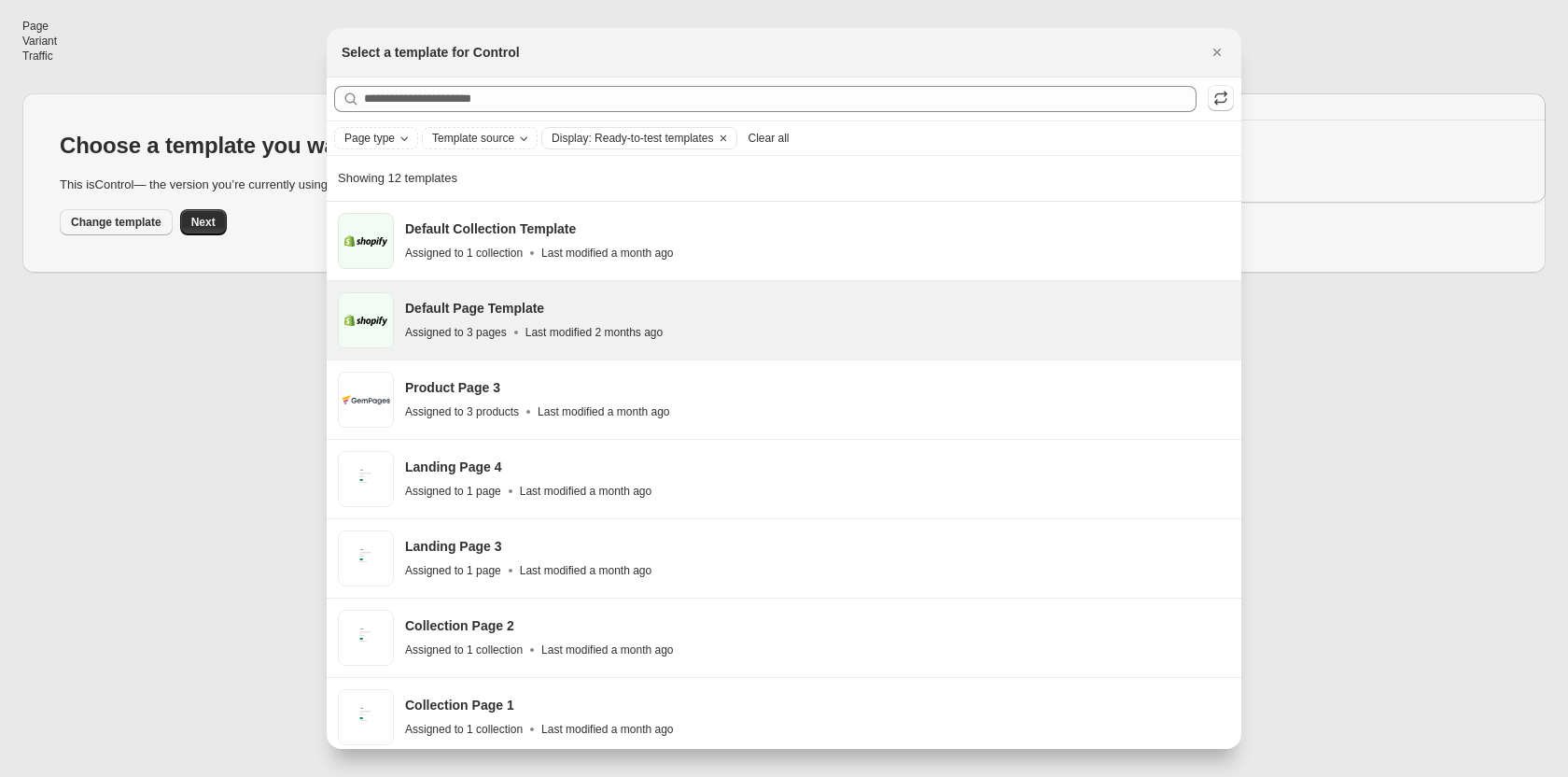 click on "Default Page Template Assigned to 3 pages Last modified 2 months ago" at bounding box center [815, 320] 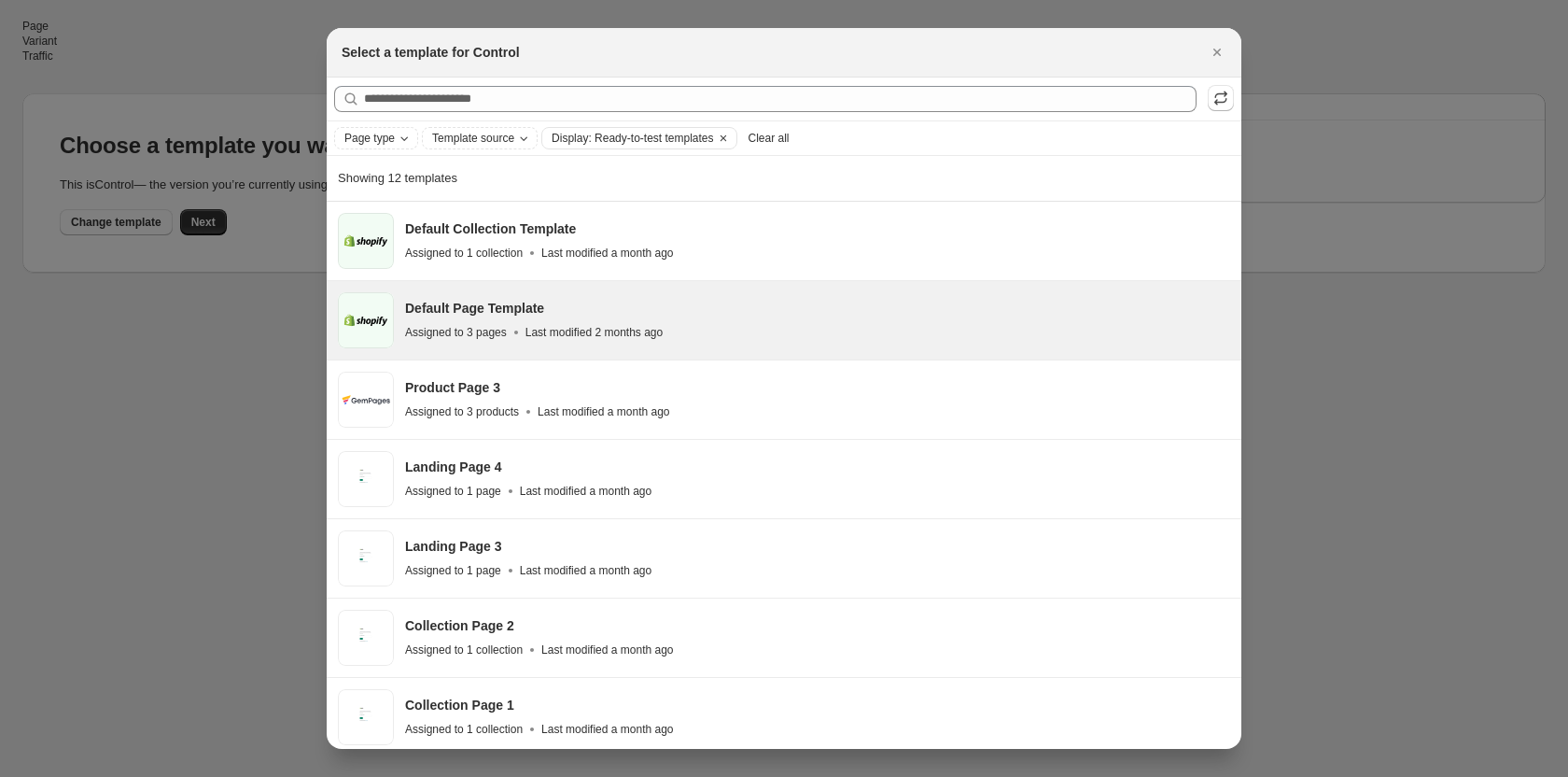 click on "Select template" at bounding box center (1174, 1183) 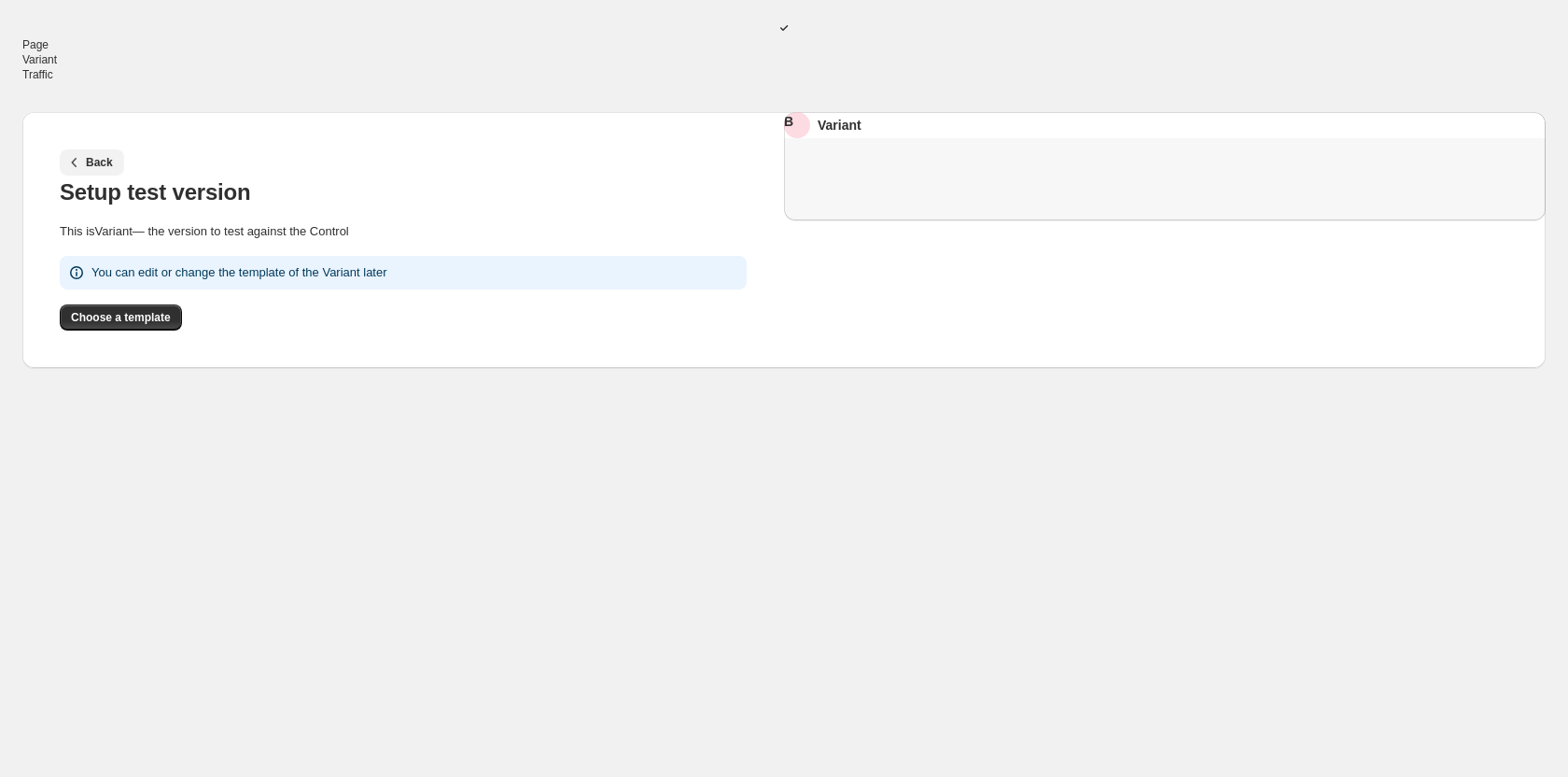 click on "Back" at bounding box center [91, 162] 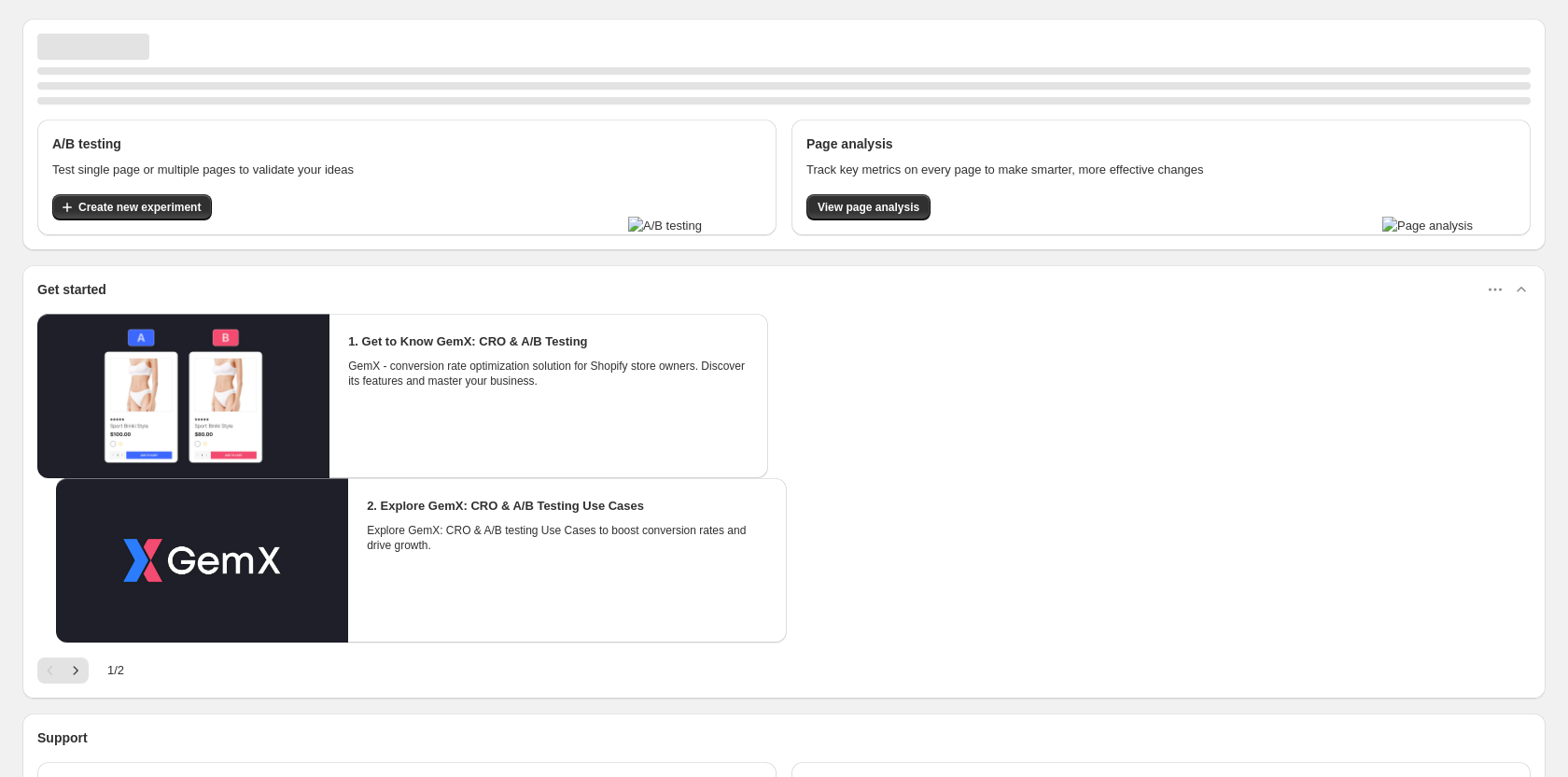 scroll, scrollTop: 0, scrollLeft: 0, axis: both 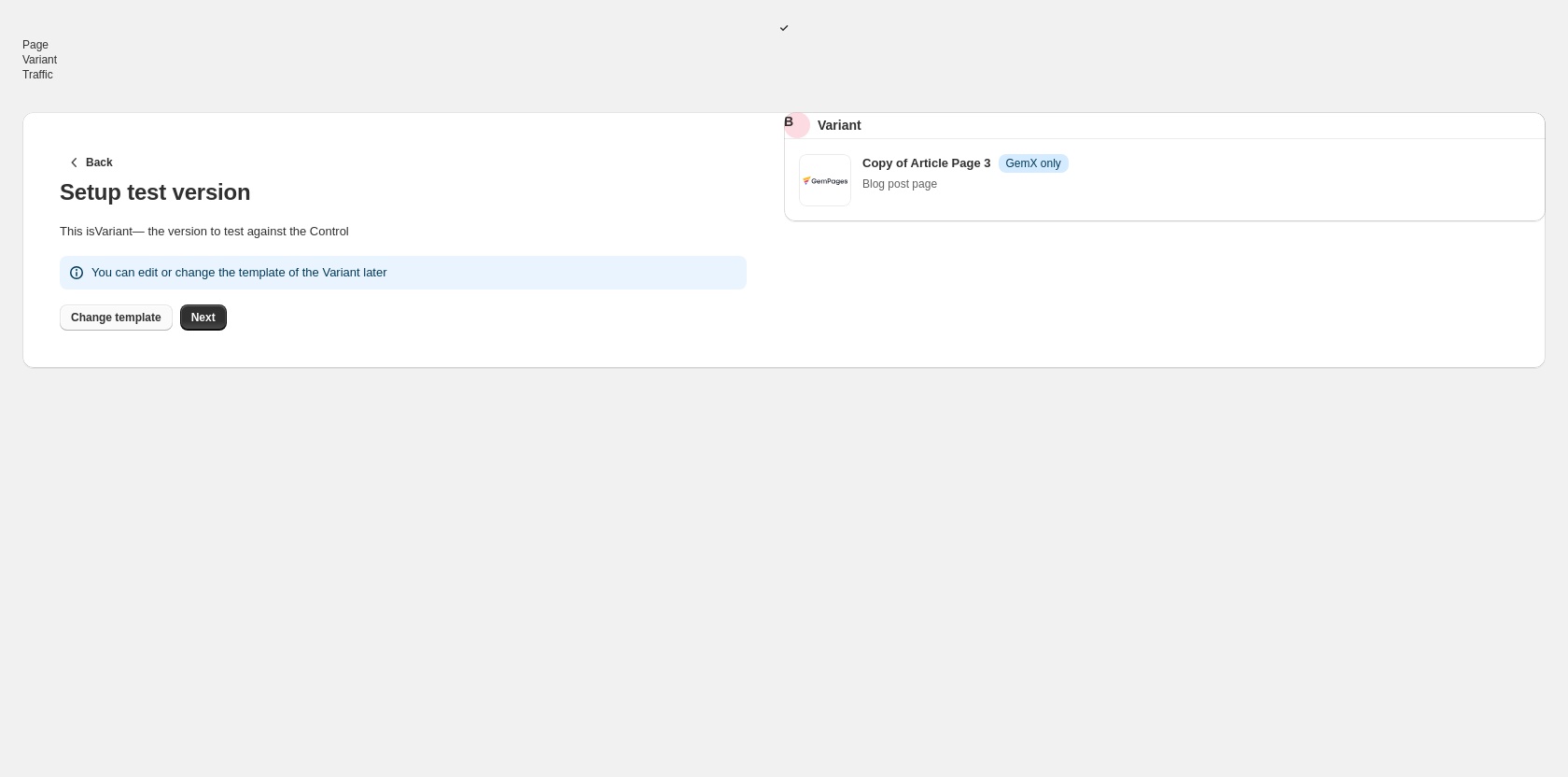 click on "Change template" at bounding box center [116, 318] 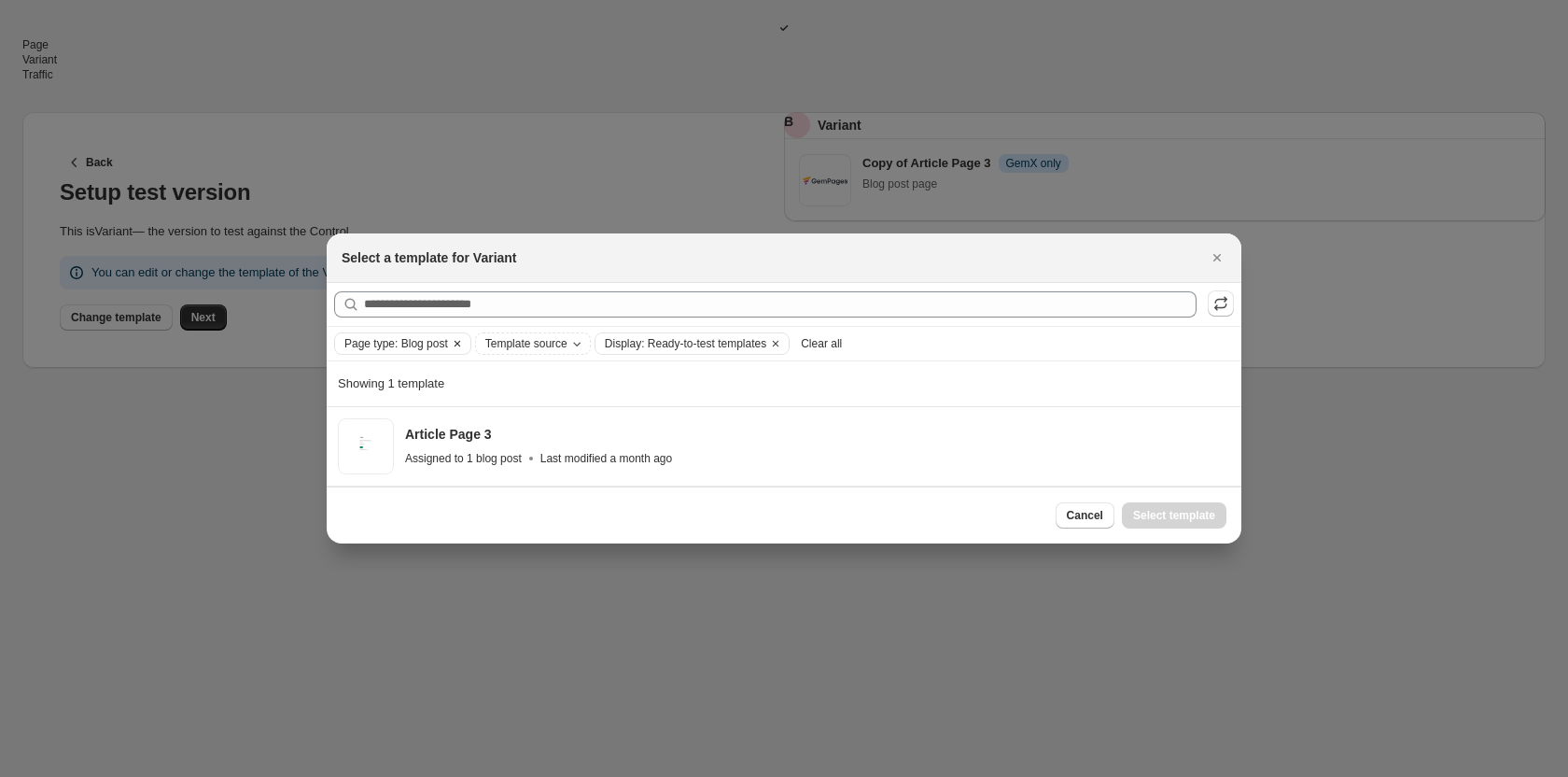 click at bounding box center [457, 344] 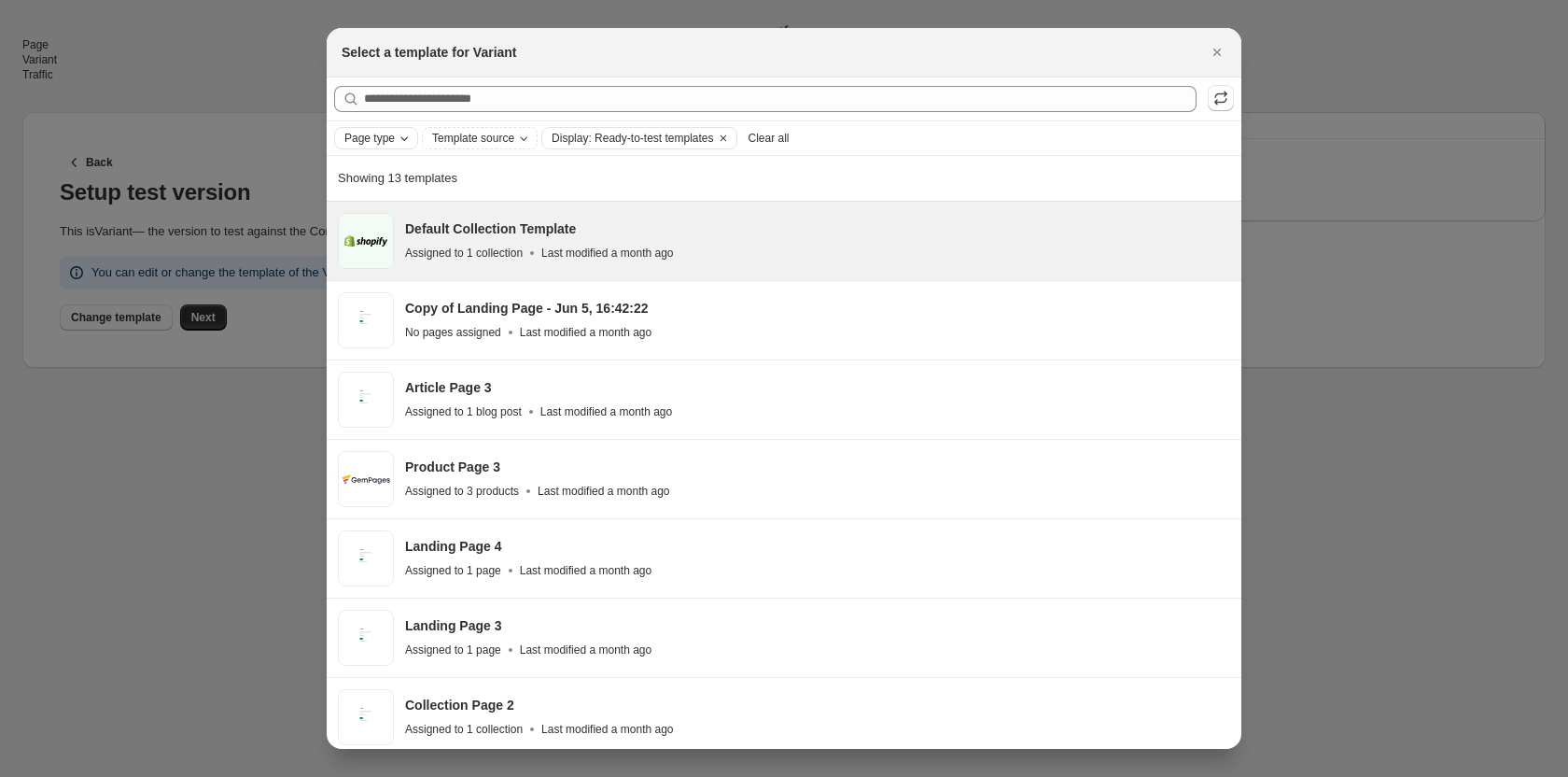 click on "Assigned to 1 collection" at bounding box center [464, 253] 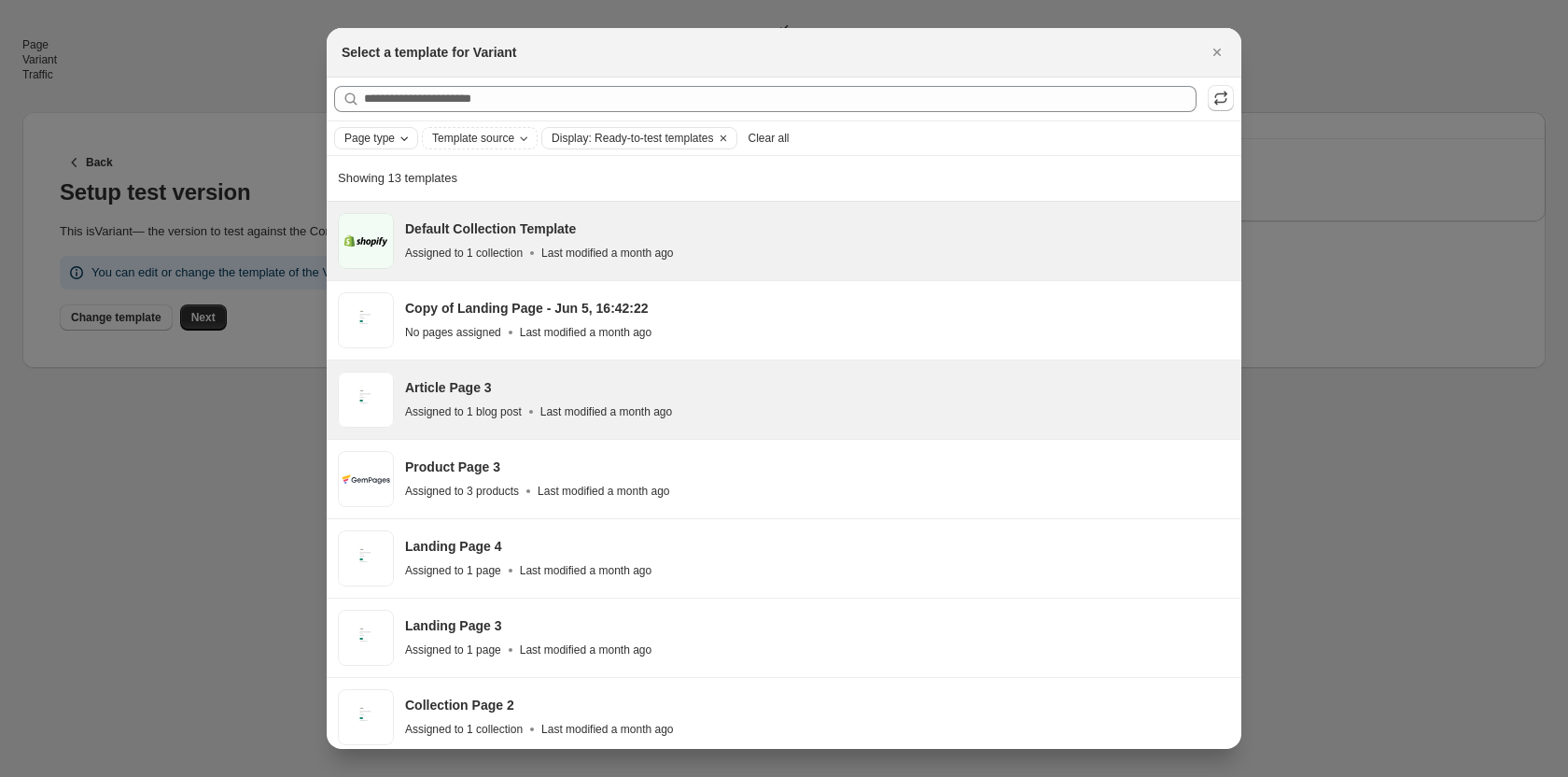 click on "Article Page 3 Assigned to 1 blog post Last modified [DATE]" at bounding box center [818, 400] 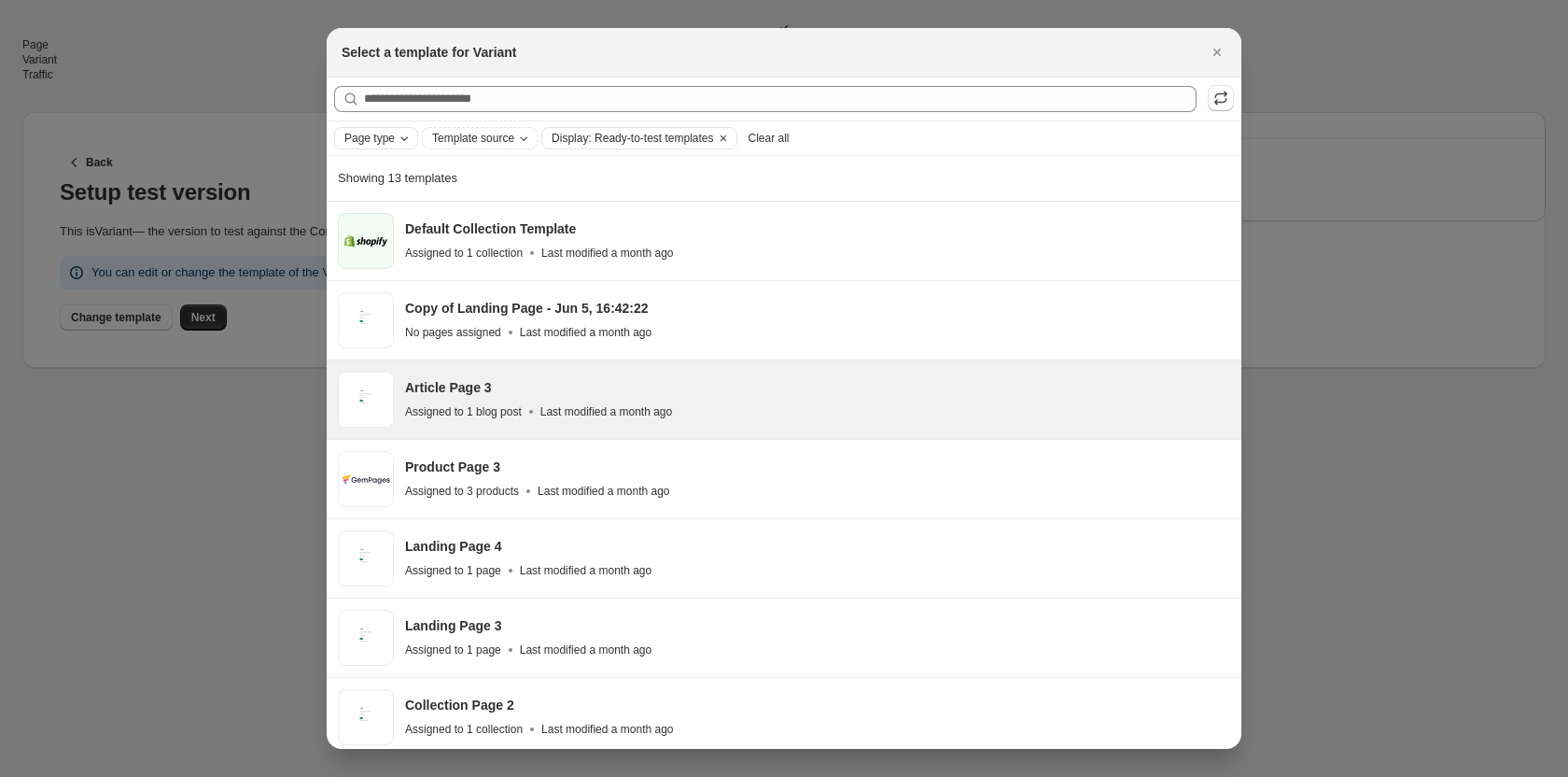 click on "Select template" at bounding box center (1174, 1263) 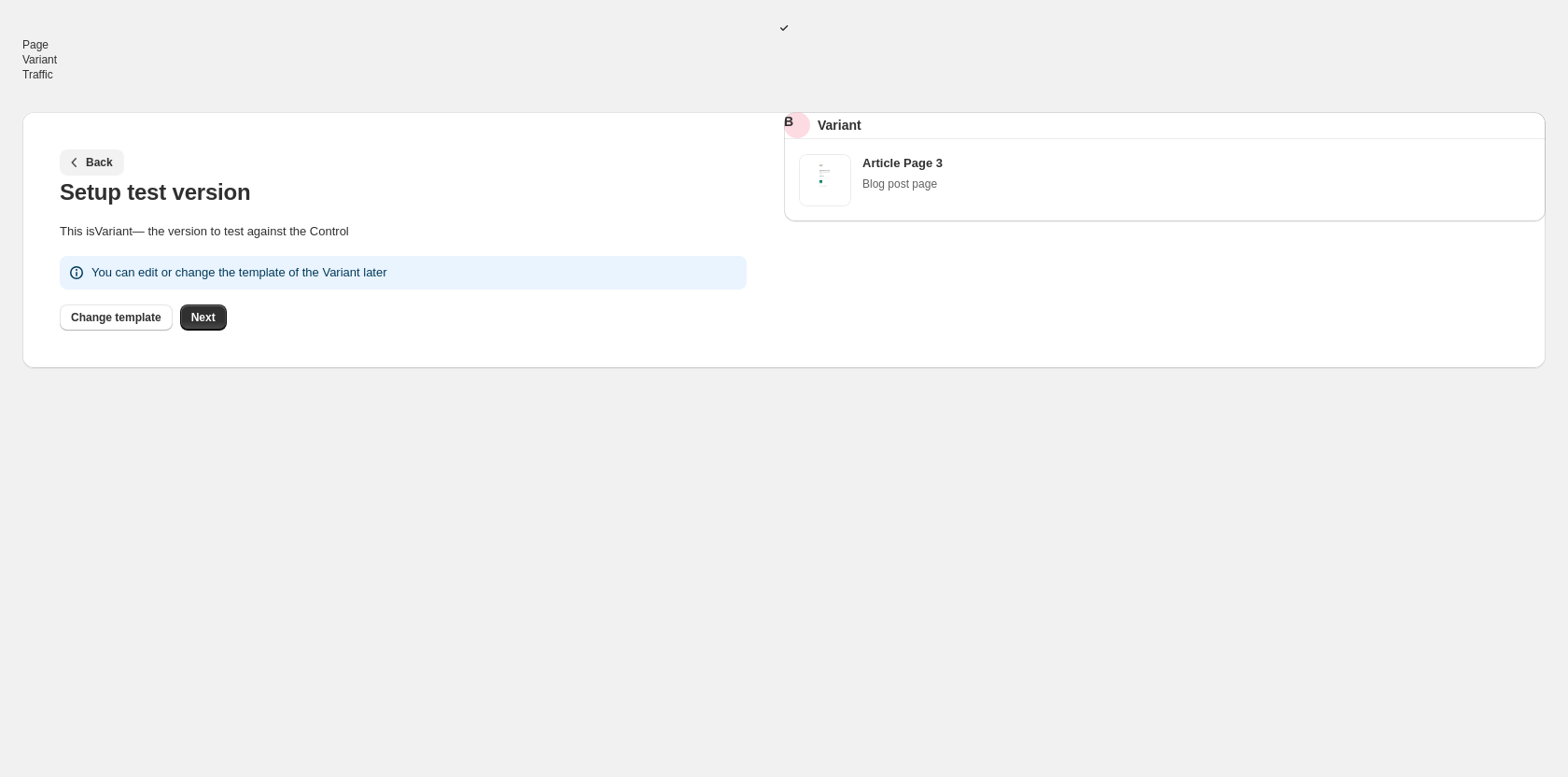 click at bounding box center [75, 162] 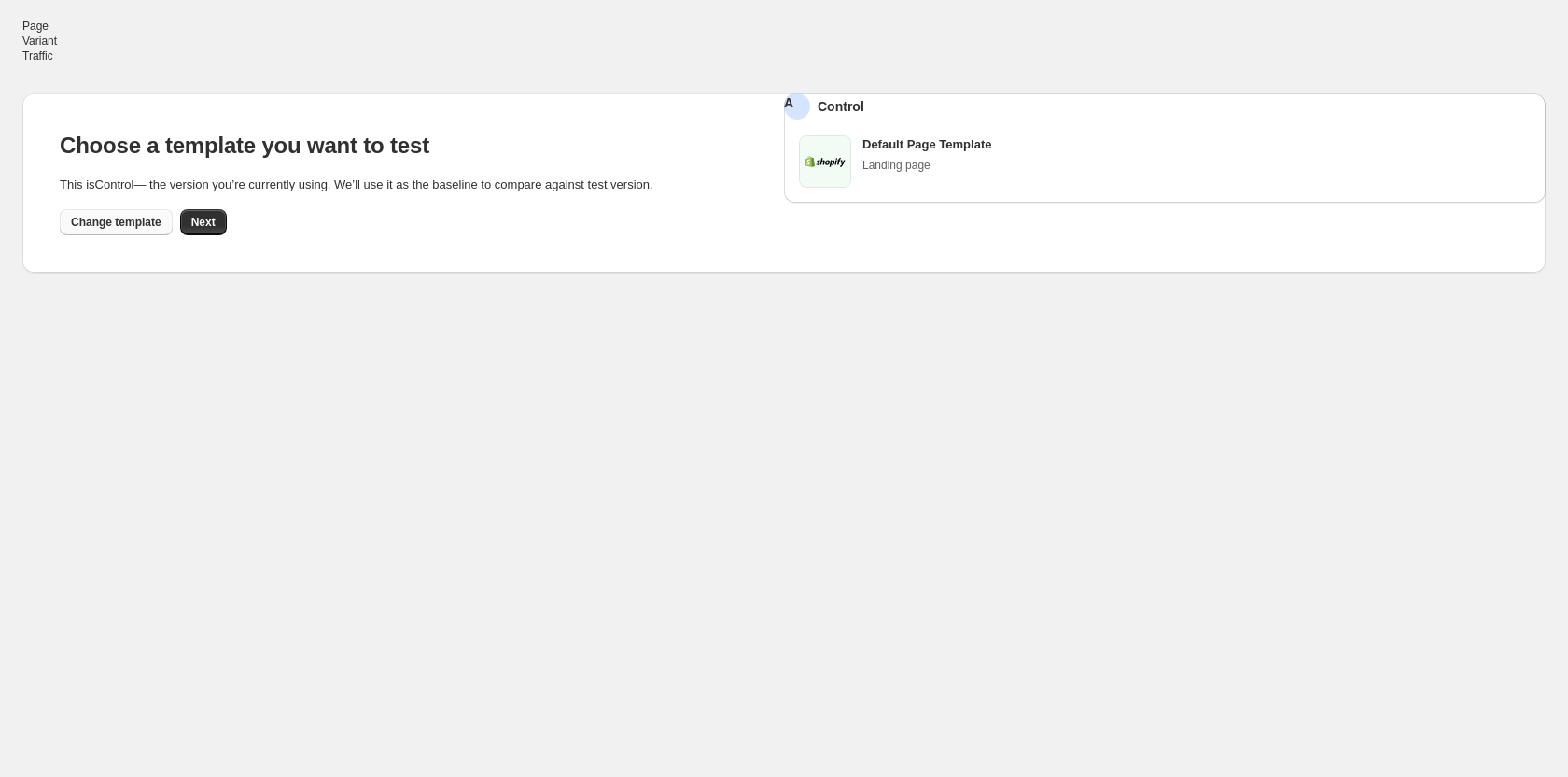 click on "Change template" at bounding box center [116, 222] 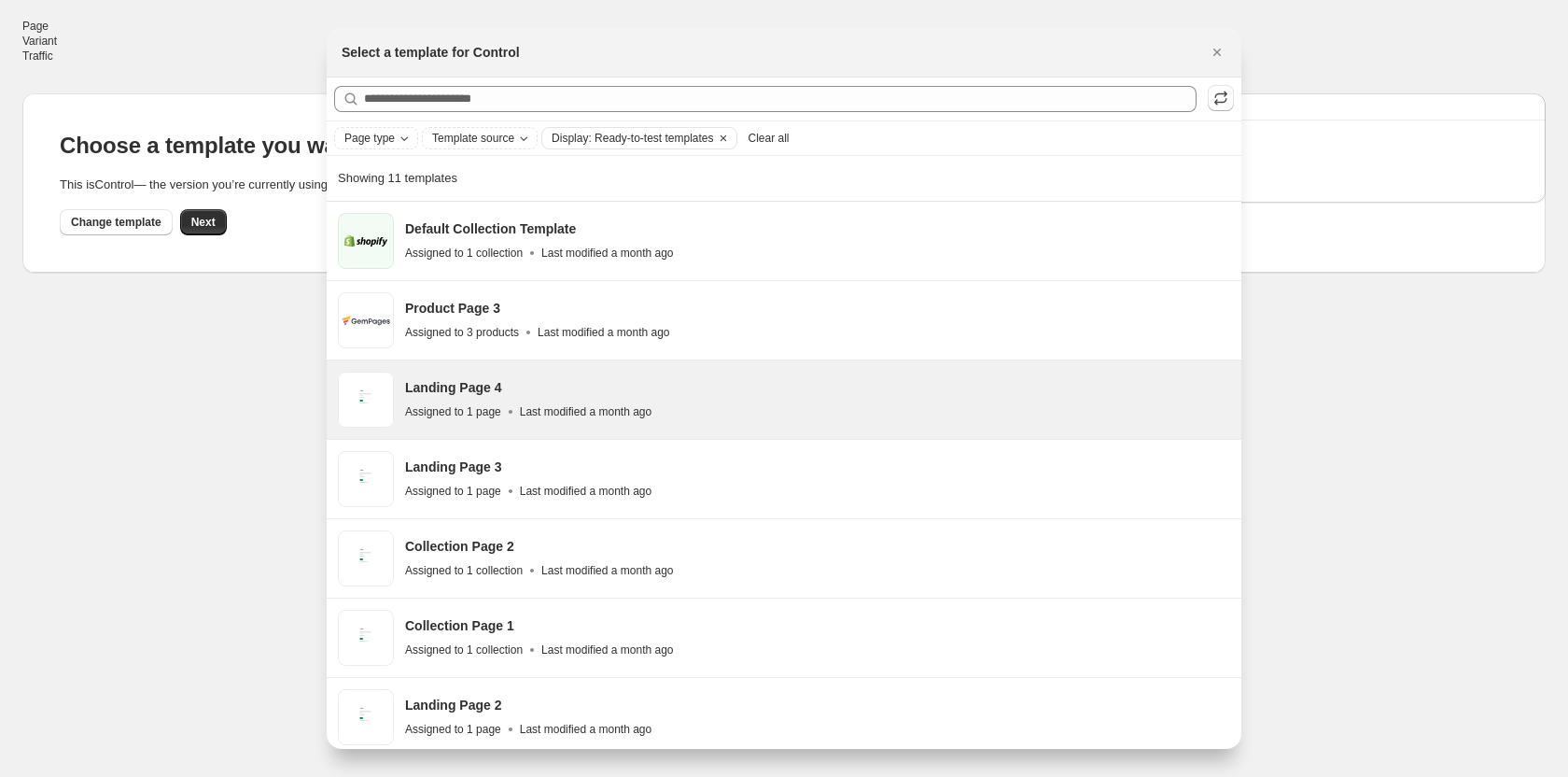 click on "Landing Page 4" at bounding box center [453, 388] 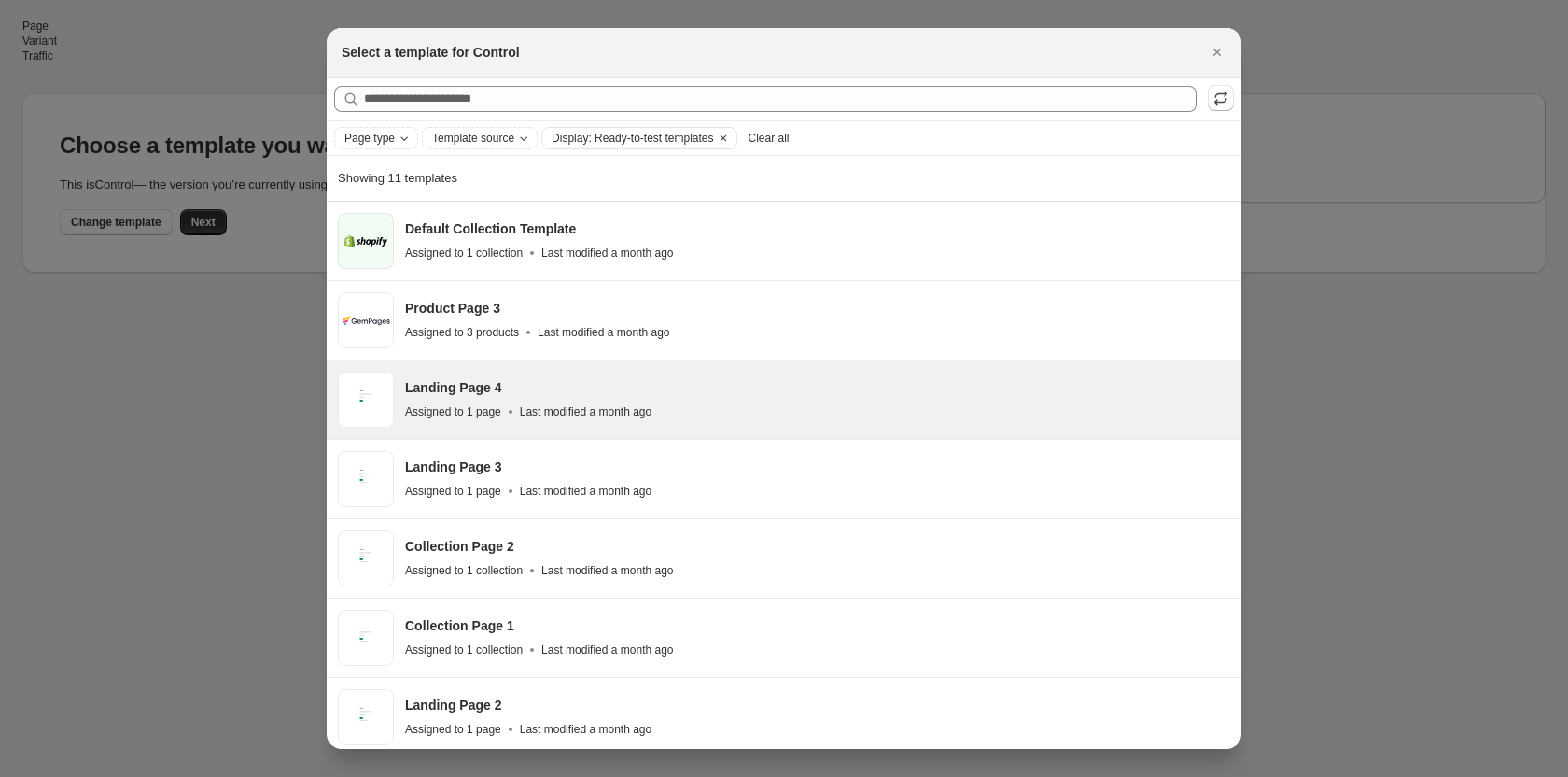 click on "Select template" at bounding box center [1174, 1104] 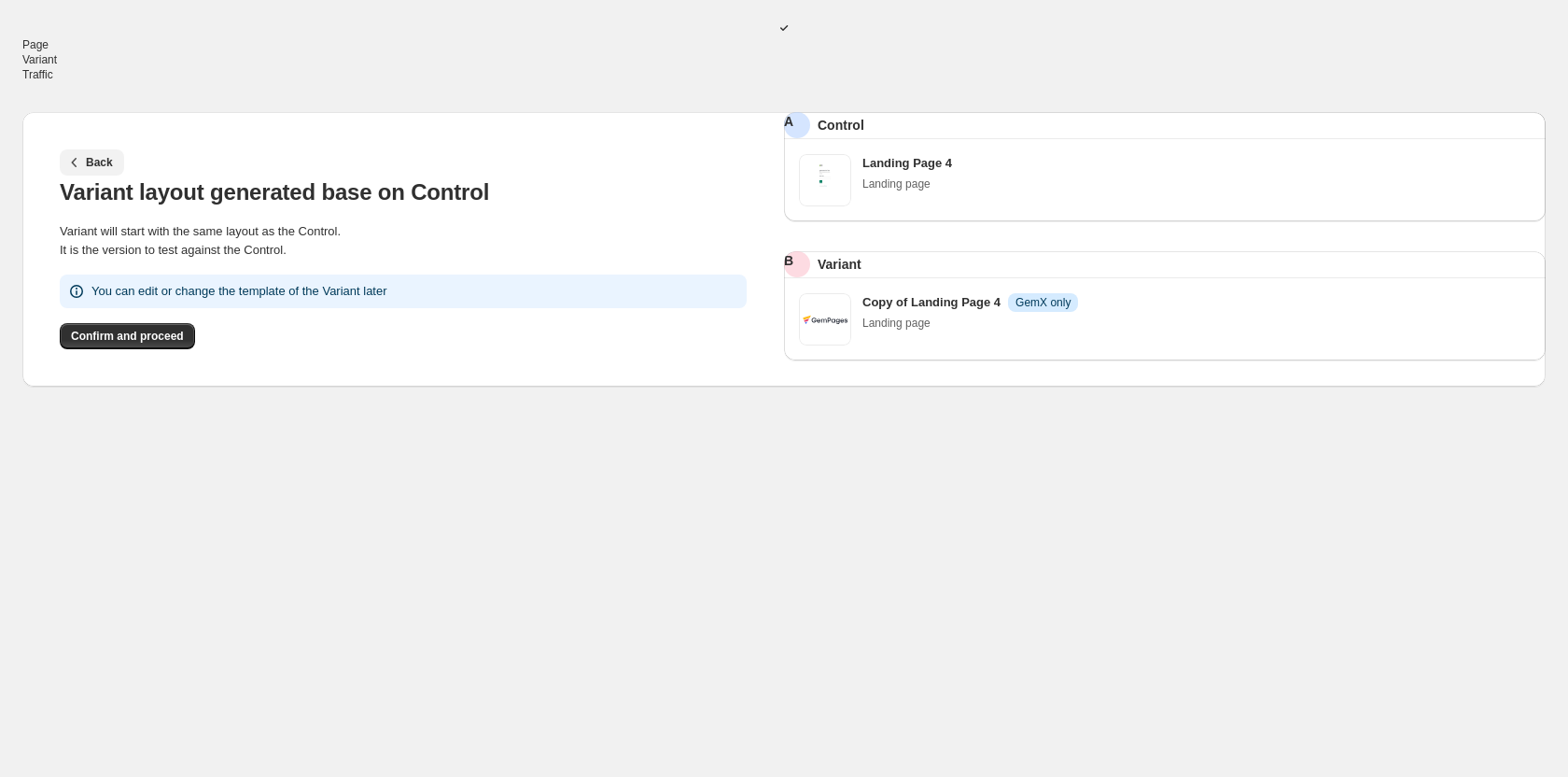 click on "Back" at bounding box center [91, 162] 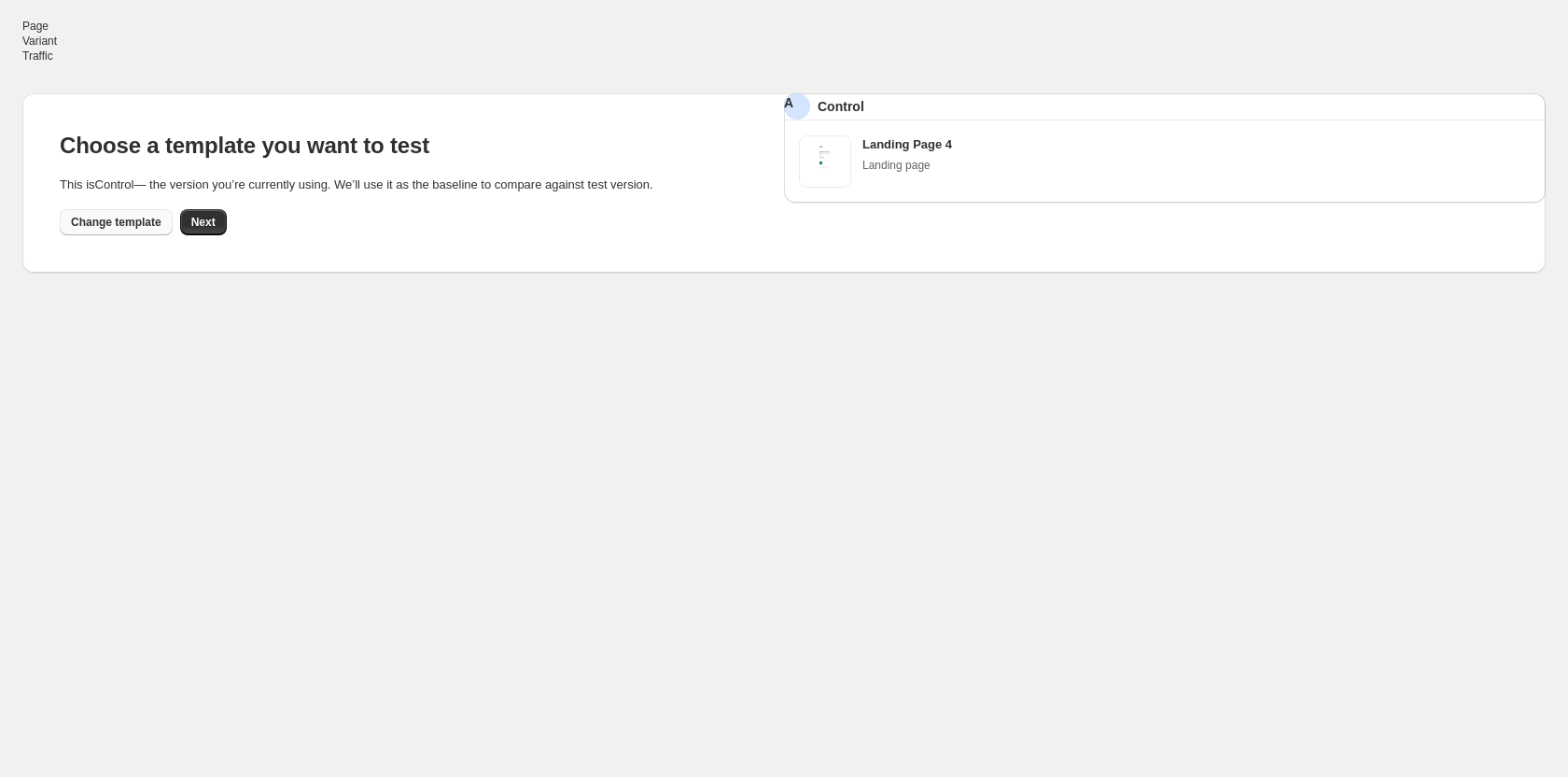 click on "Change template" at bounding box center [116, 222] 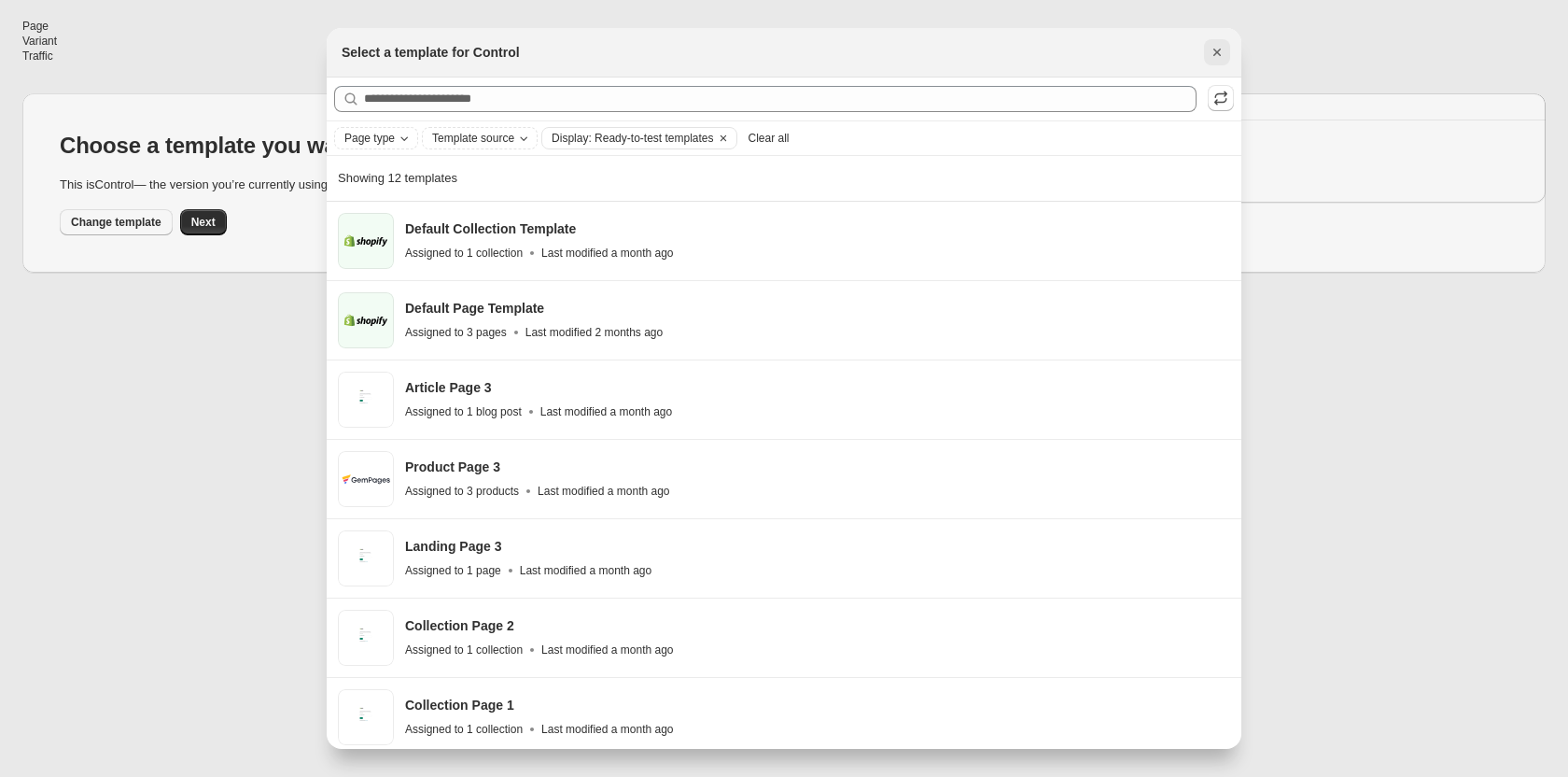 click at bounding box center (1217, 52) 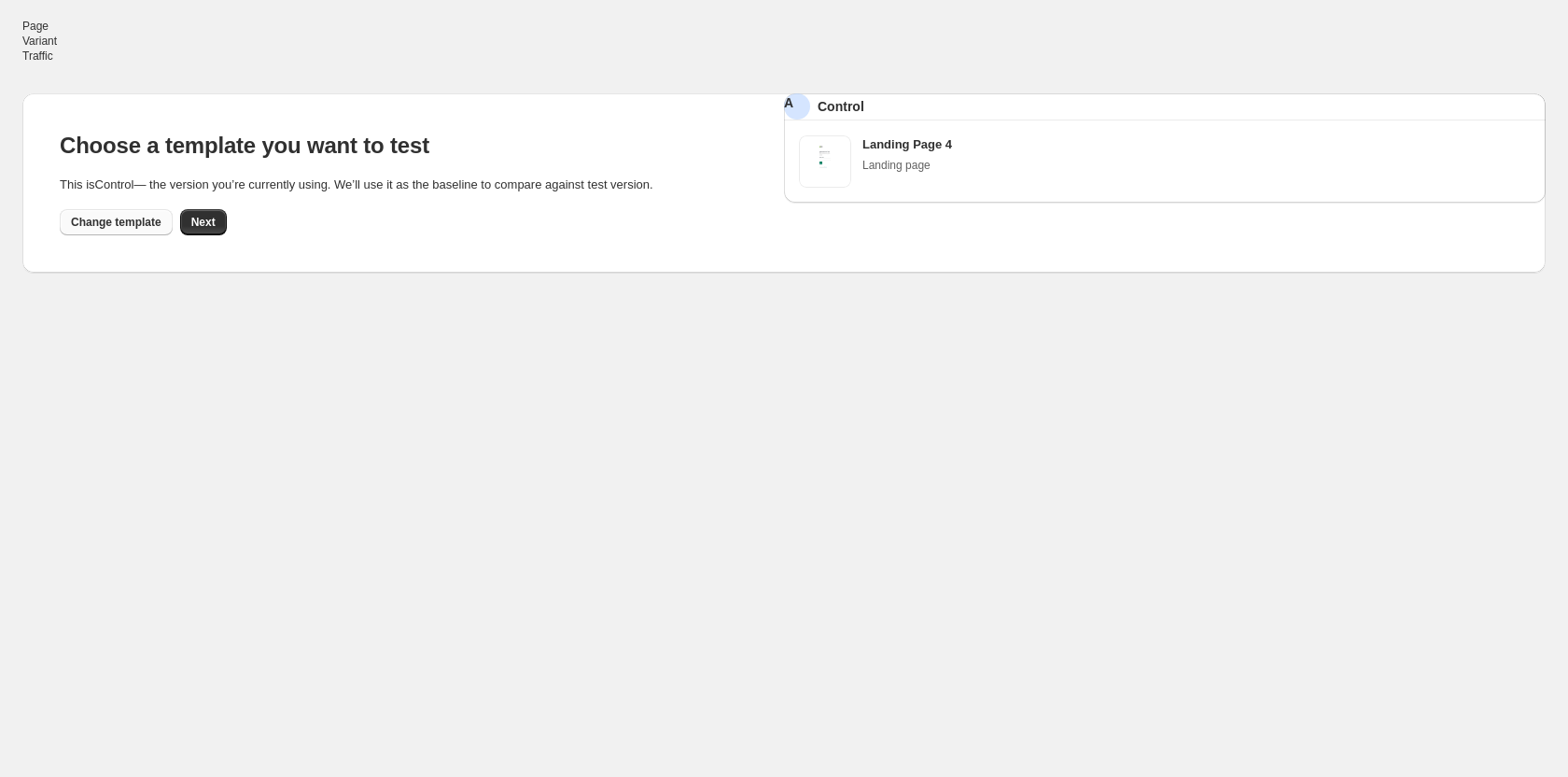 click on "Change template" at bounding box center [116, 222] 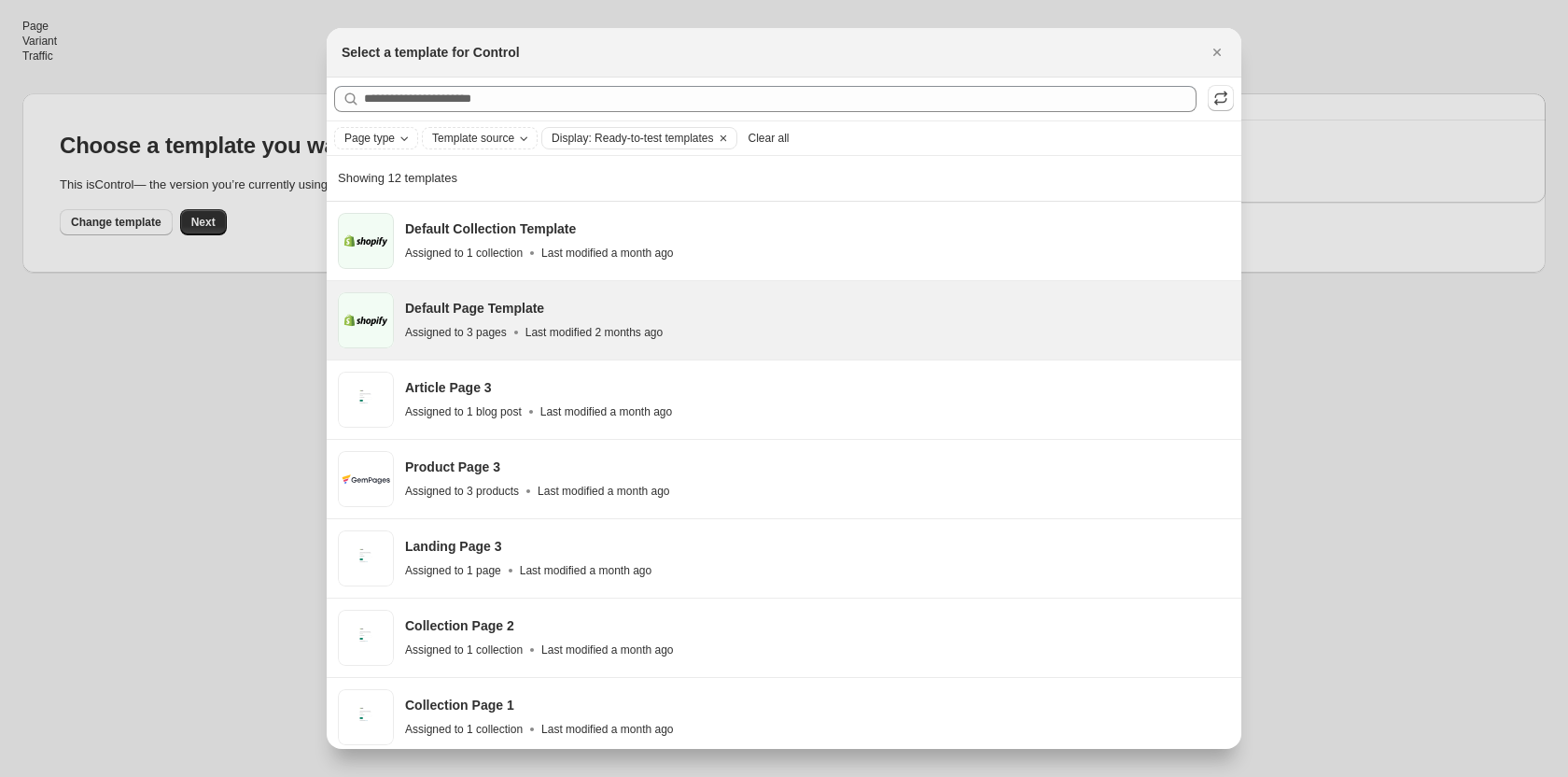 click on "Assigned to 3 pages" at bounding box center (455, 332) 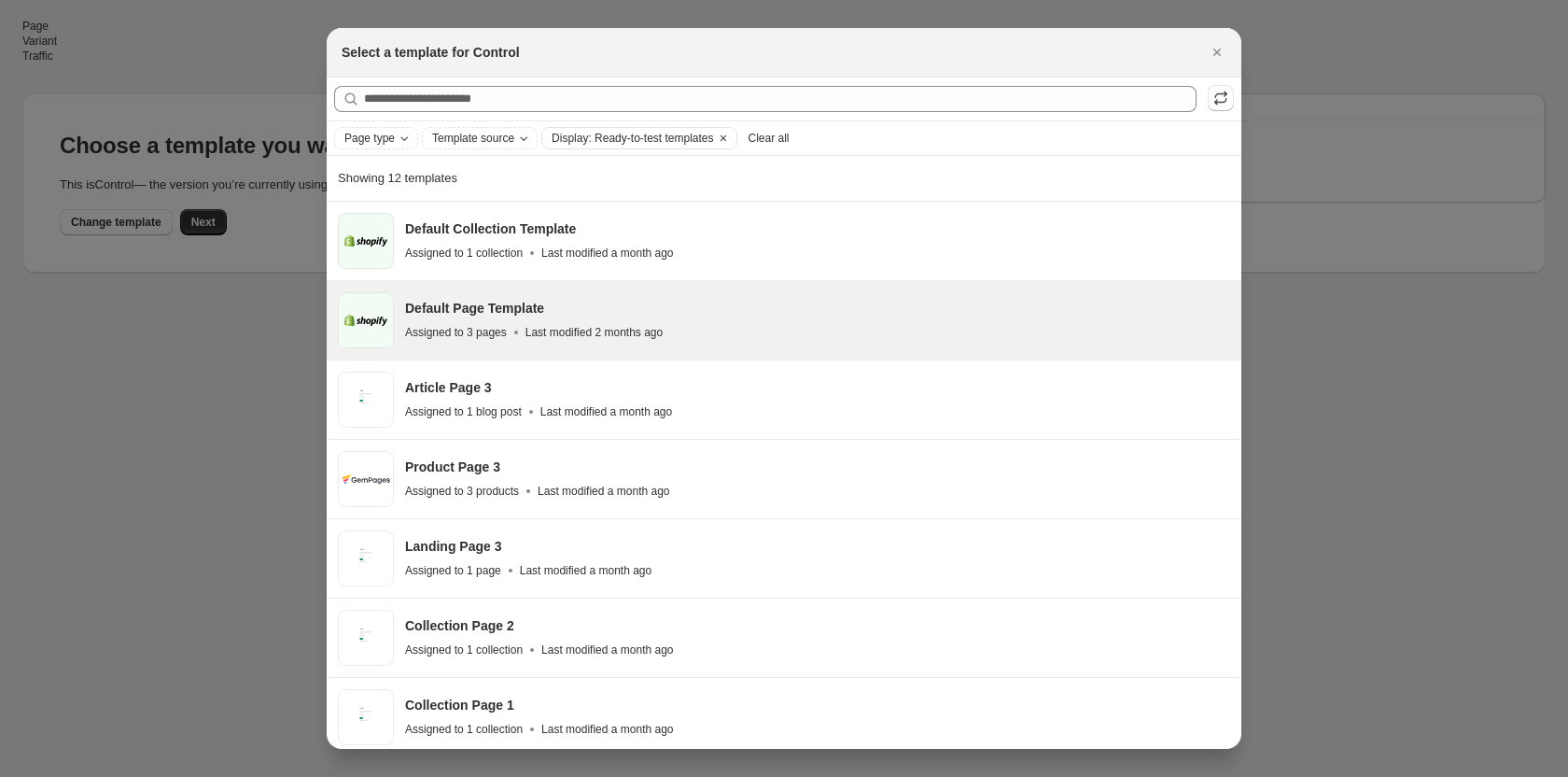 click on "Select template" at bounding box center [1174, 1183] 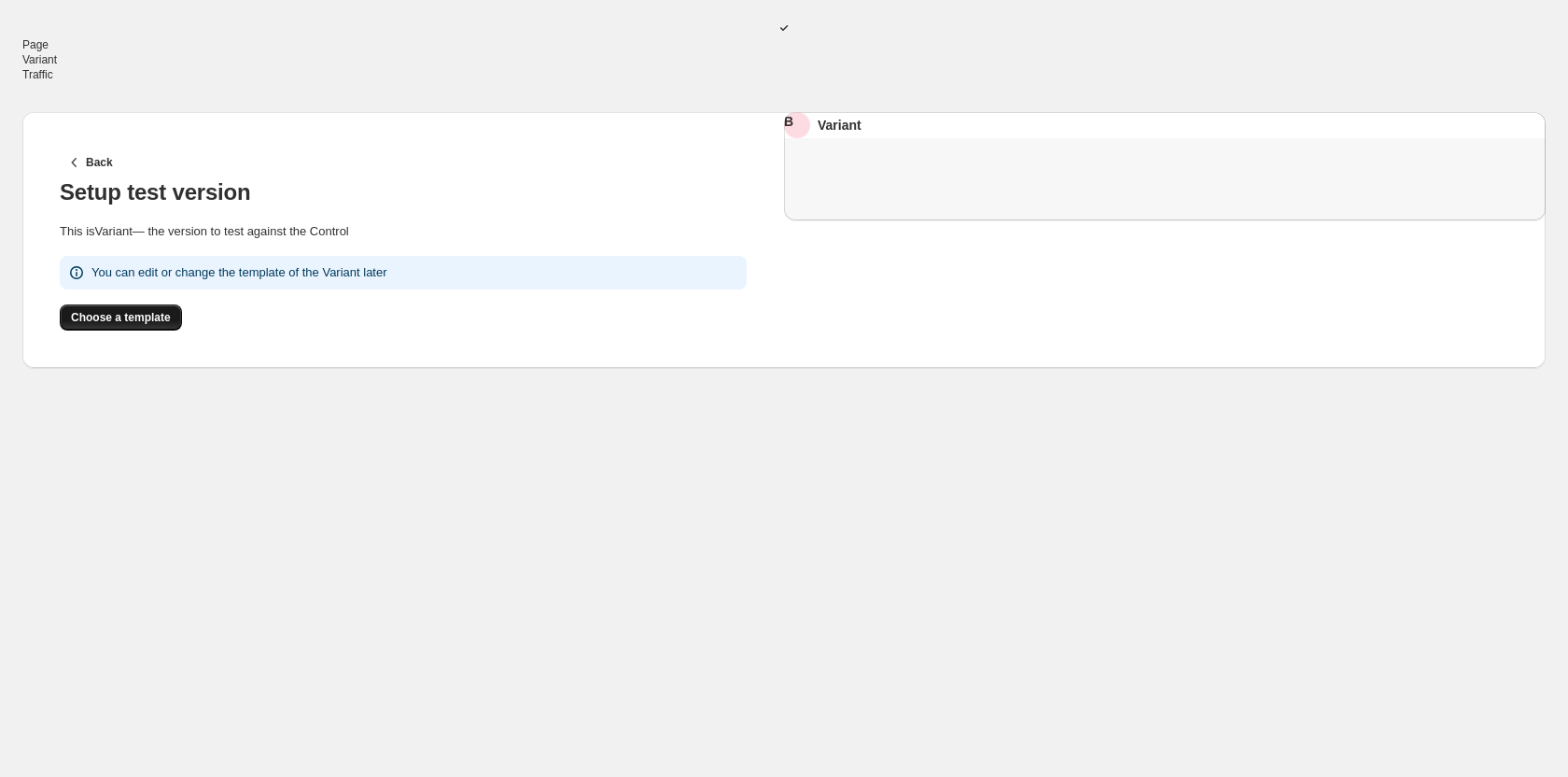 click on "Choose a template" at bounding box center (120, 318) 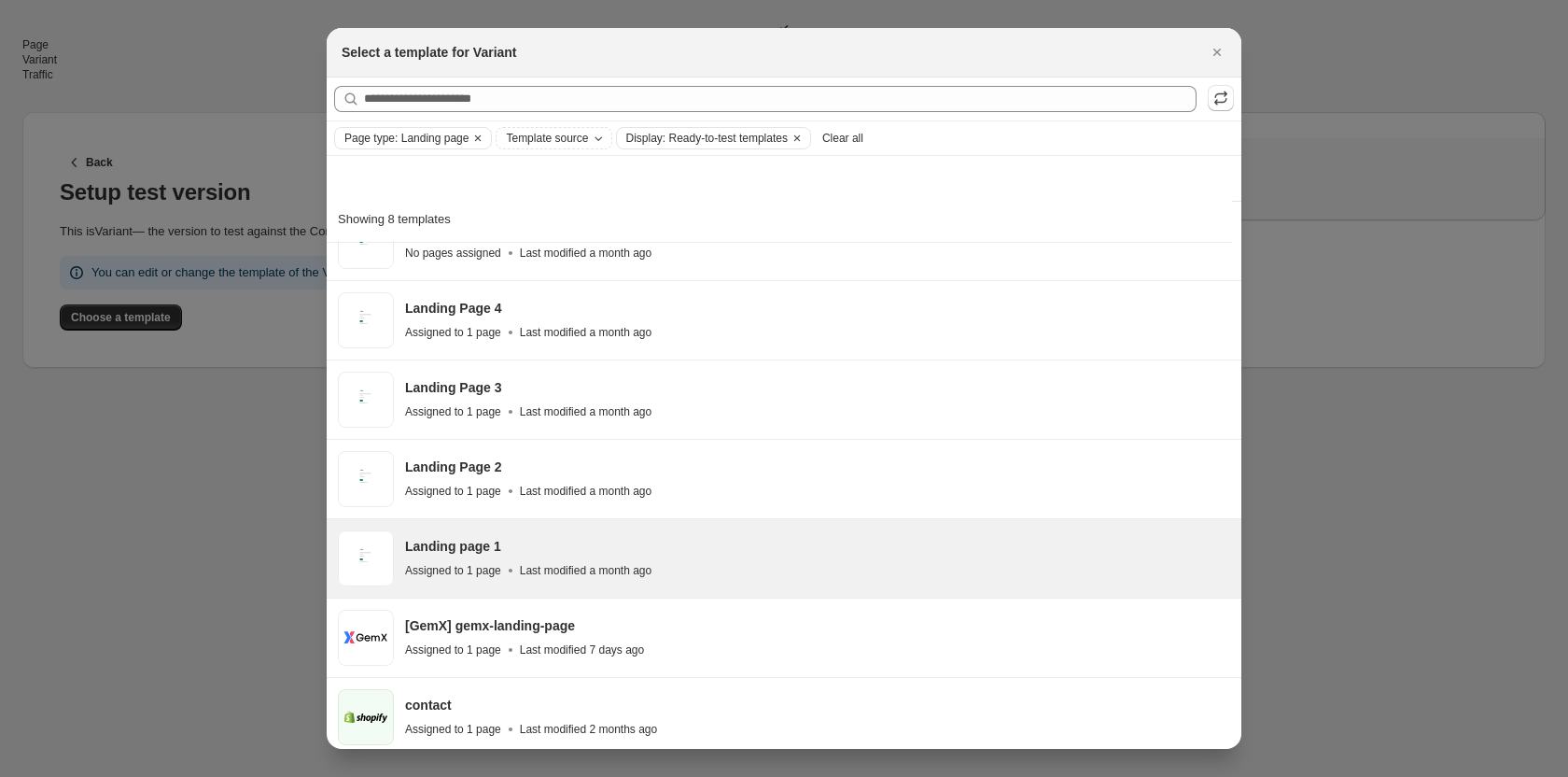 scroll, scrollTop: 0, scrollLeft: 0, axis: both 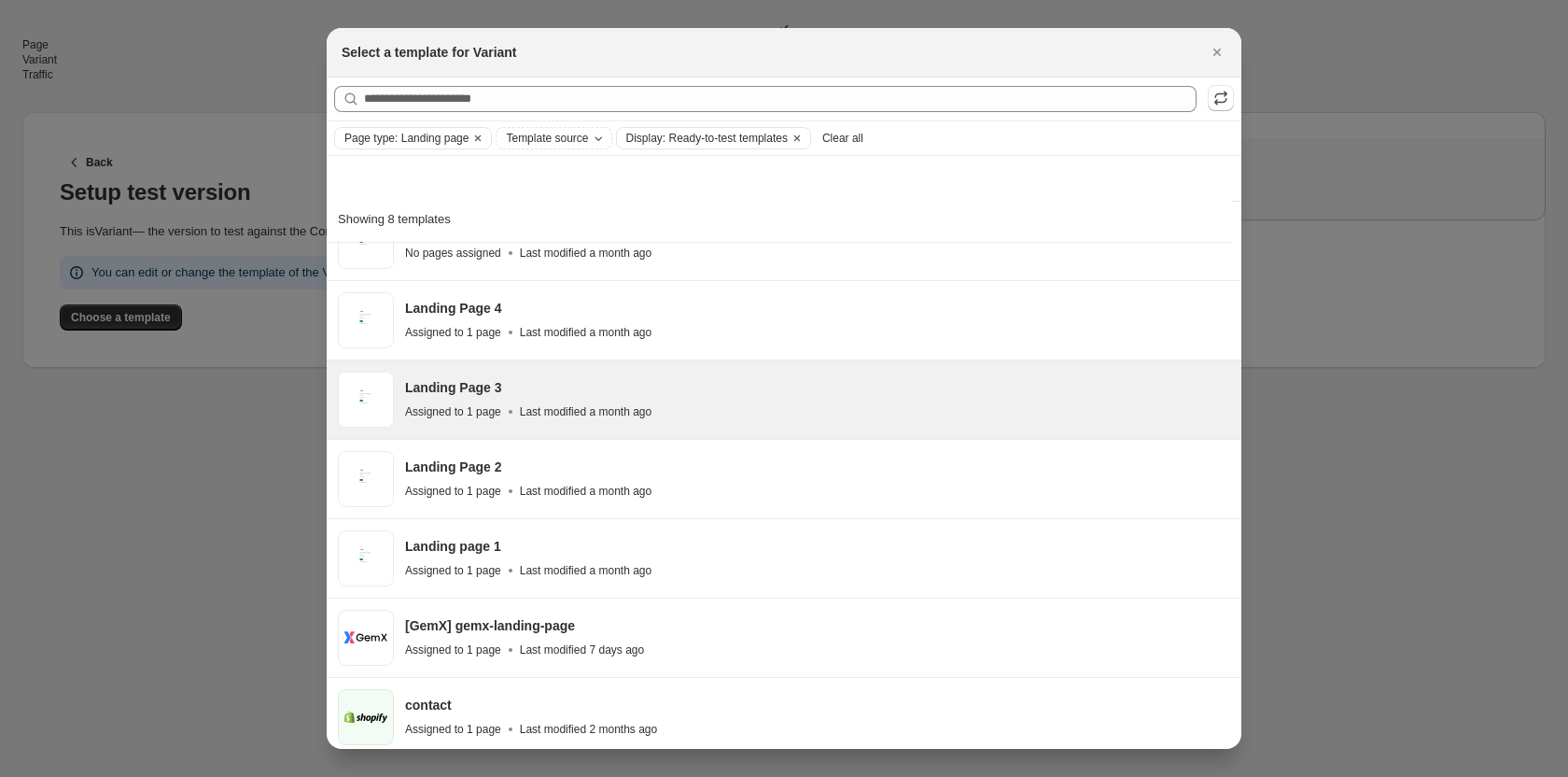 click on "Landing Page 3" at bounding box center [815, 388] 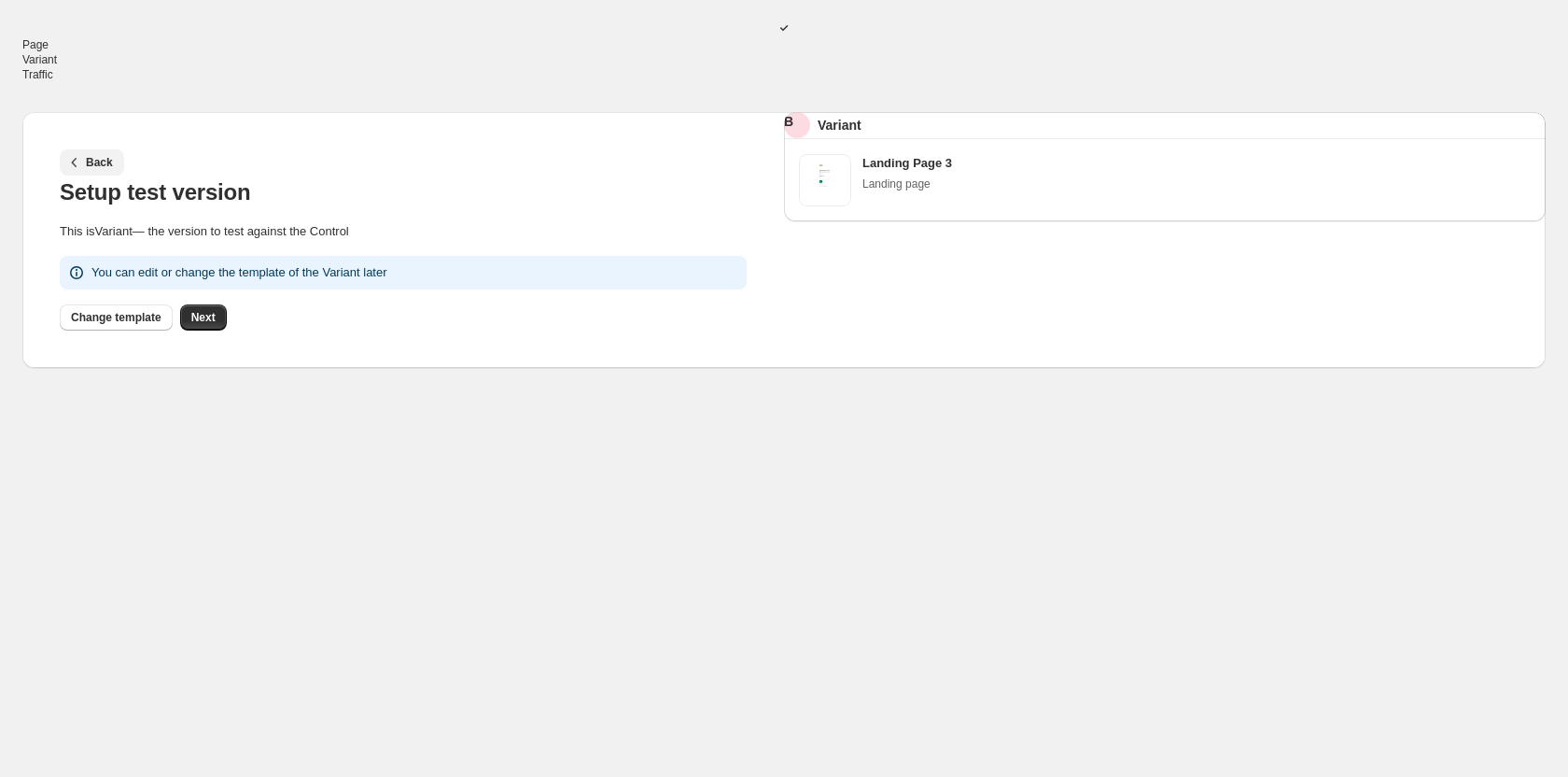 click on "Back" at bounding box center (99, 162) 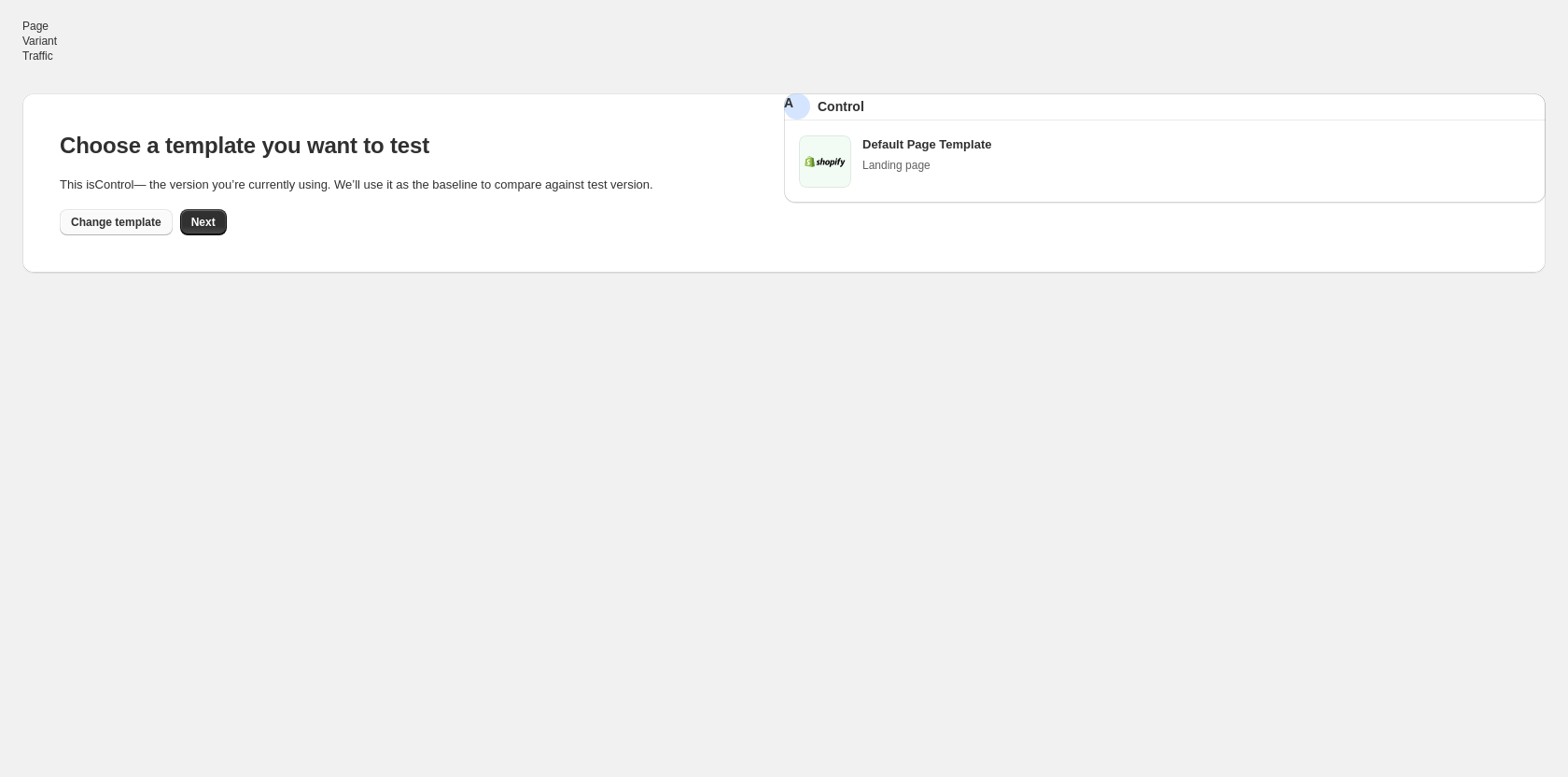 click on "Change template" at bounding box center [116, 222] 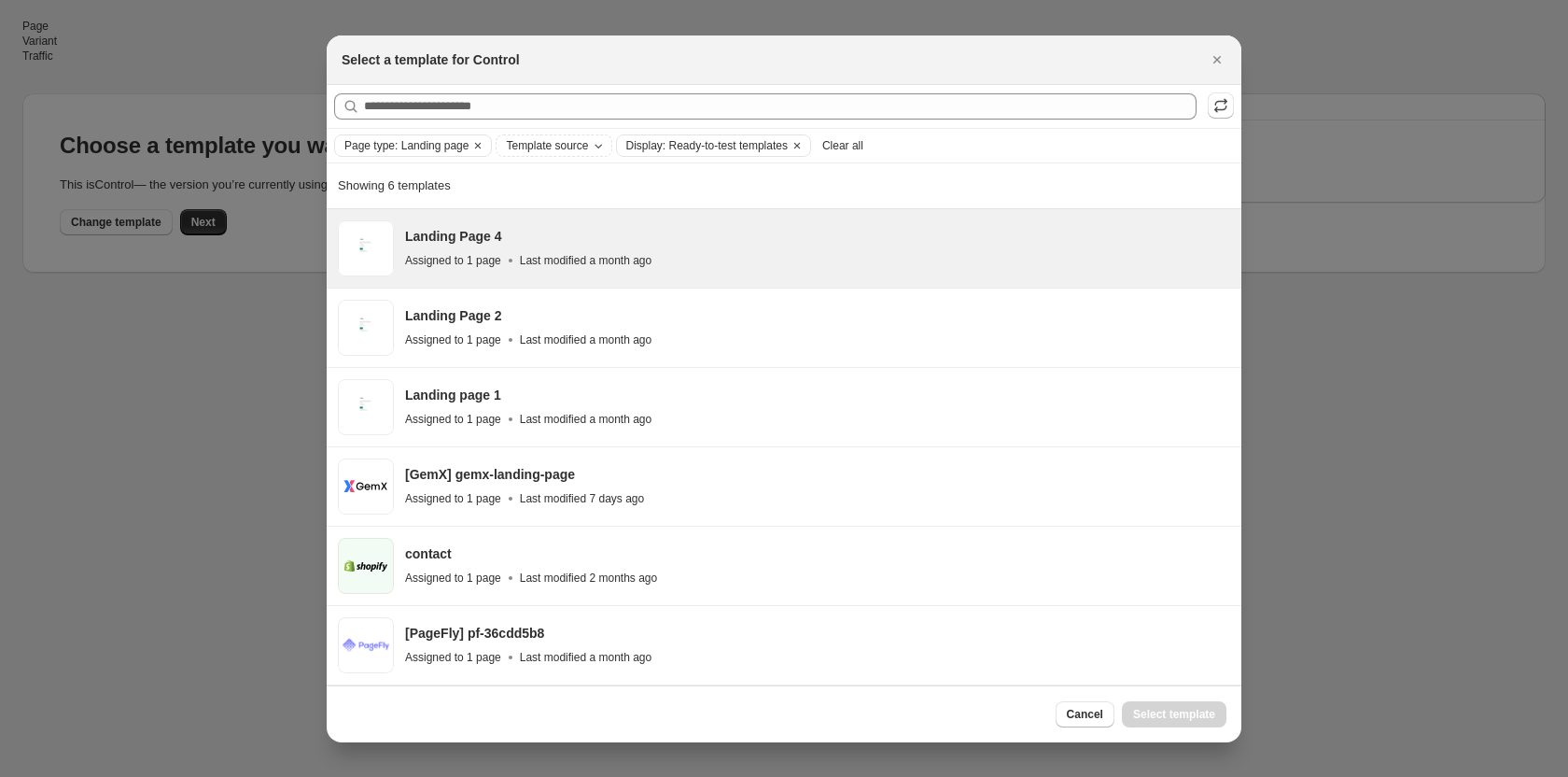 click on "Assigned to 1 page" at bounding box center [453, 261] 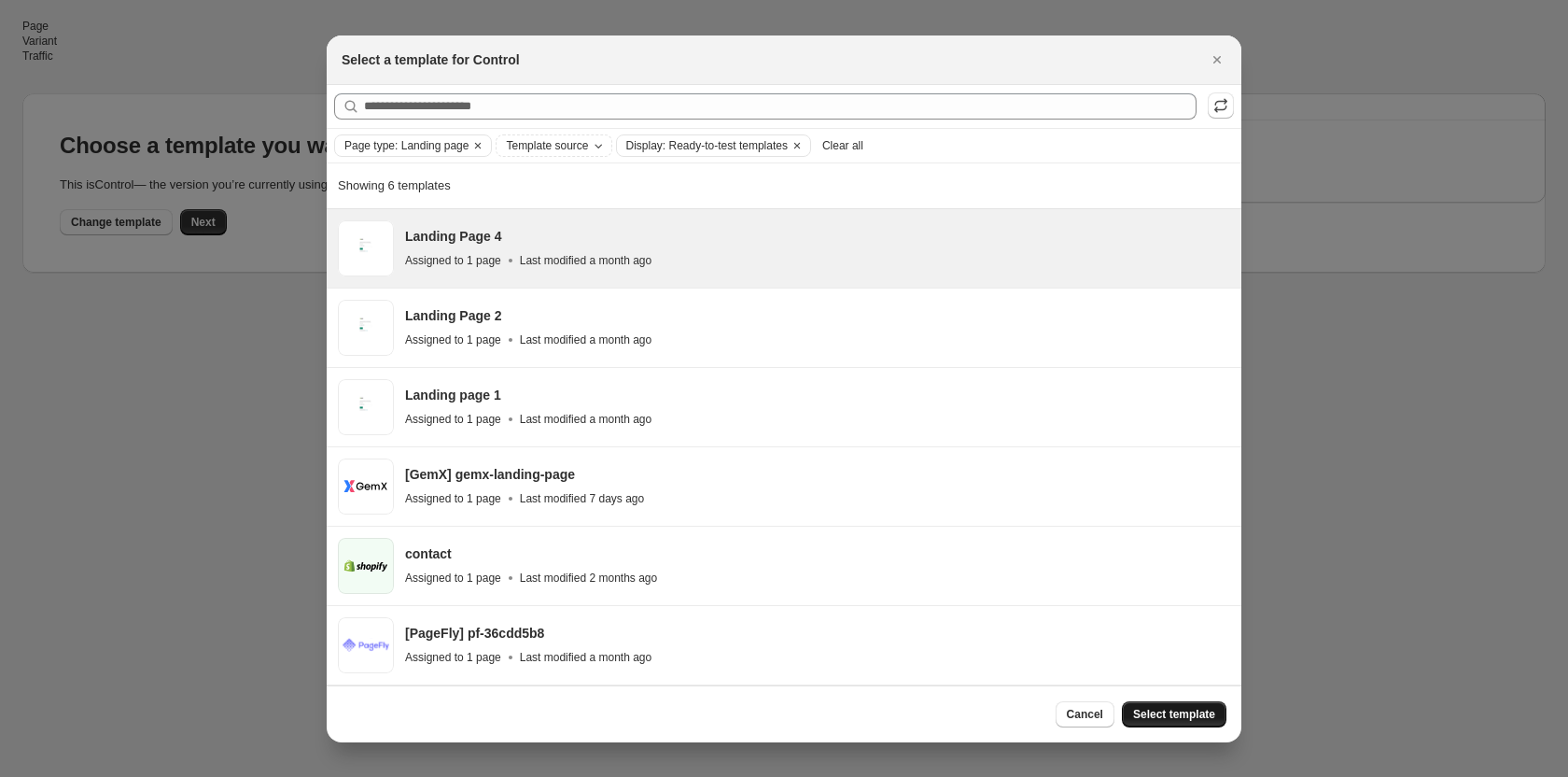 click on "Select template" at bounding box center (1174, 714) 